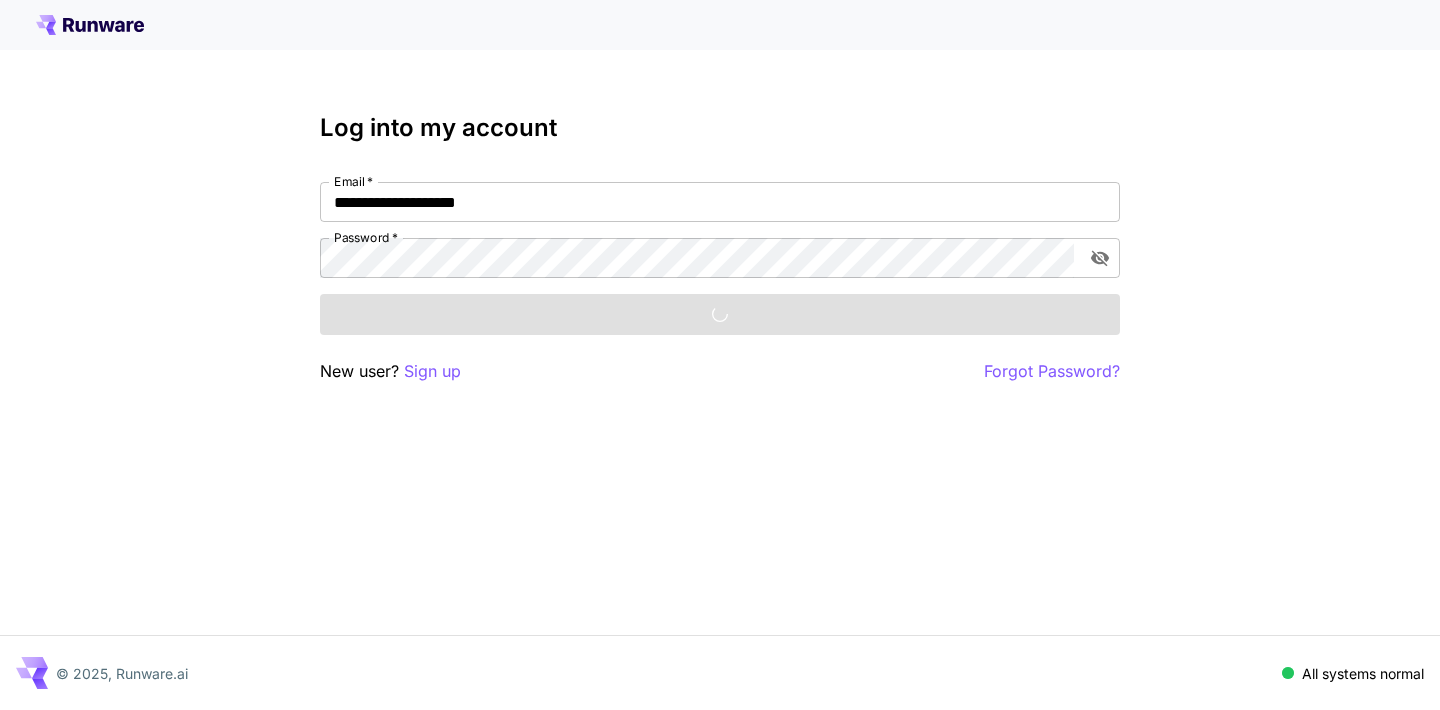 scroll, scrollTop: 0, scrollLeft: 0, axis: both 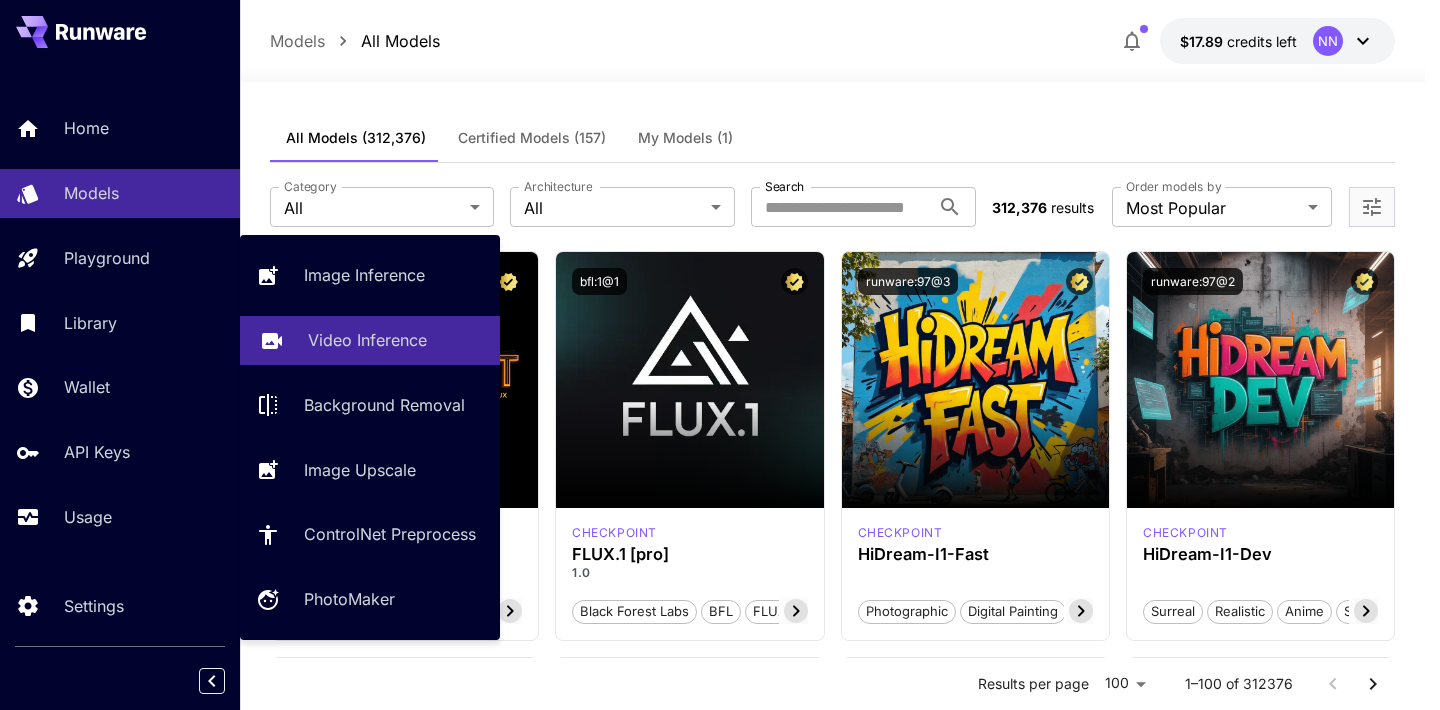 click on "Video Inference" at bounding box center (367, 340) 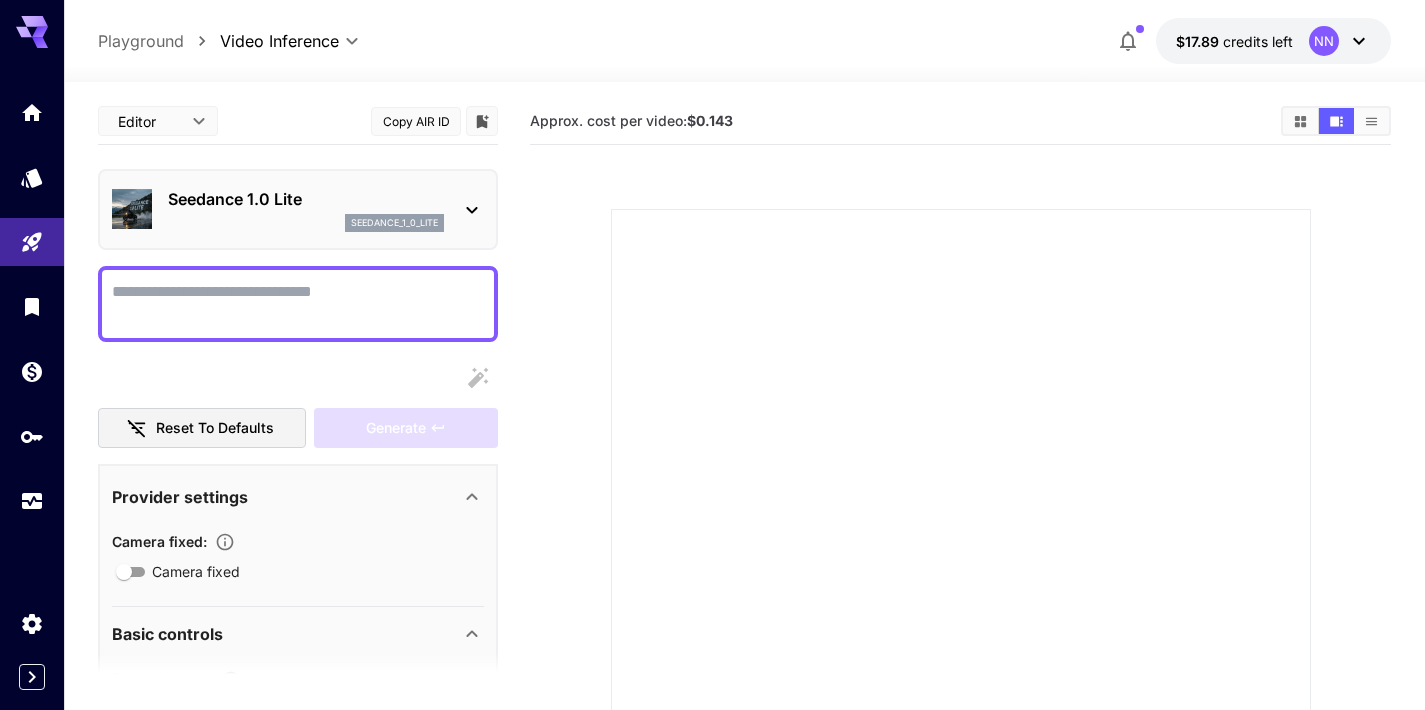 drag, startPoint x: 823, startPoint y: 319, endPoint x: 719, endPoint y: 319, distance: 104 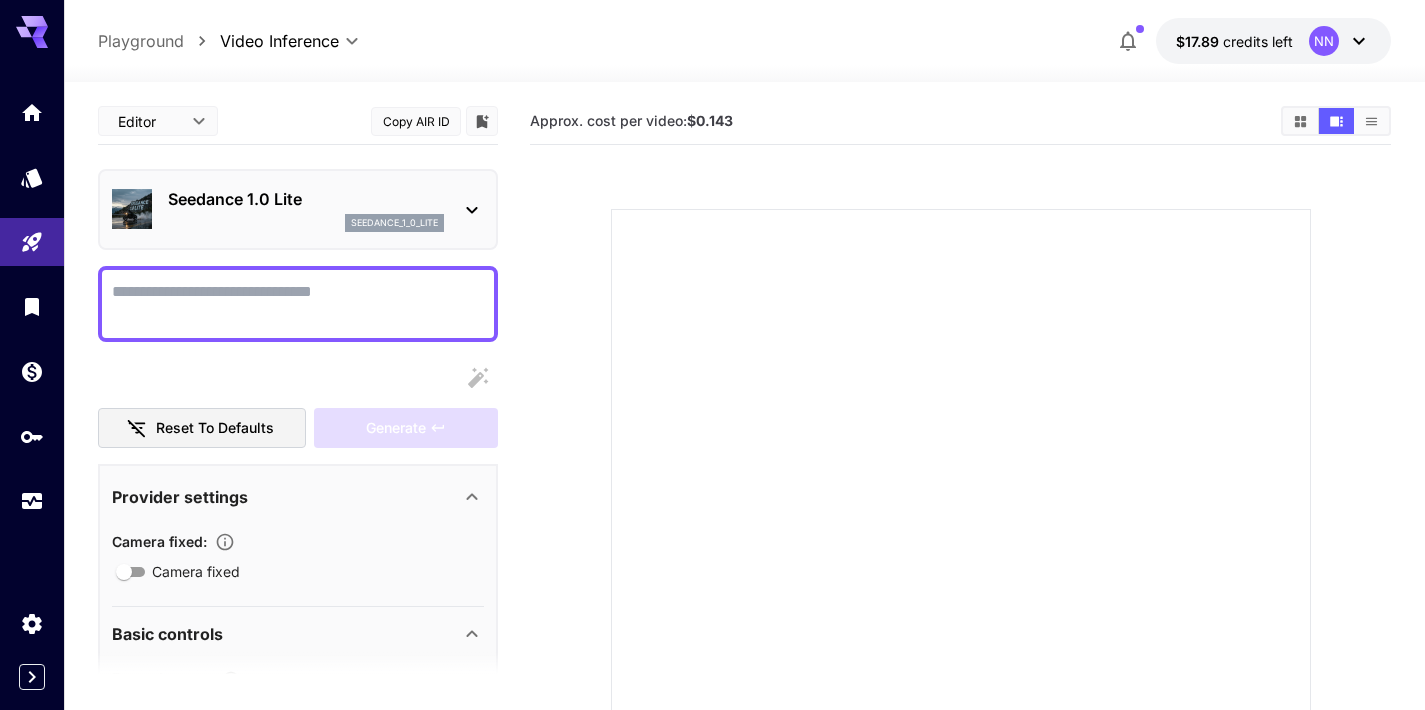 drag, startPoint x: 330, startPoint y: 315, endPoint x: 342, endPoint y: 313, distance: 12.165525 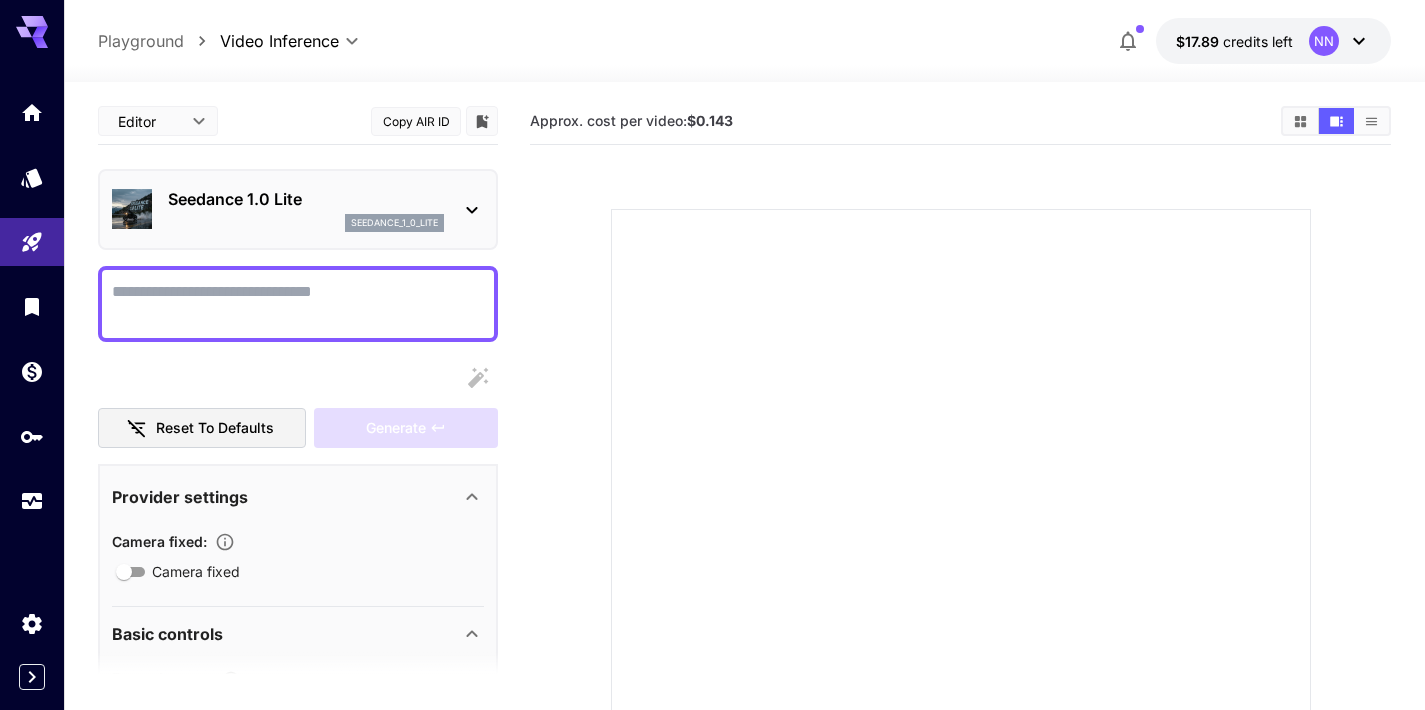 click on "Seedance 1.0 Lite" at bounding box center [306, 199] 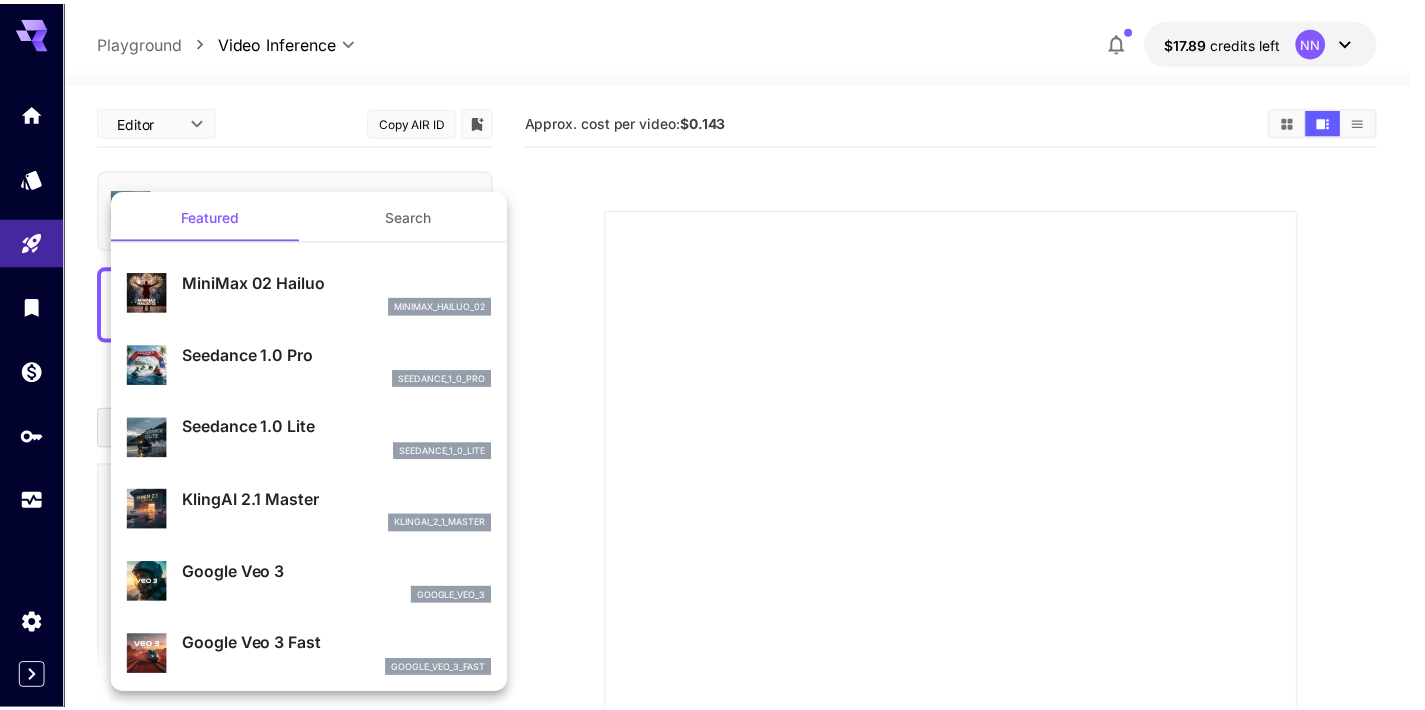 scroll, scrollTop: 8, scrollLeft: 0, axis: vertical 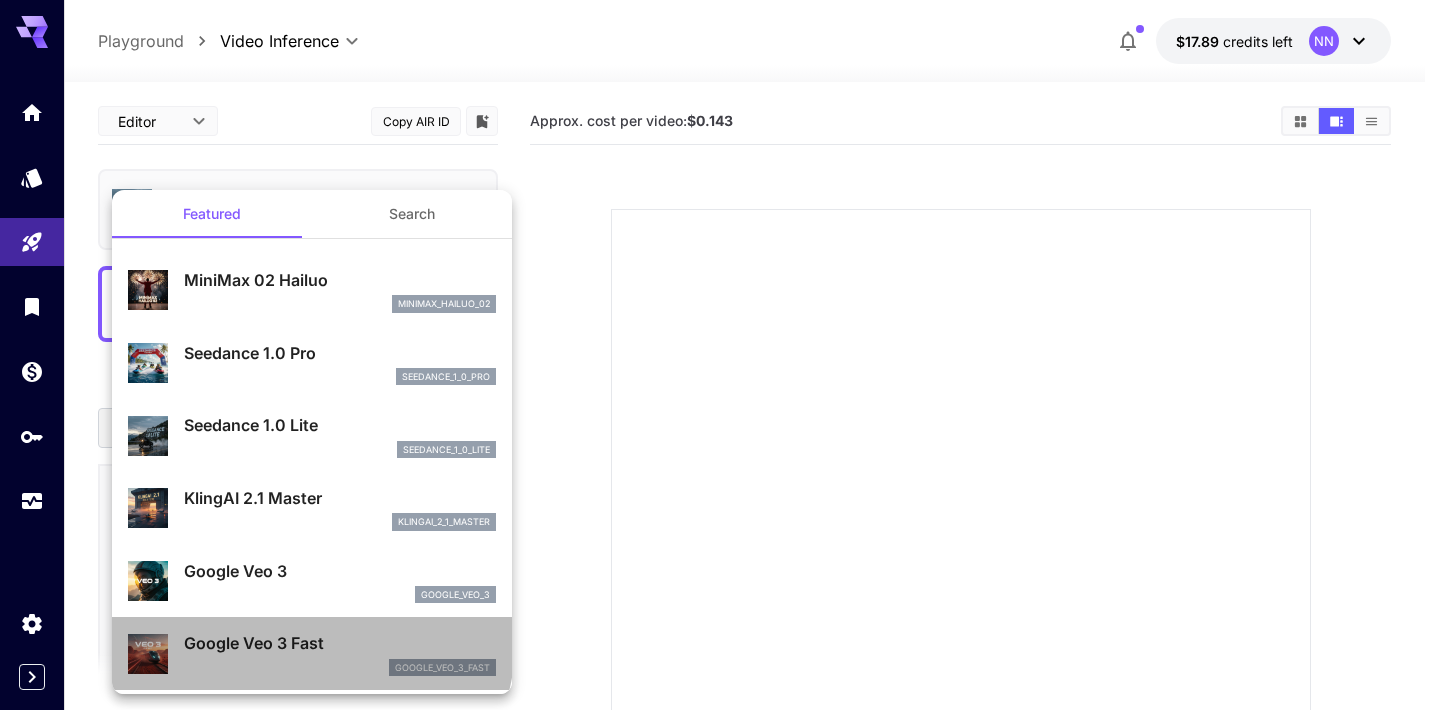 click on "Google Veo 3 Fast" at bounding box center (340, 643) 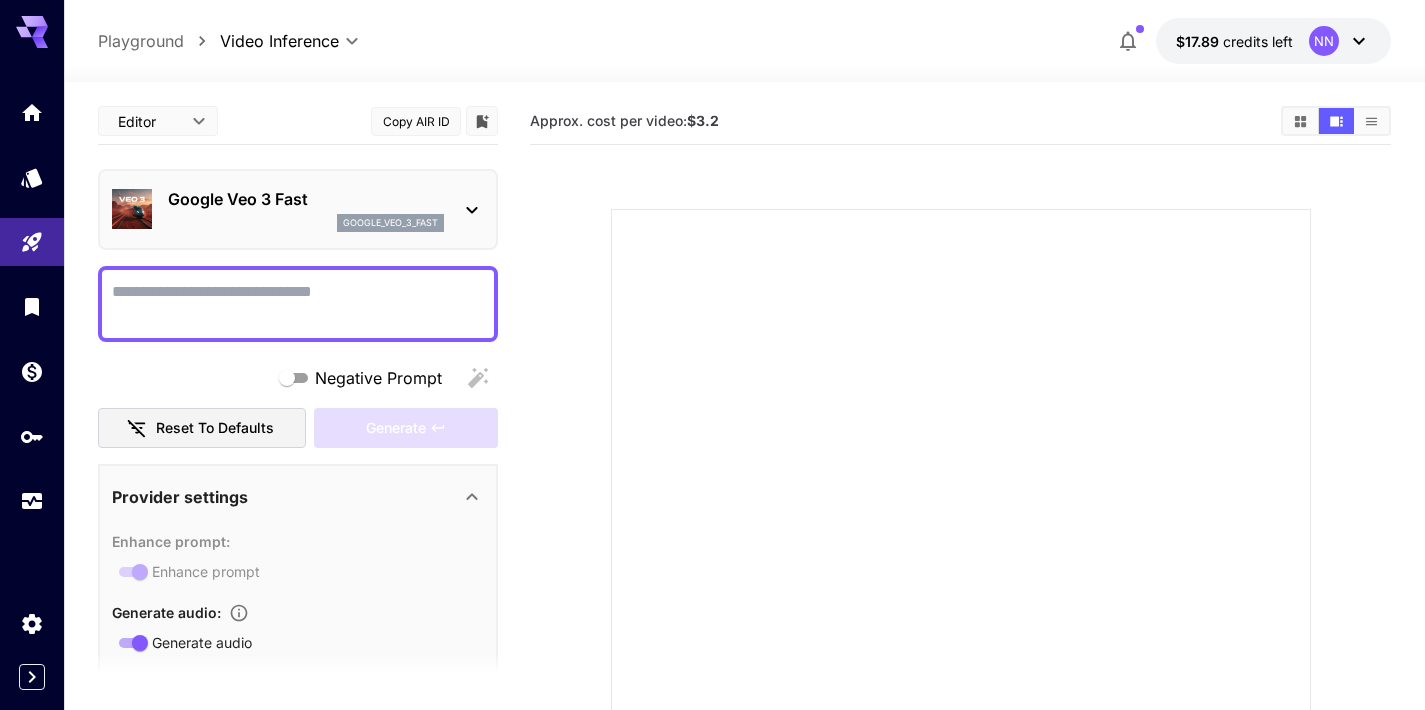 click on "Google Veo 3 Fast google_veo_3_fast" at bounding box center (298, 209) 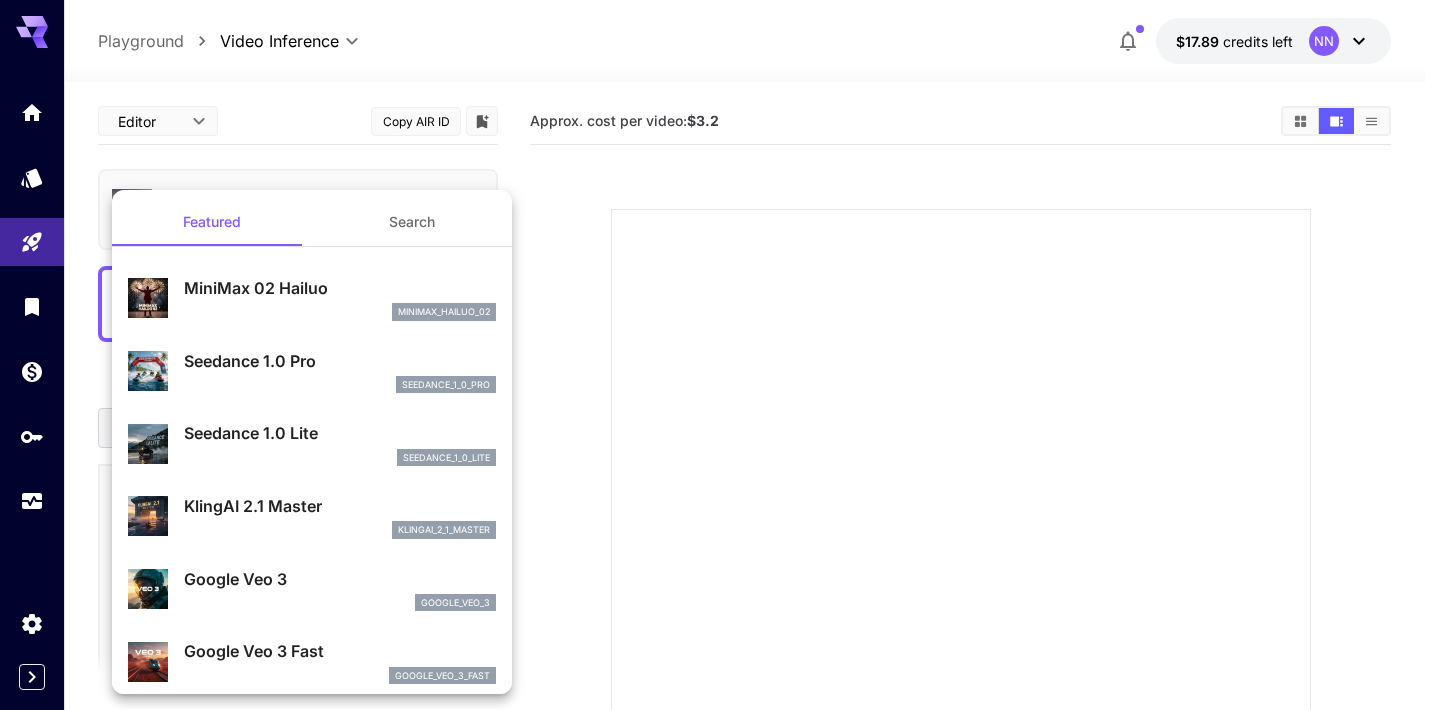click on "Google Veo 3" at bounding box center (340, 579) 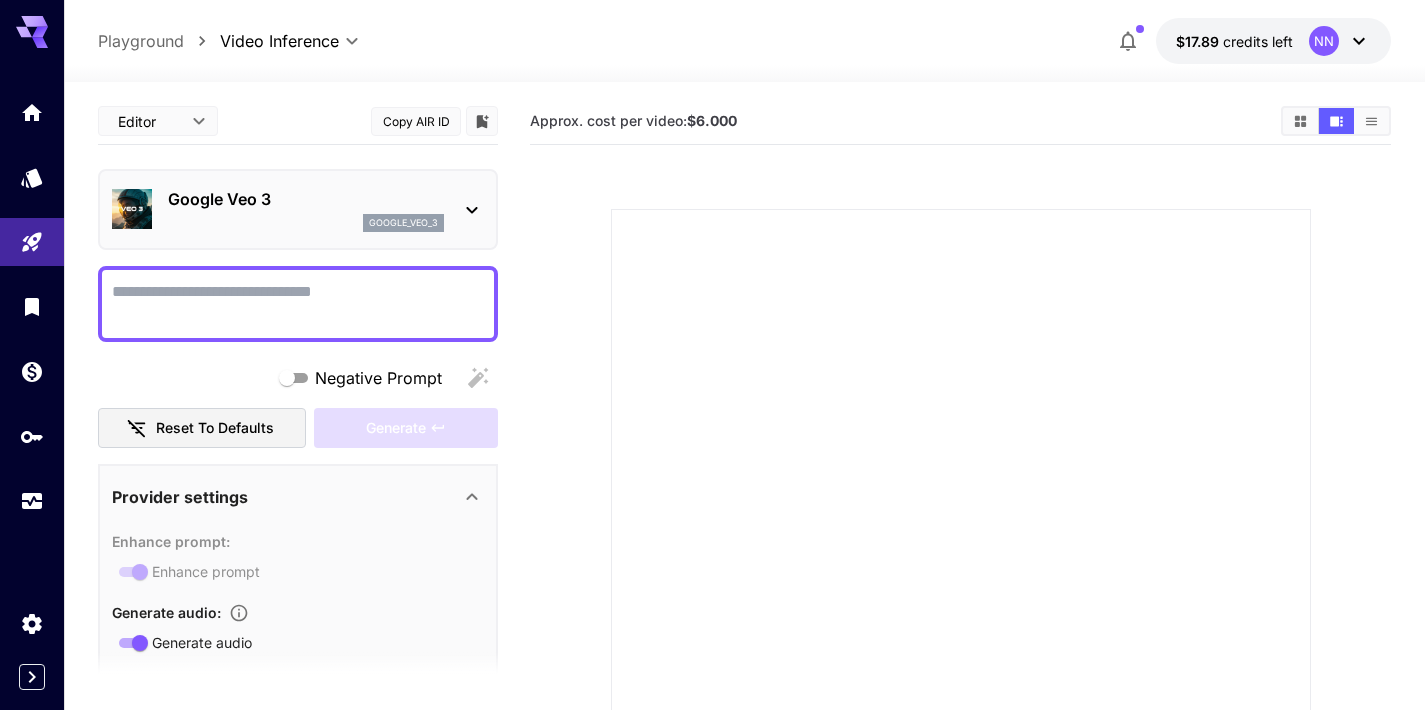 click at bounding box center [961, 559] 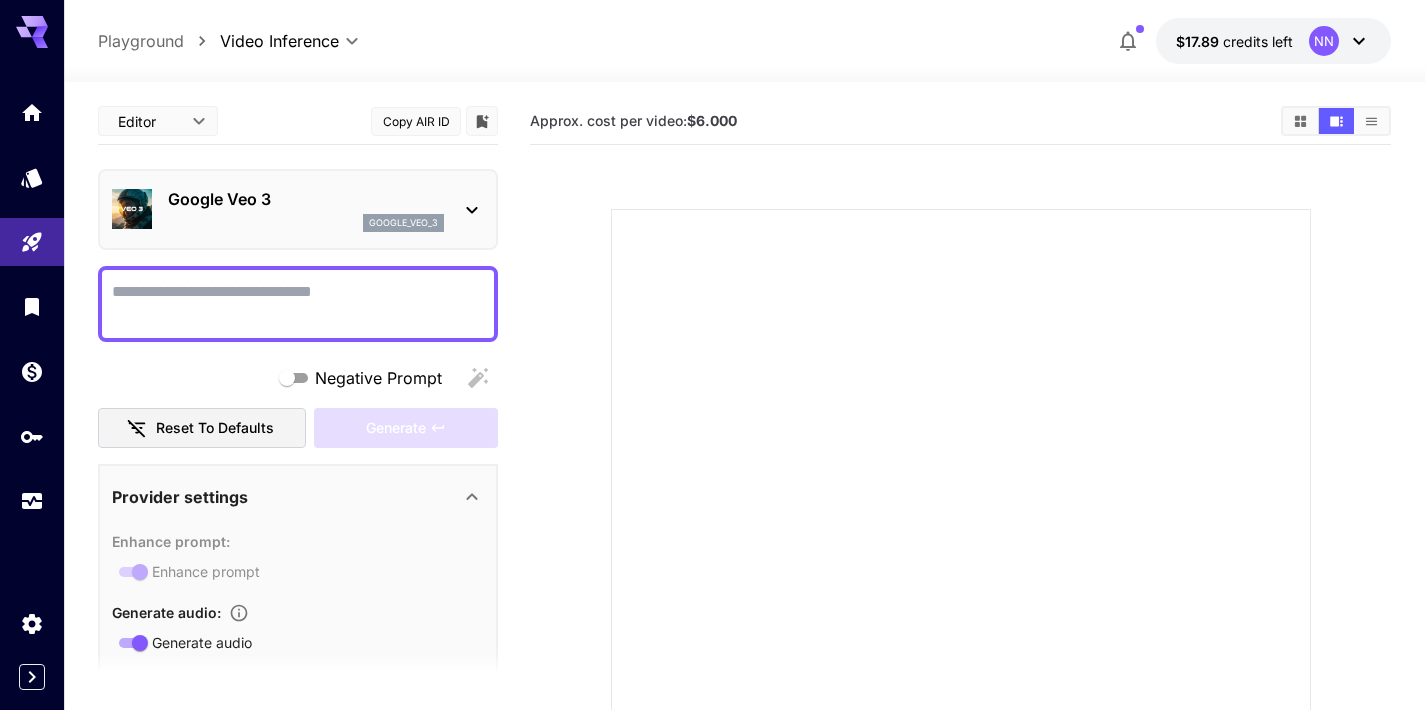 drag, startPoint x: 274, startPoint y: 316, endPoint x: 307, endPoint y: 293, distance: 40.22437 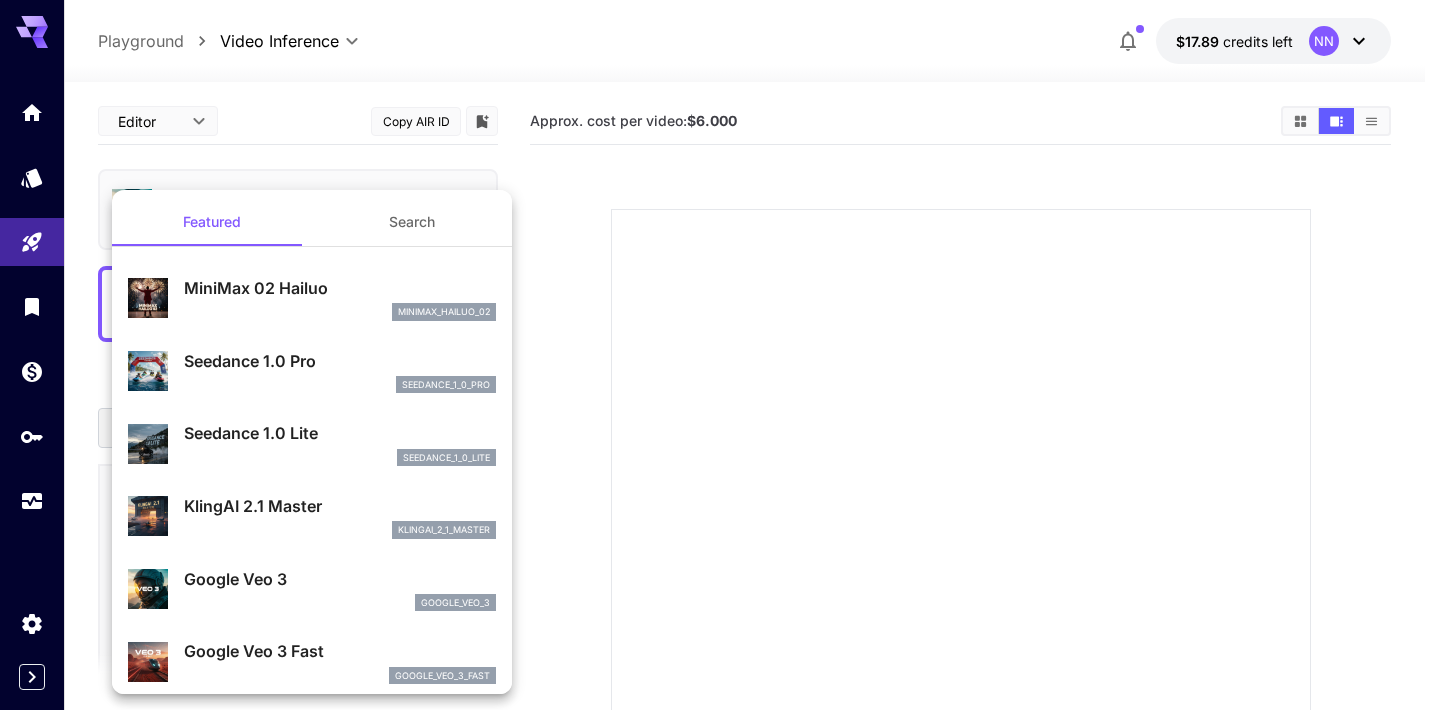 click on "Google Veo 3 Fast" at bounding box center [340, 651] 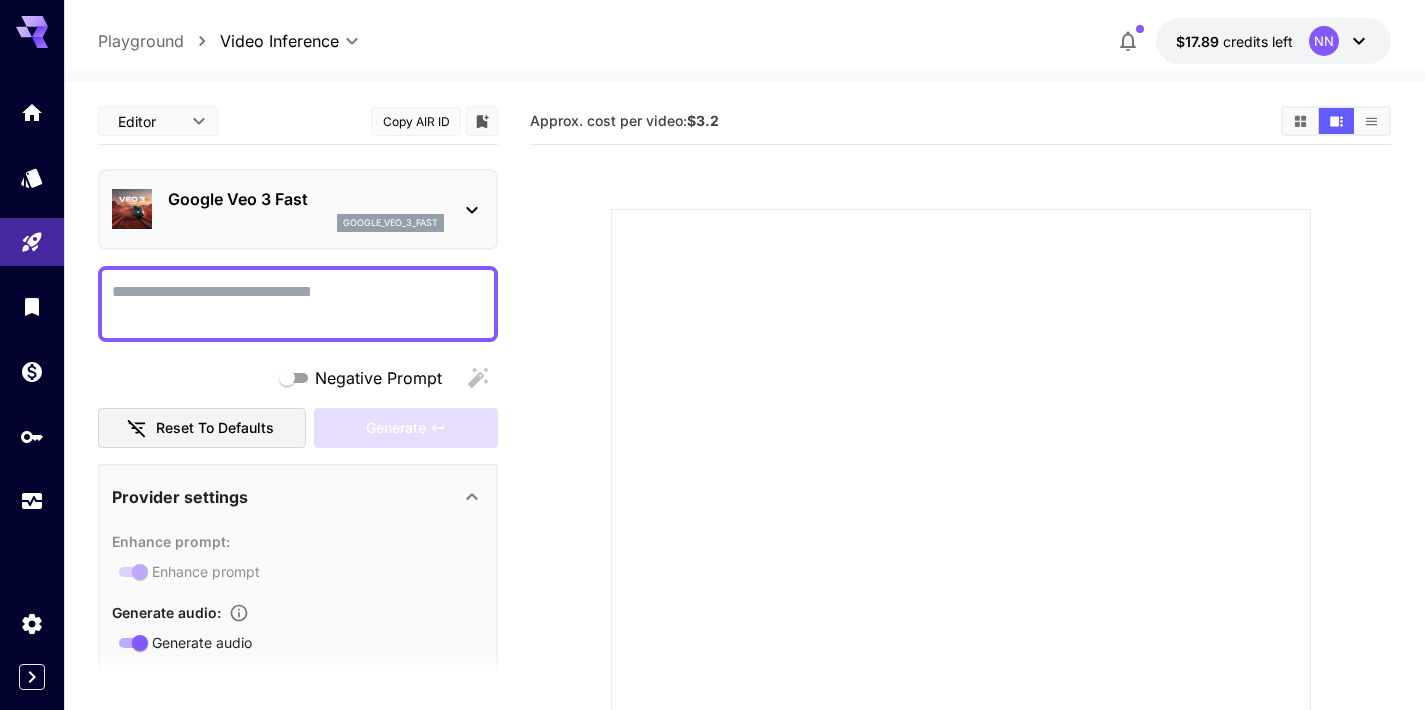 click at bounding box center (961, 559) 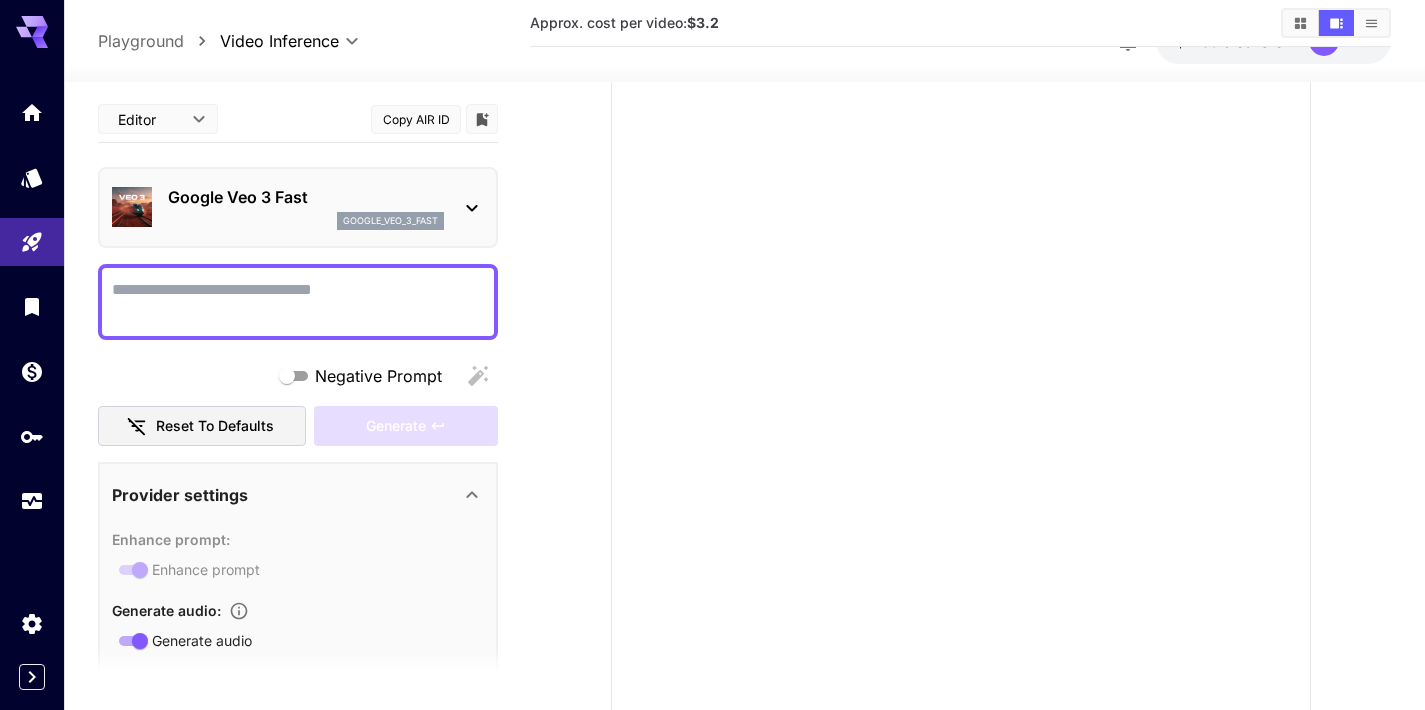 scroll, scrollTop: 259, scrollLeft: 0, axis: vertical 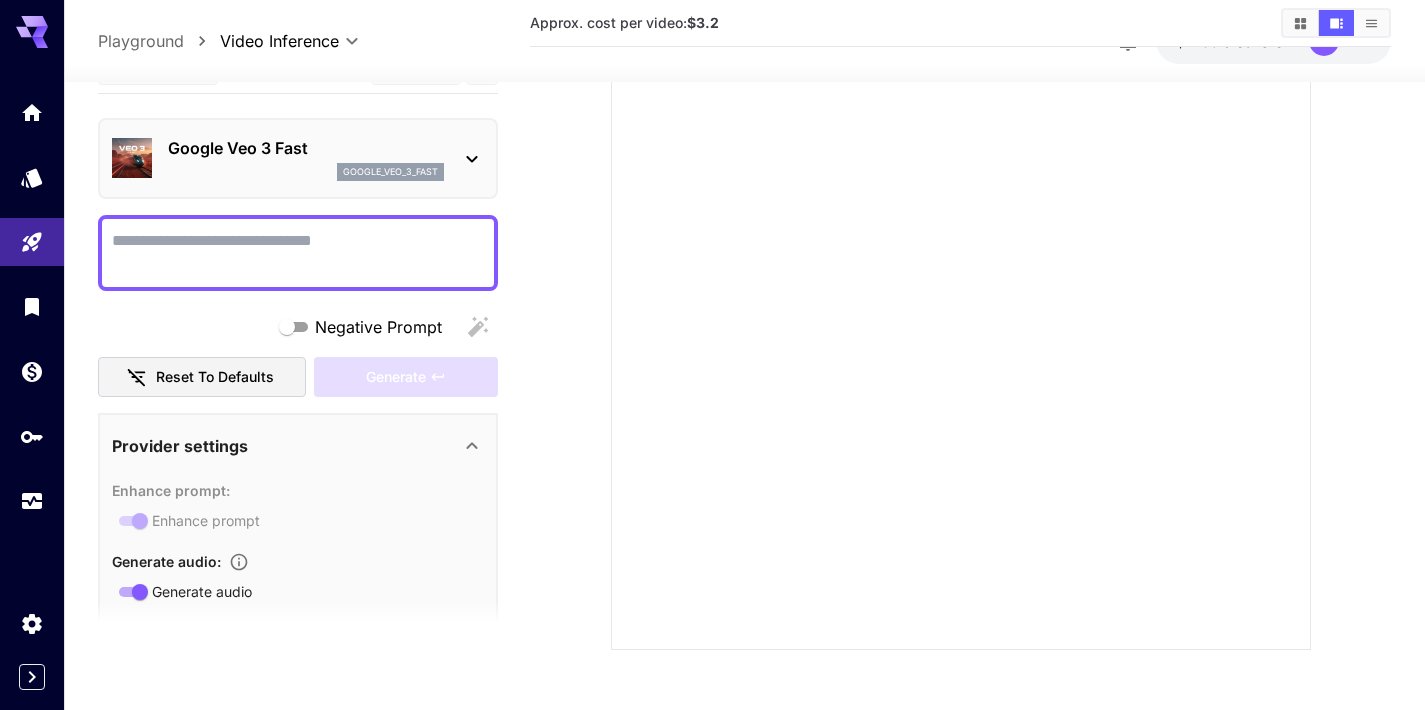 click on "Negative Prompt" at bounding box center [298, 252] 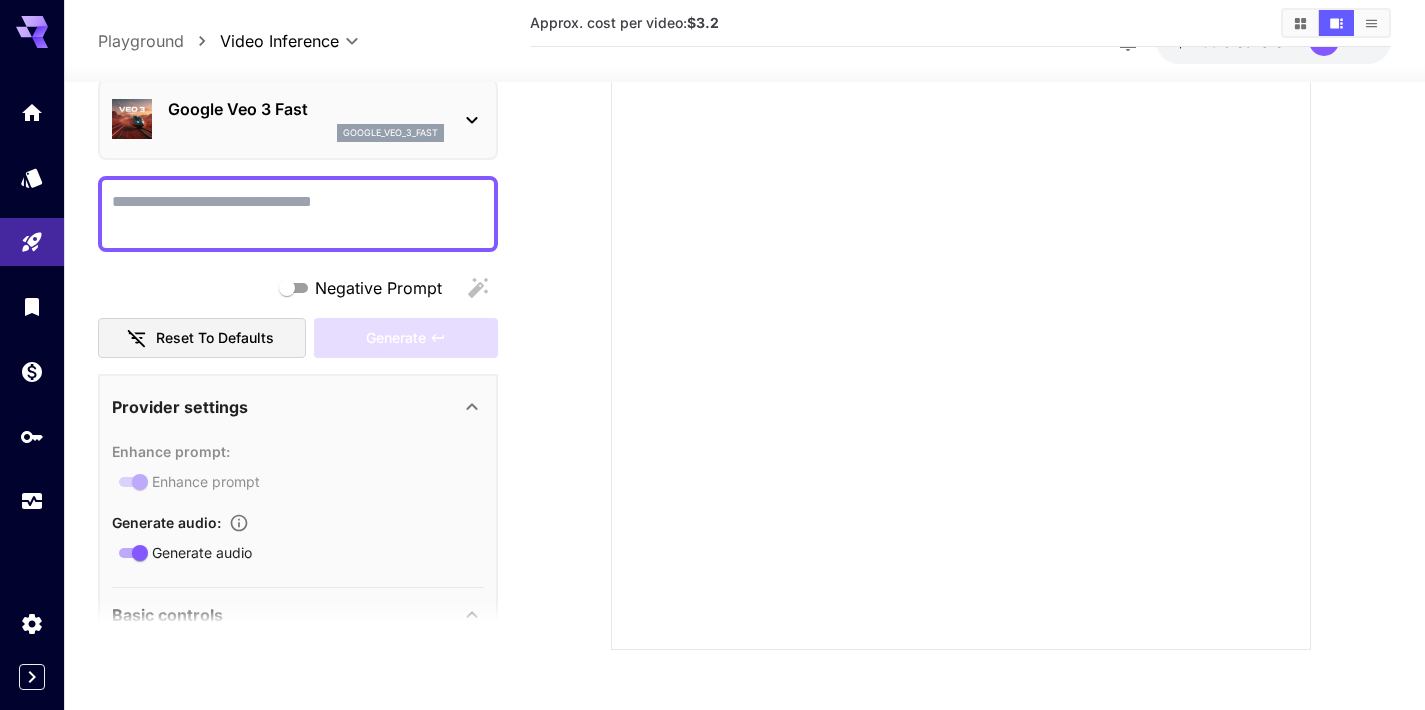 scroll, scrollTop: 0, scrollLeft: 0, axis: both 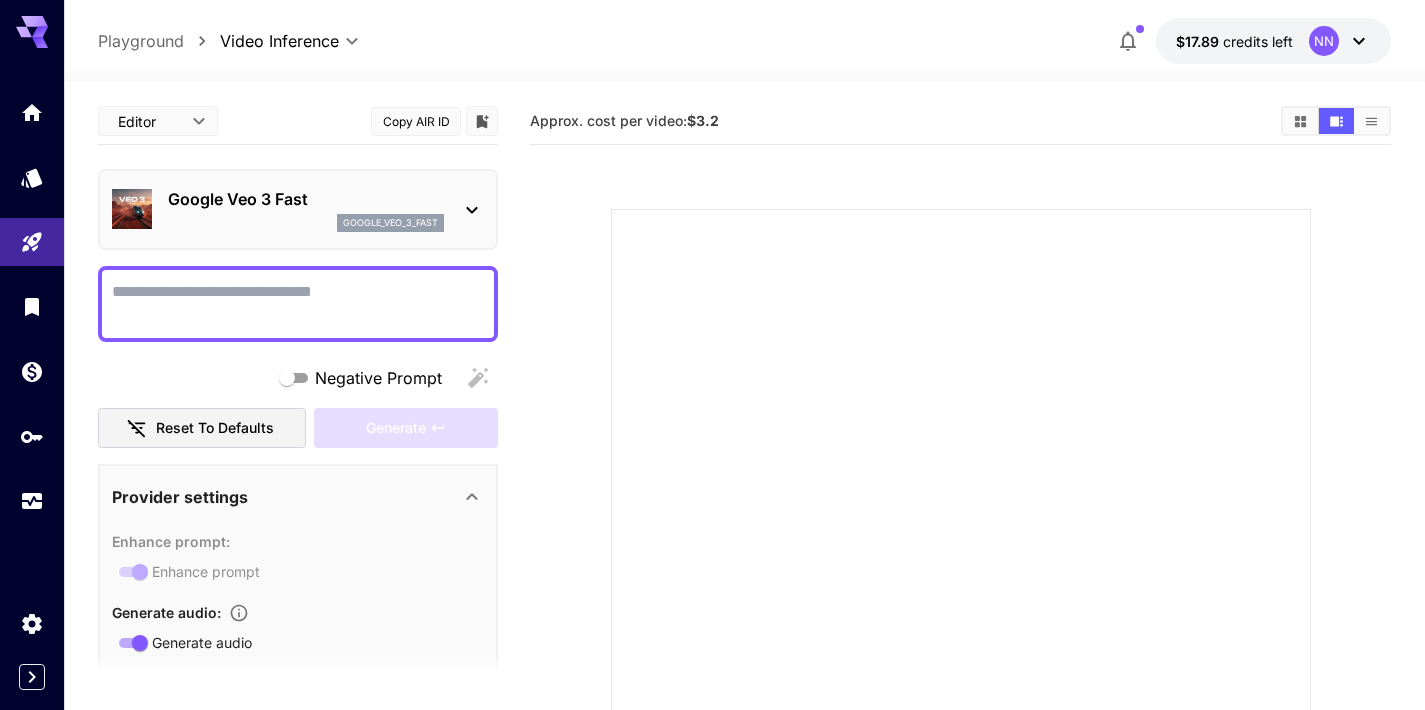 click on "**********" at bounding box center (298, 844) 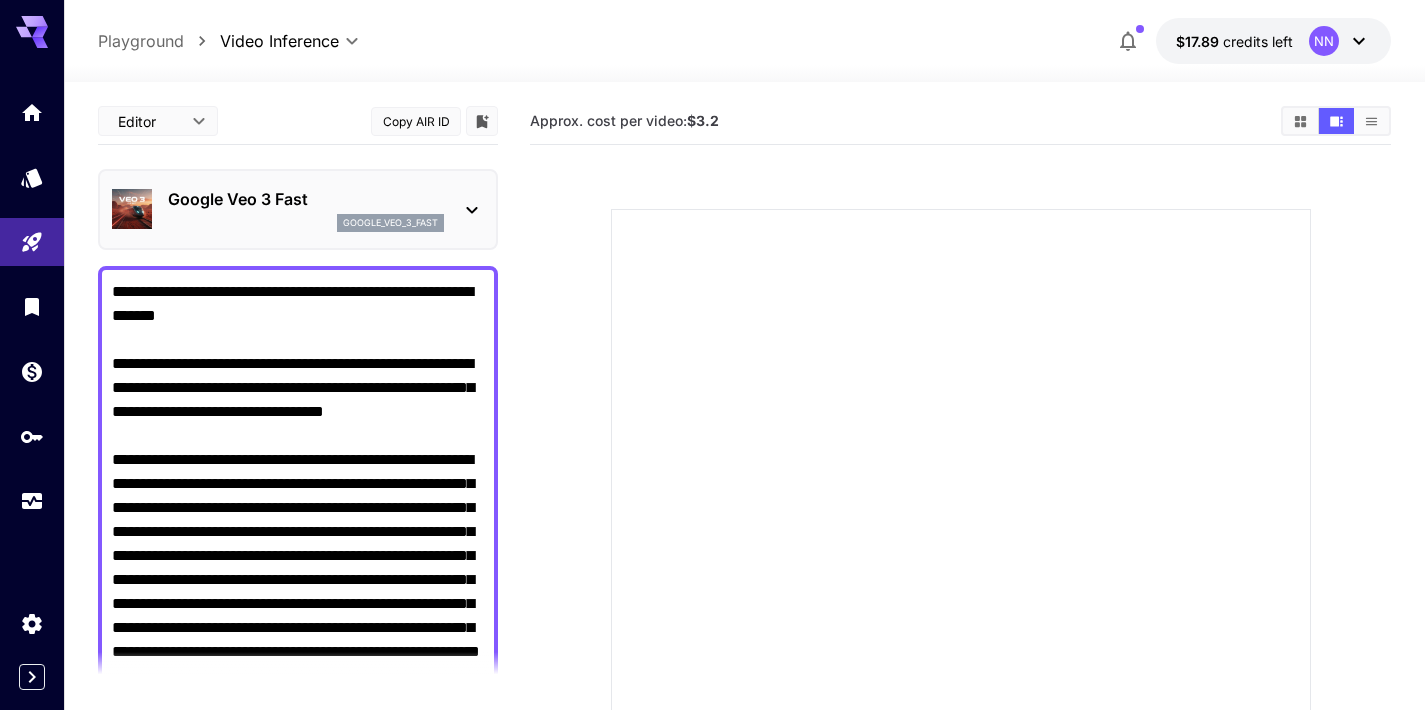 scroll, scrollTop: 728, scrollLeft: 0, axis: vertical 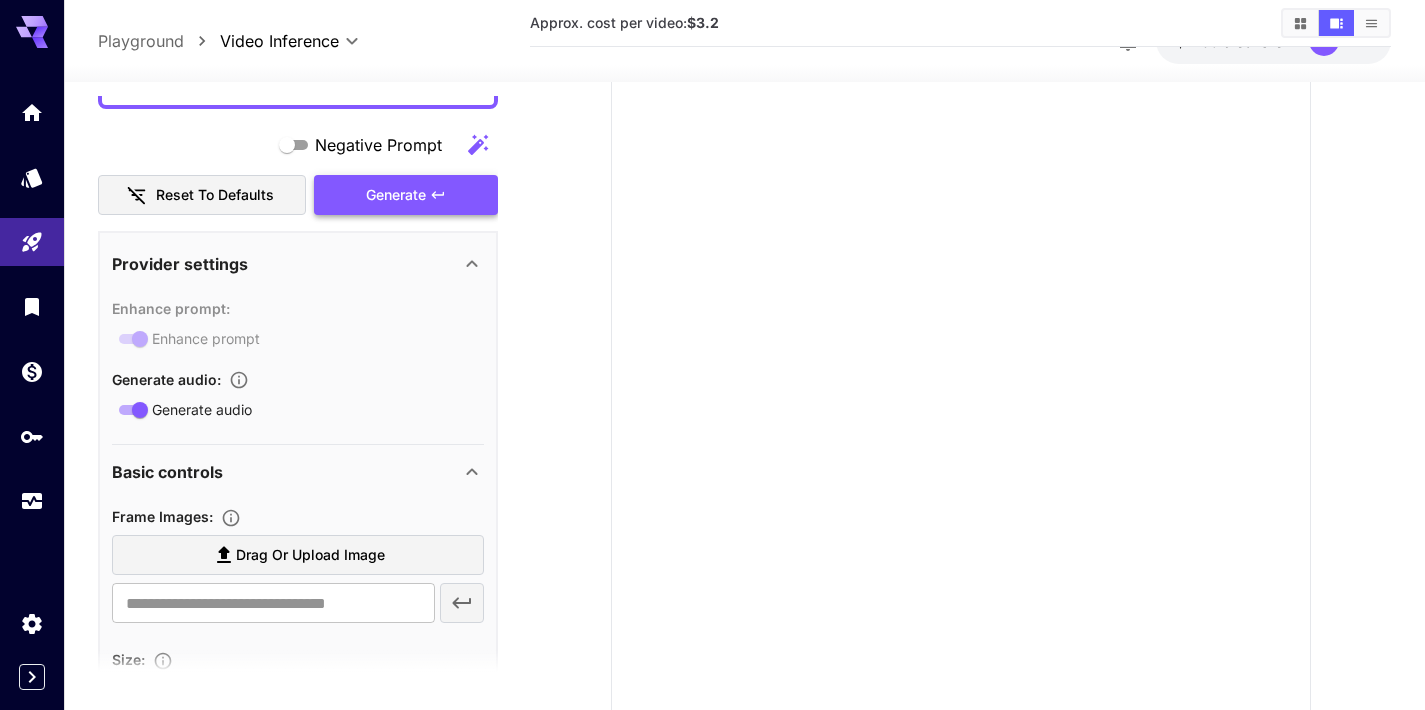 type on "**********" 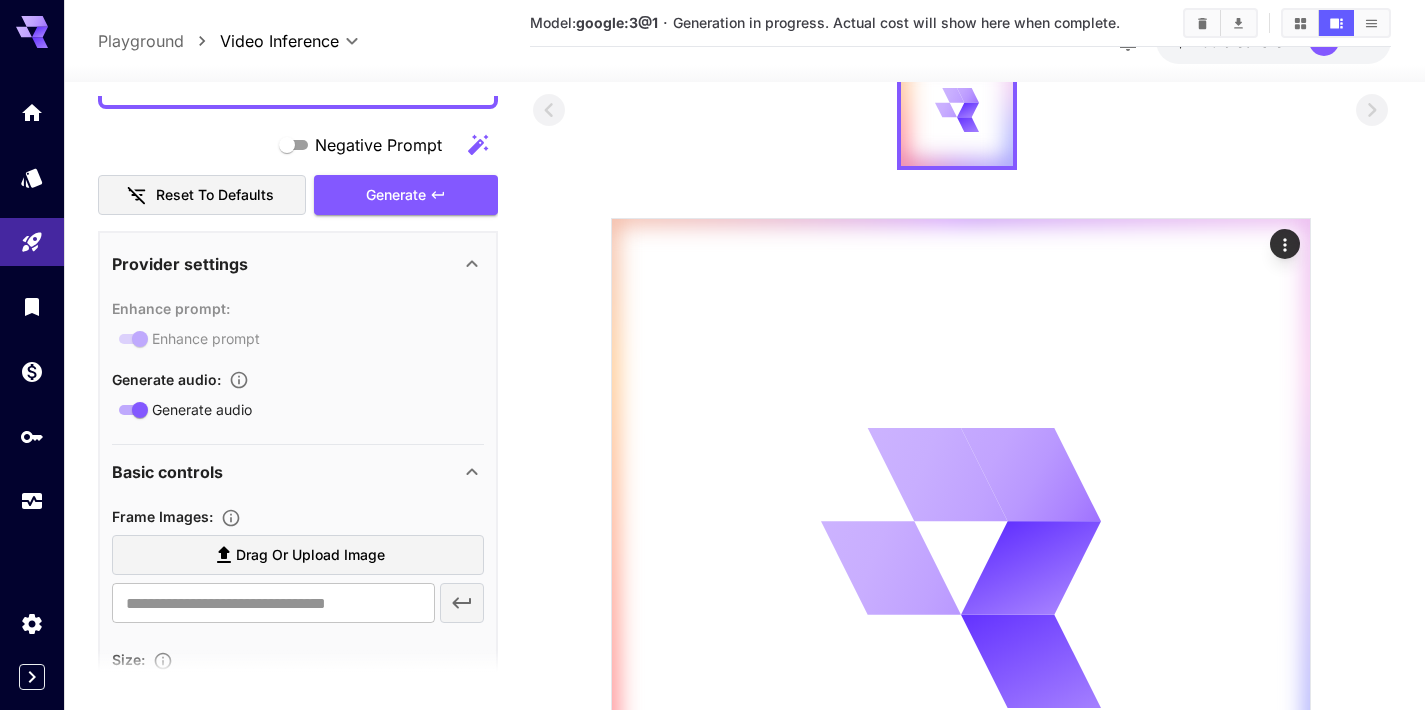 scroll, scrollTop: 0, scrollLeft: 0, axis: both 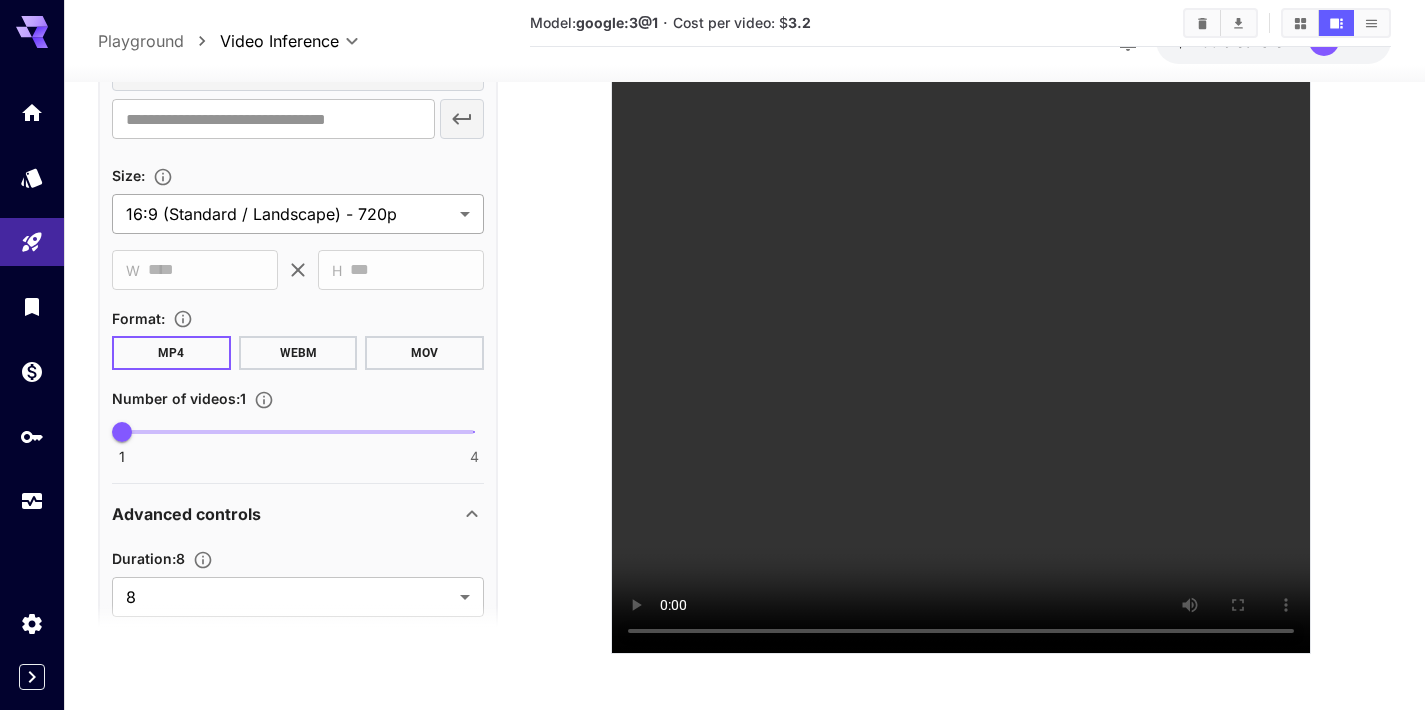click on "**********" at bounding box center (712, 169) 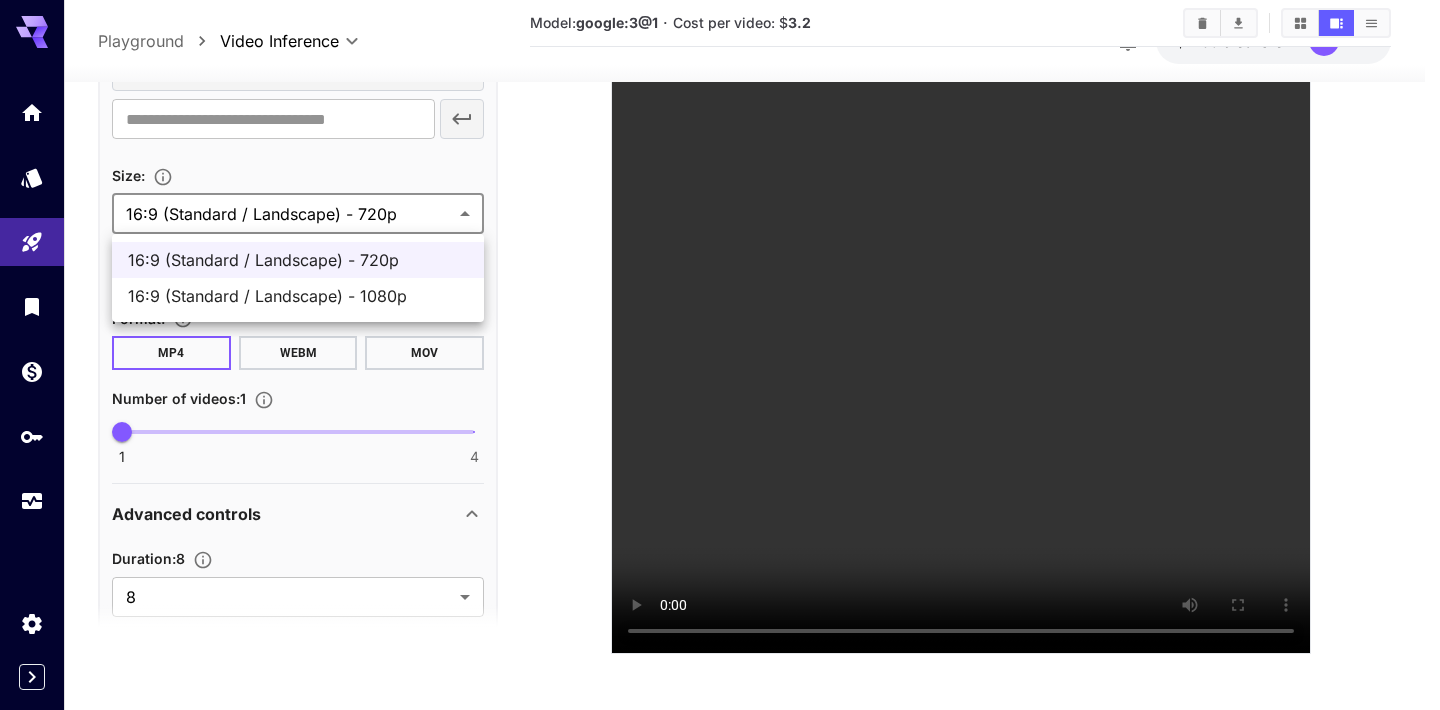 drag, startPoint x: 535, startPoint y: 277, endPoint x: 515, endPoint y: 284, distance: 21.189621 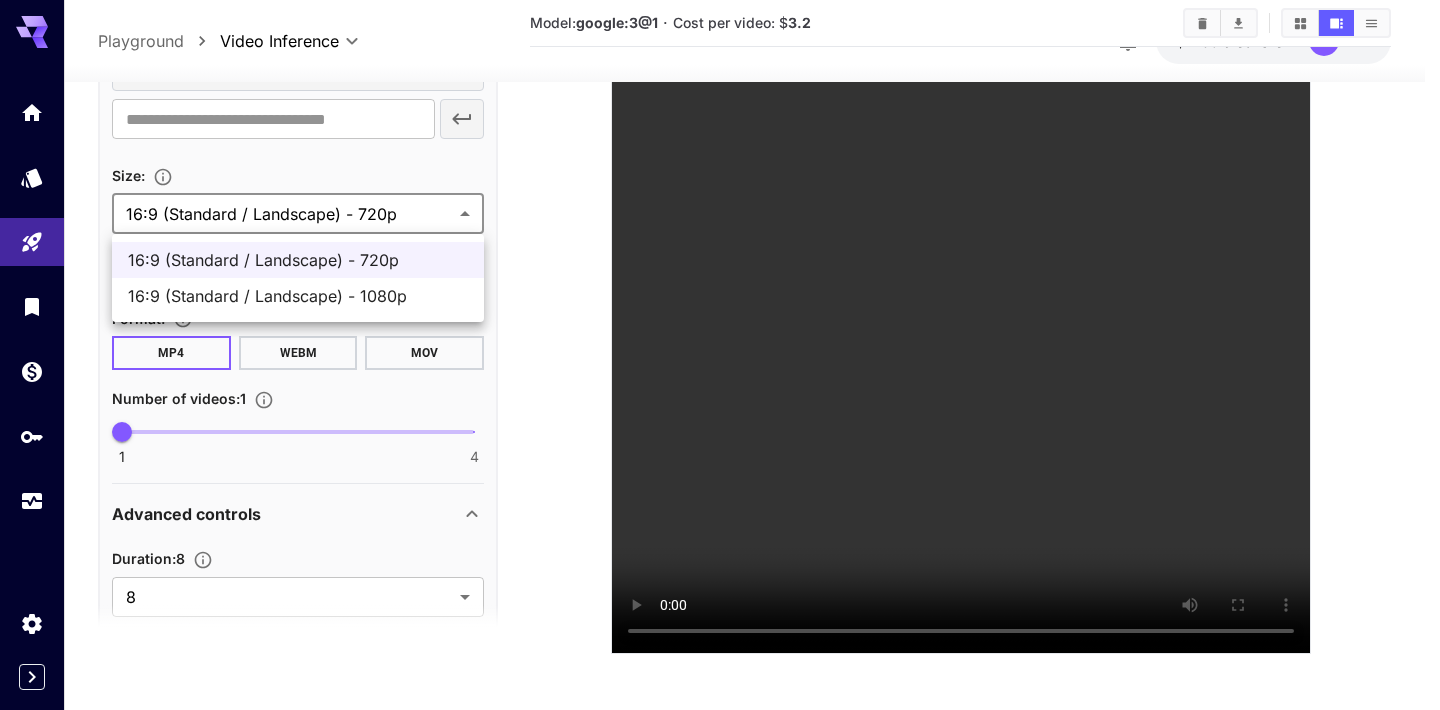 click on "**********" at bounding box center (720, 169) 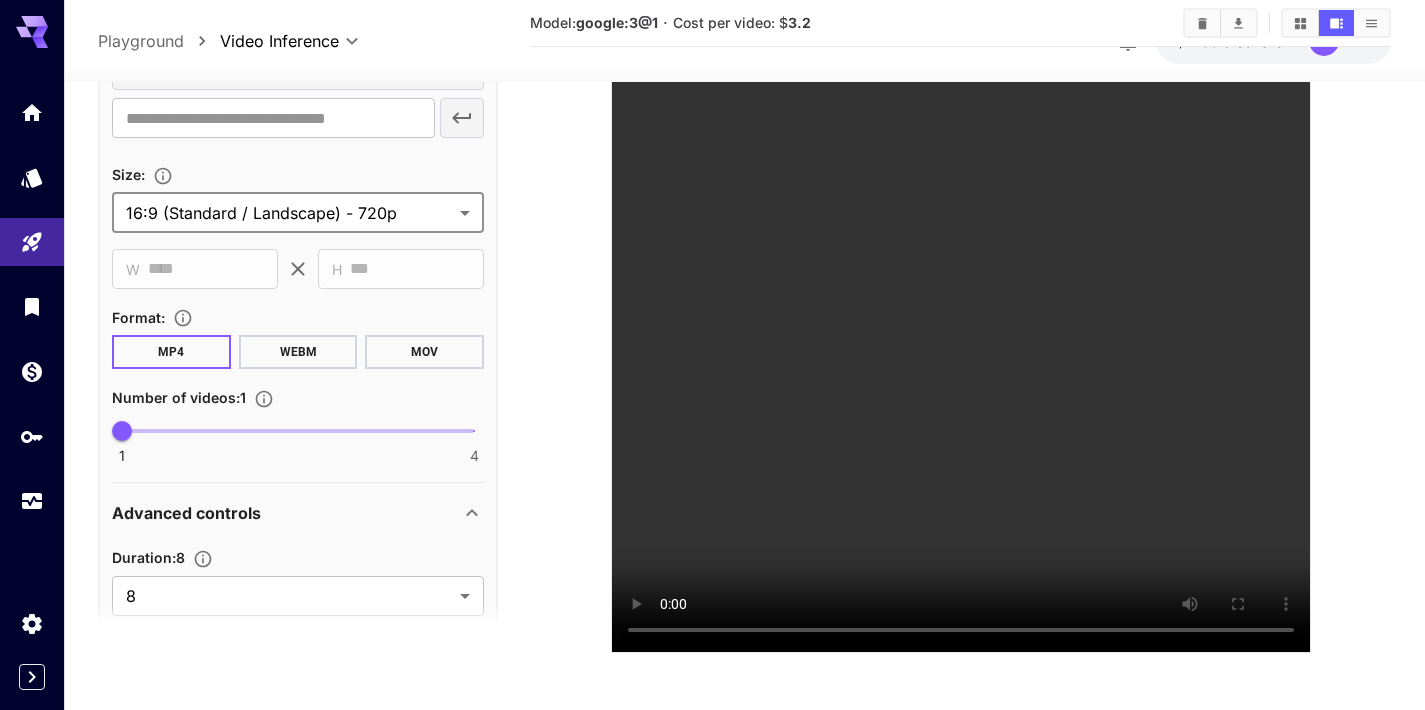scroll, scrollTop: 379, scrollLeft: 0, axis: vertical 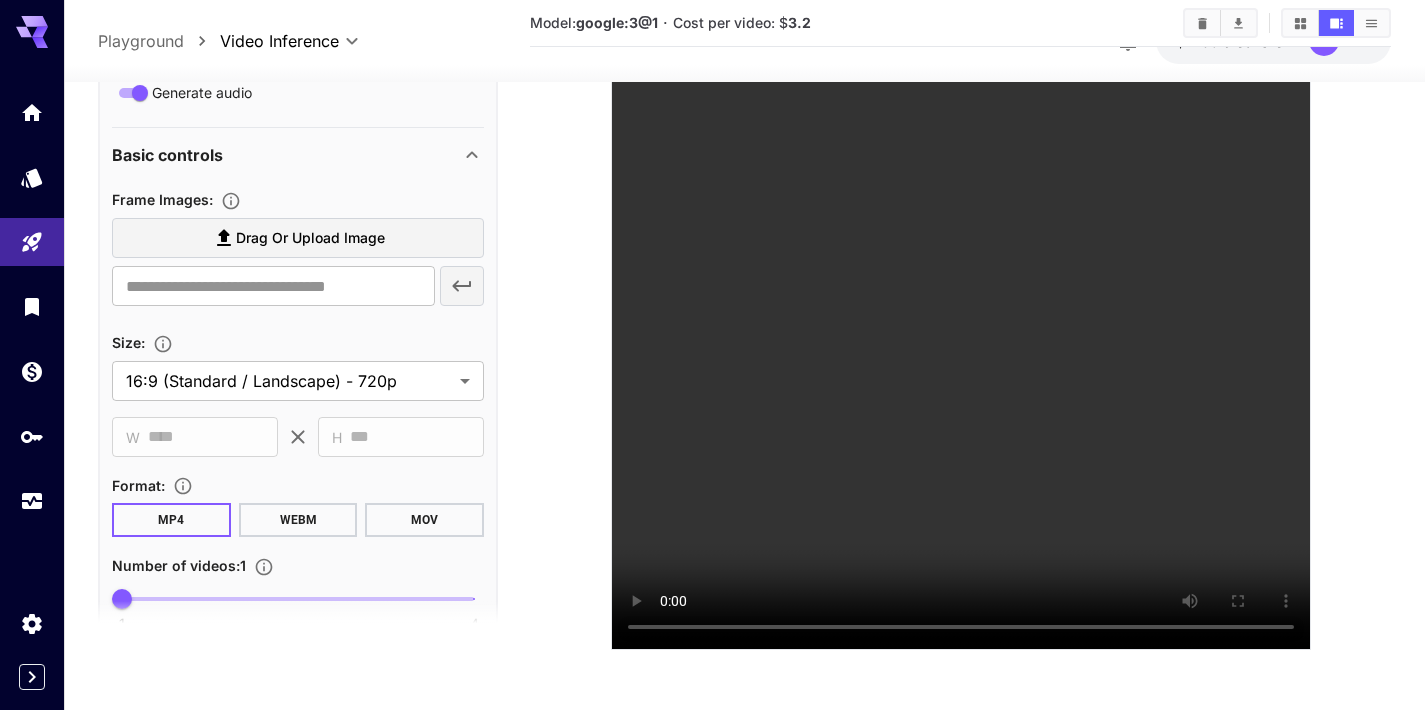click on "**********" at bounding box center (298, 365) 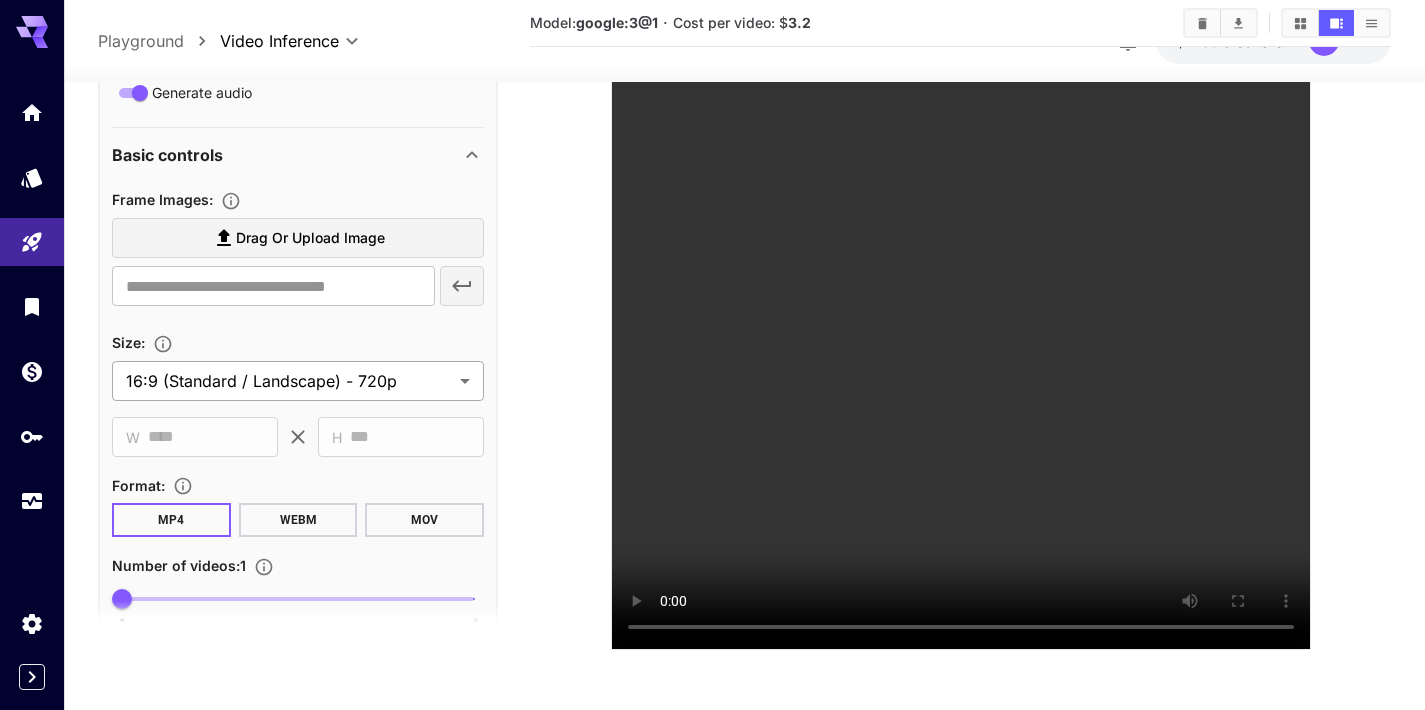 click on "**********" at bounding box center (712, 165) 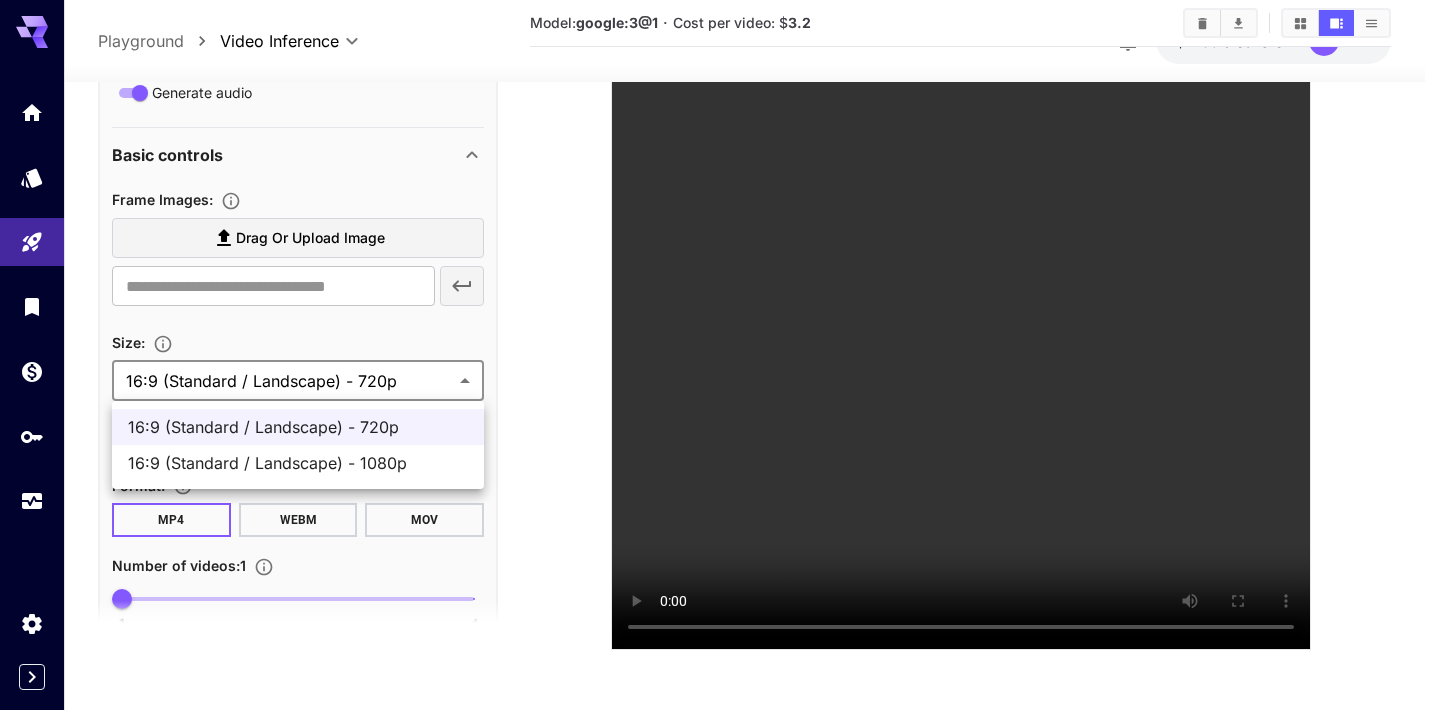 click at bounding box center [720, 355] 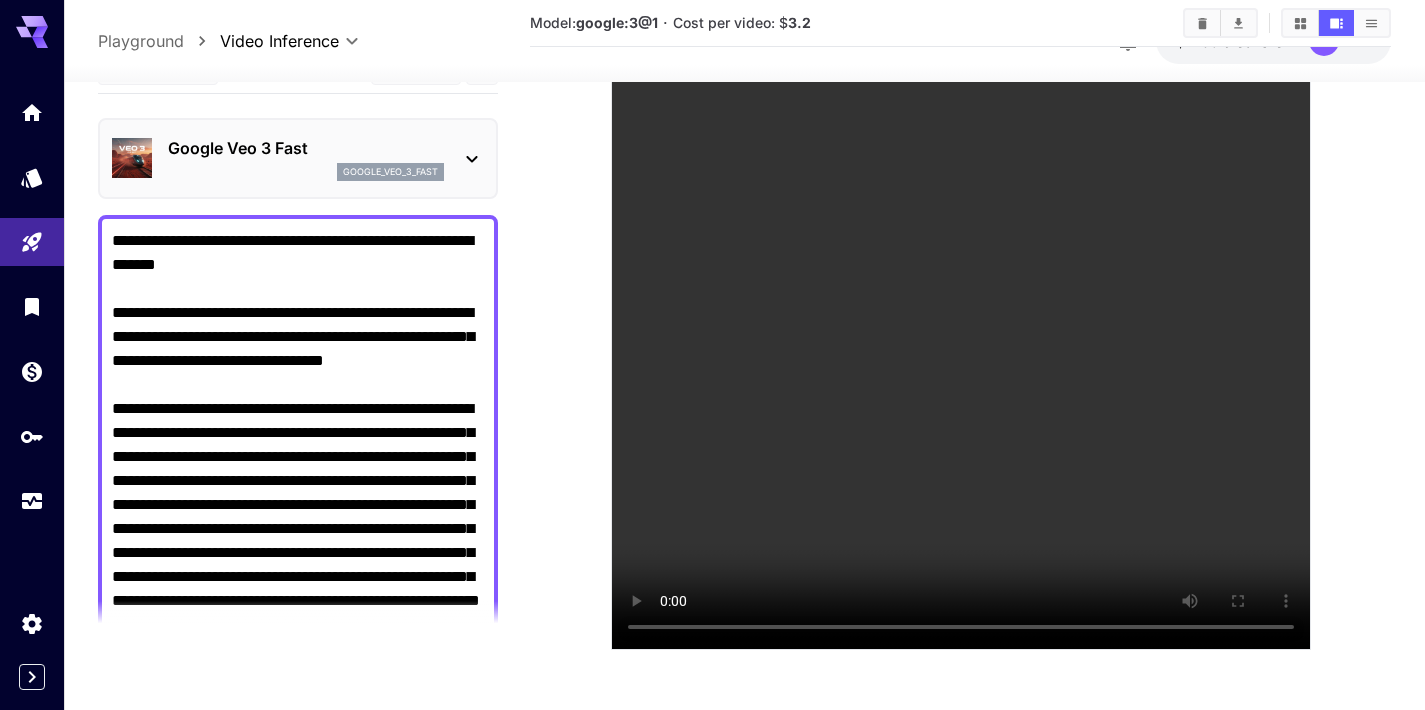 scroll, scrollTop: 4, scrollLeft: 0, axis: vertical 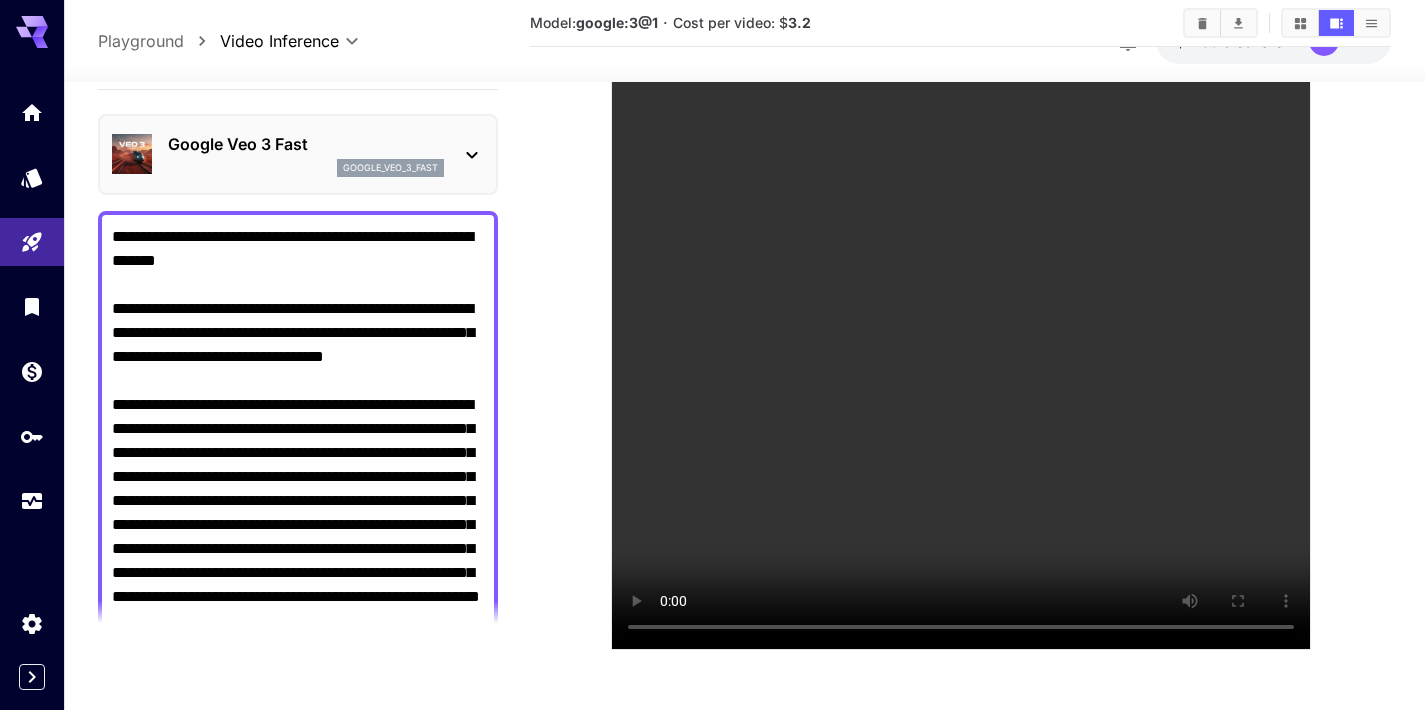 click on "Negative Prompt" at bounding box center [298, 800] 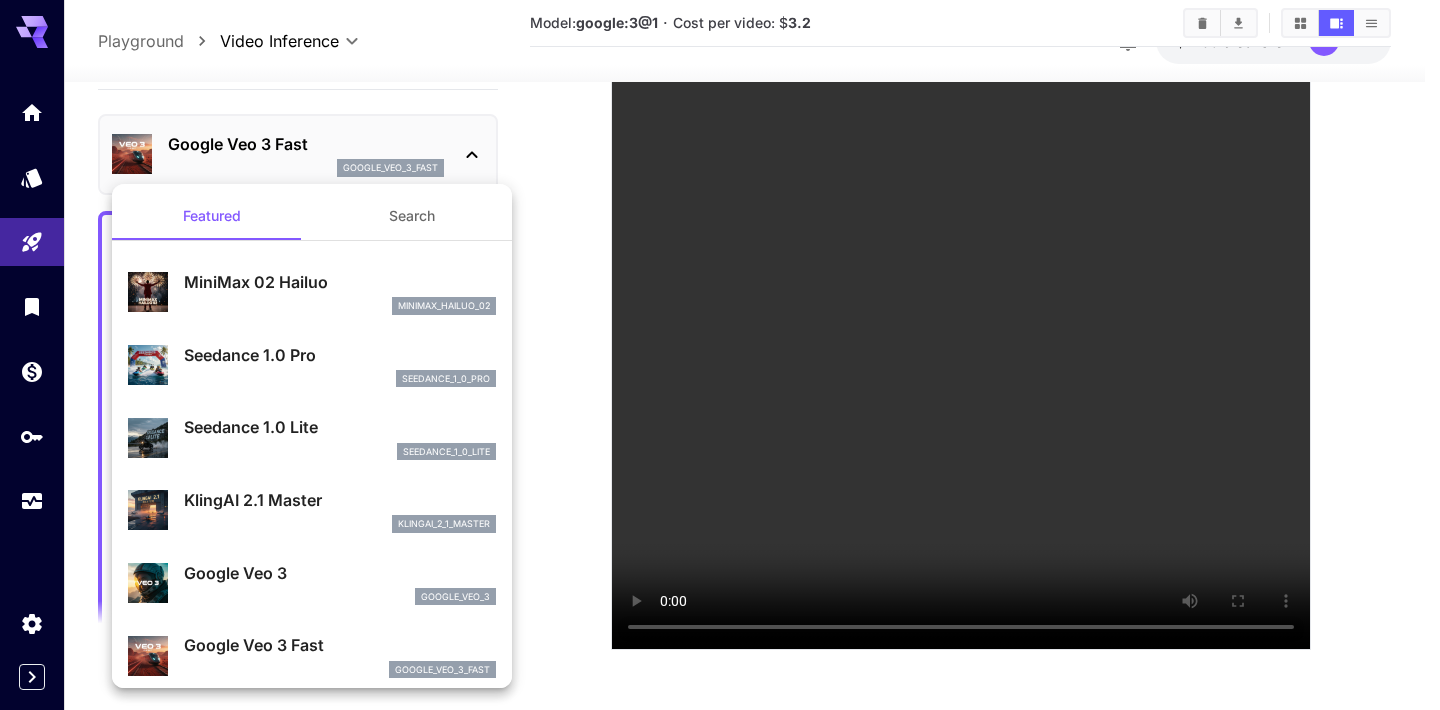click on "seedance_1_0_pro" at bounding box center (340, 379) 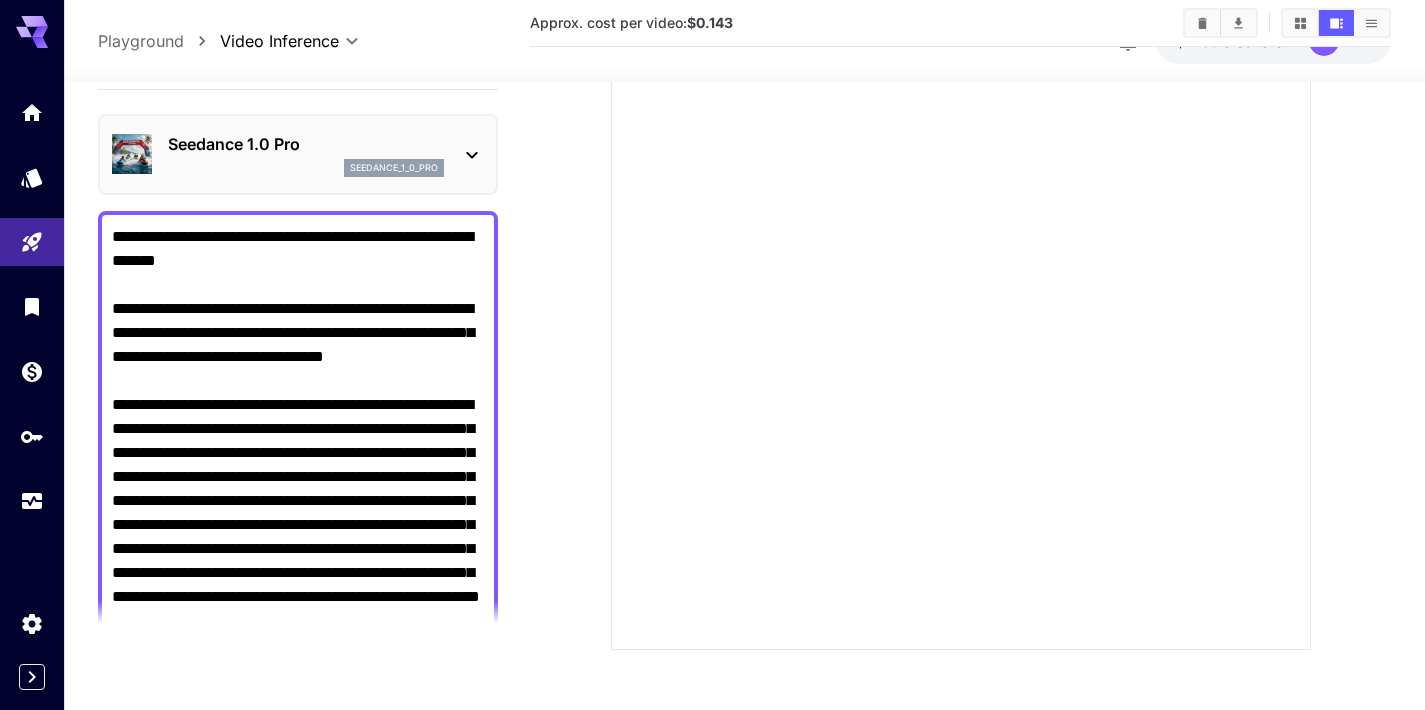 click on "Camera fixed" at bounding box center [298, 800] 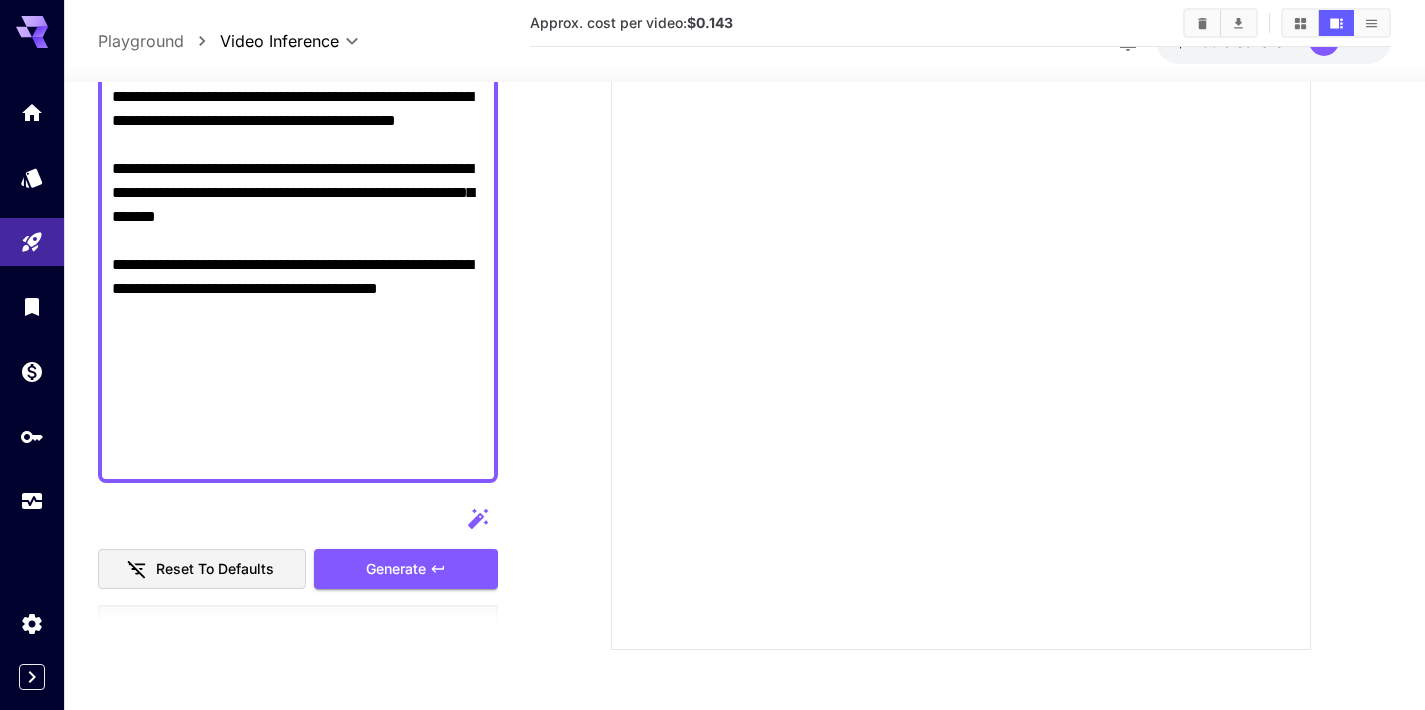 scroll, scrollTop: 982, scrollLeft: 0, axis: vertical 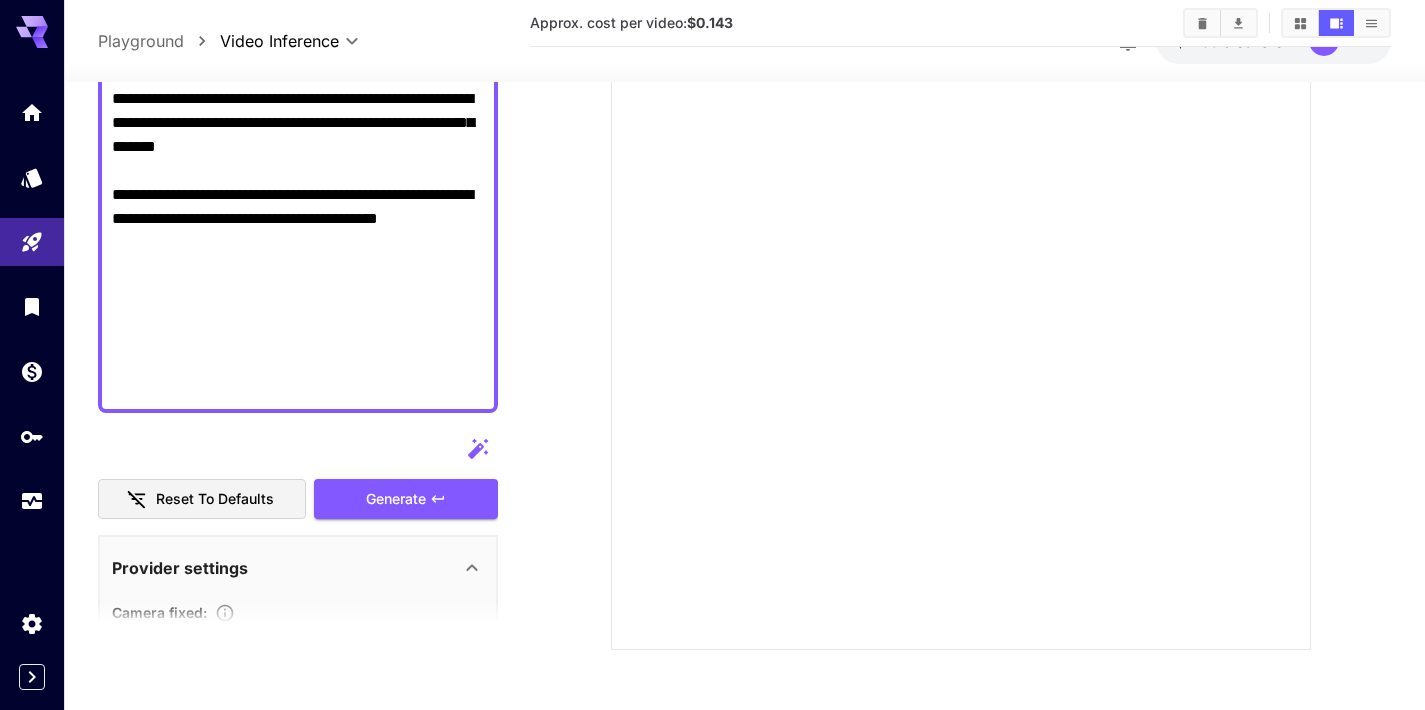 click on "Camera fixed" at bounding box center (298, -178) 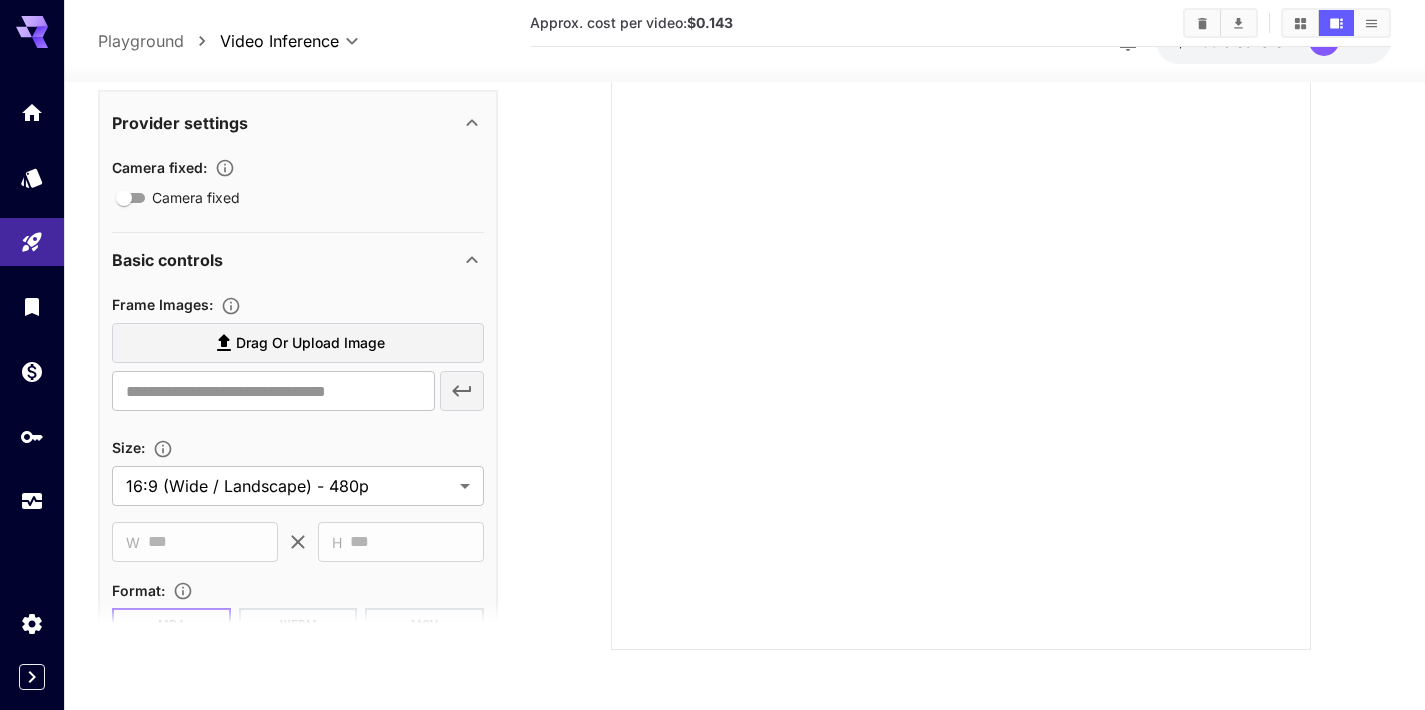 scroll, scrollTop: 1444, scrollLeft: 0, axis: vertical 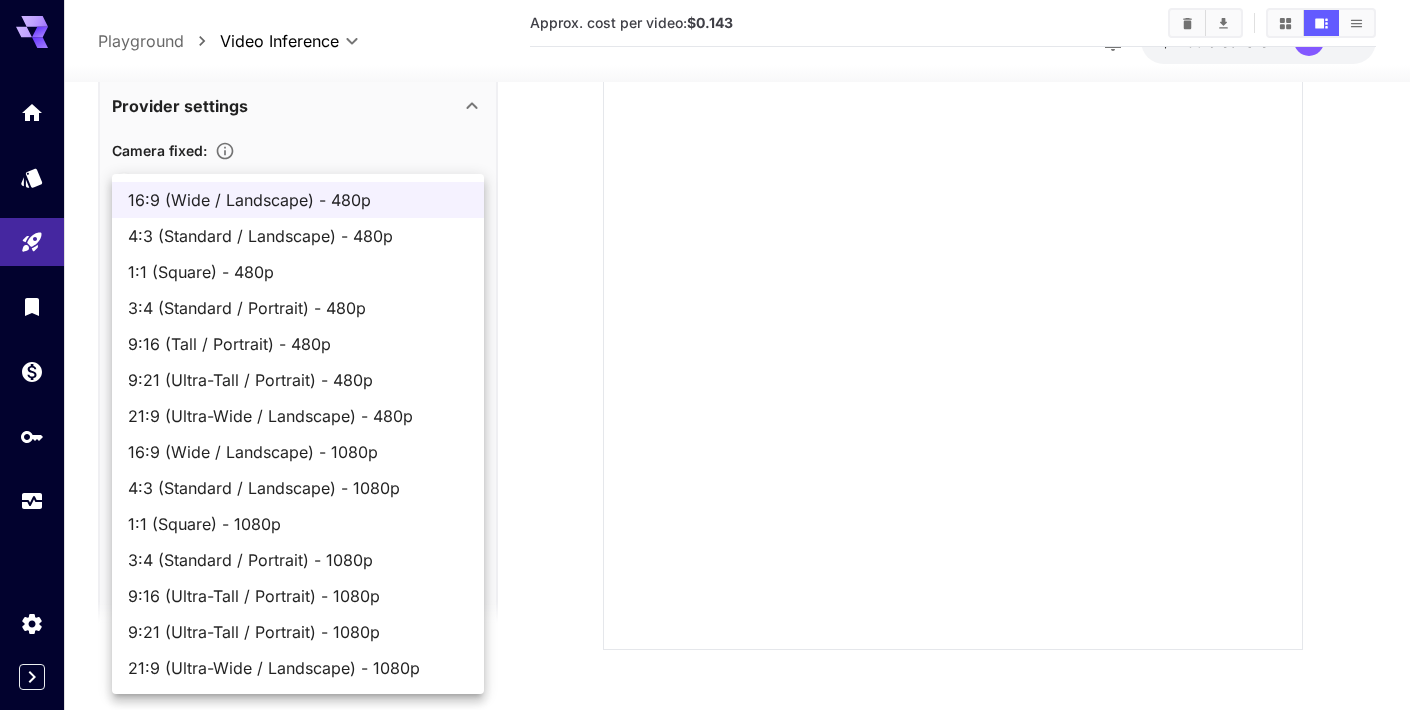 click on "**********" at bounding box center [712, 165] 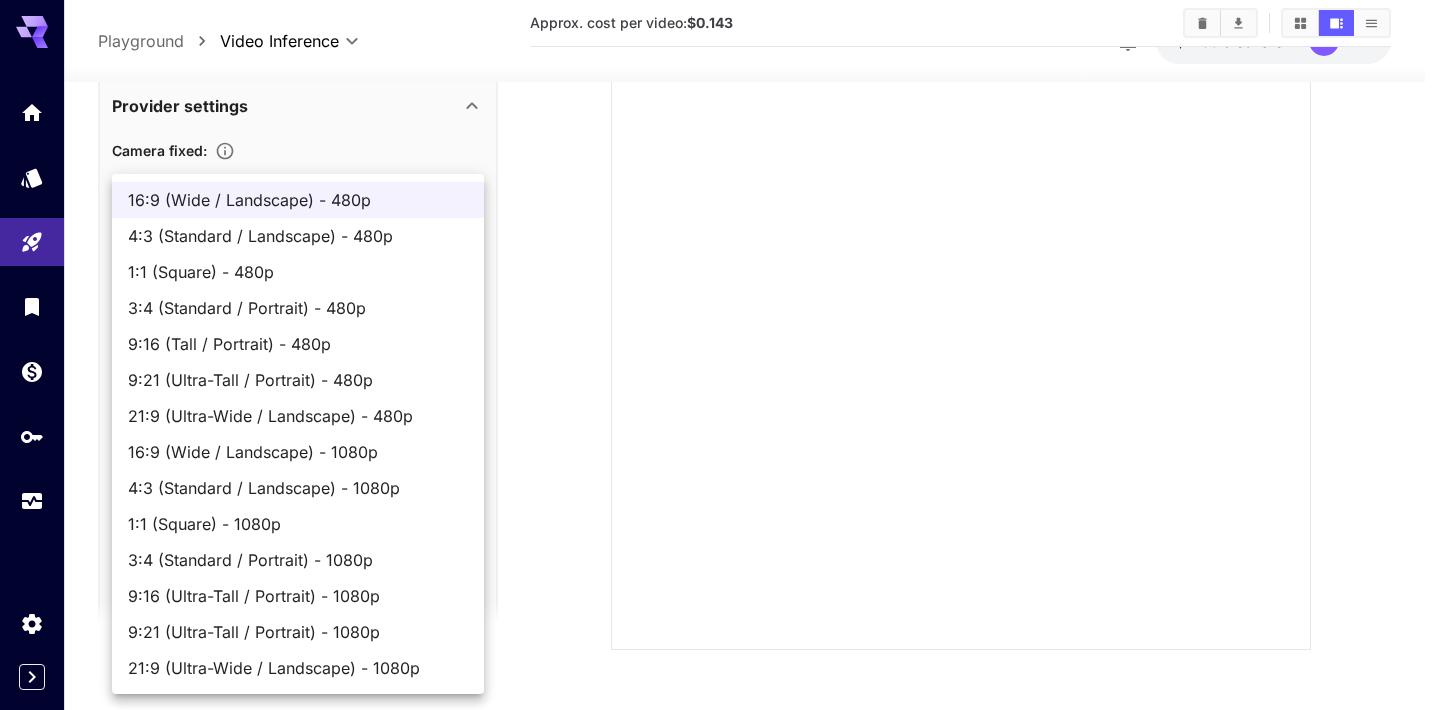 click at bounding box center (720, 355) 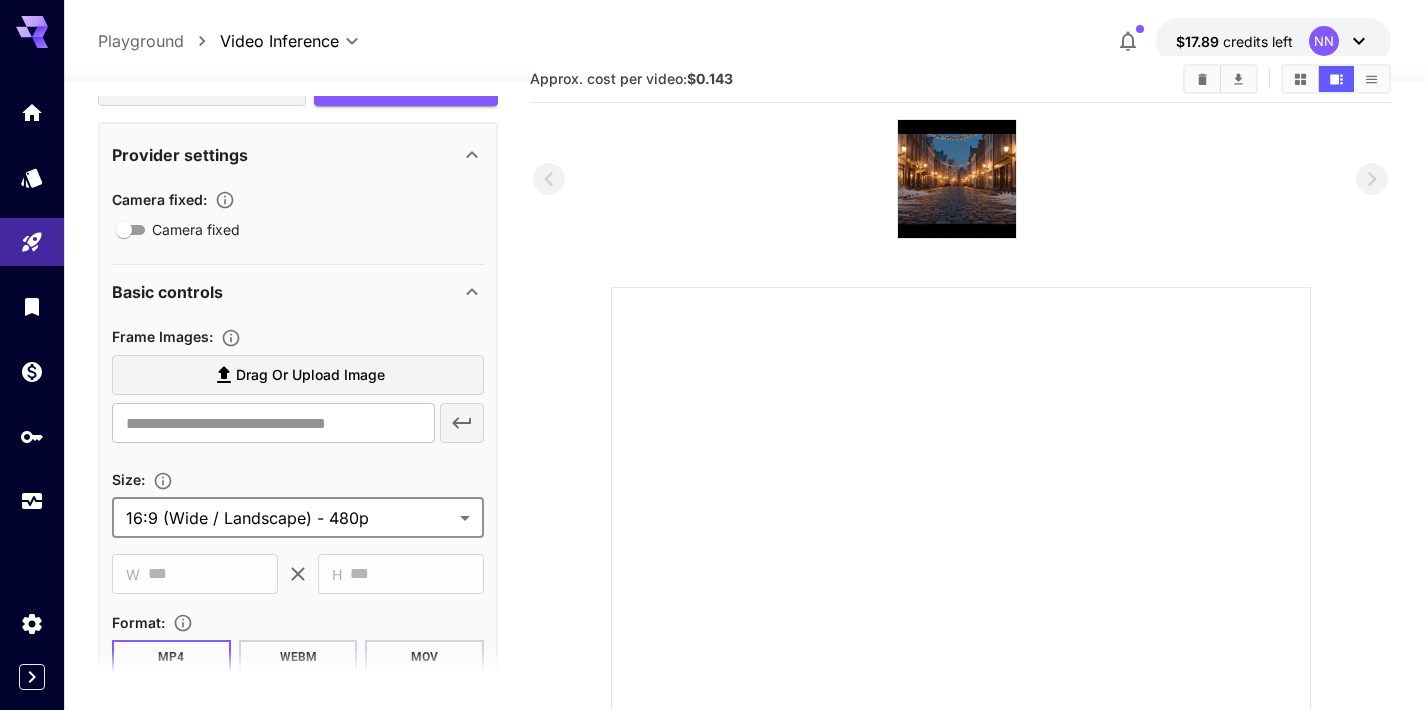scroll, scrollTop: 0, scrollLeft: 0, axis: both 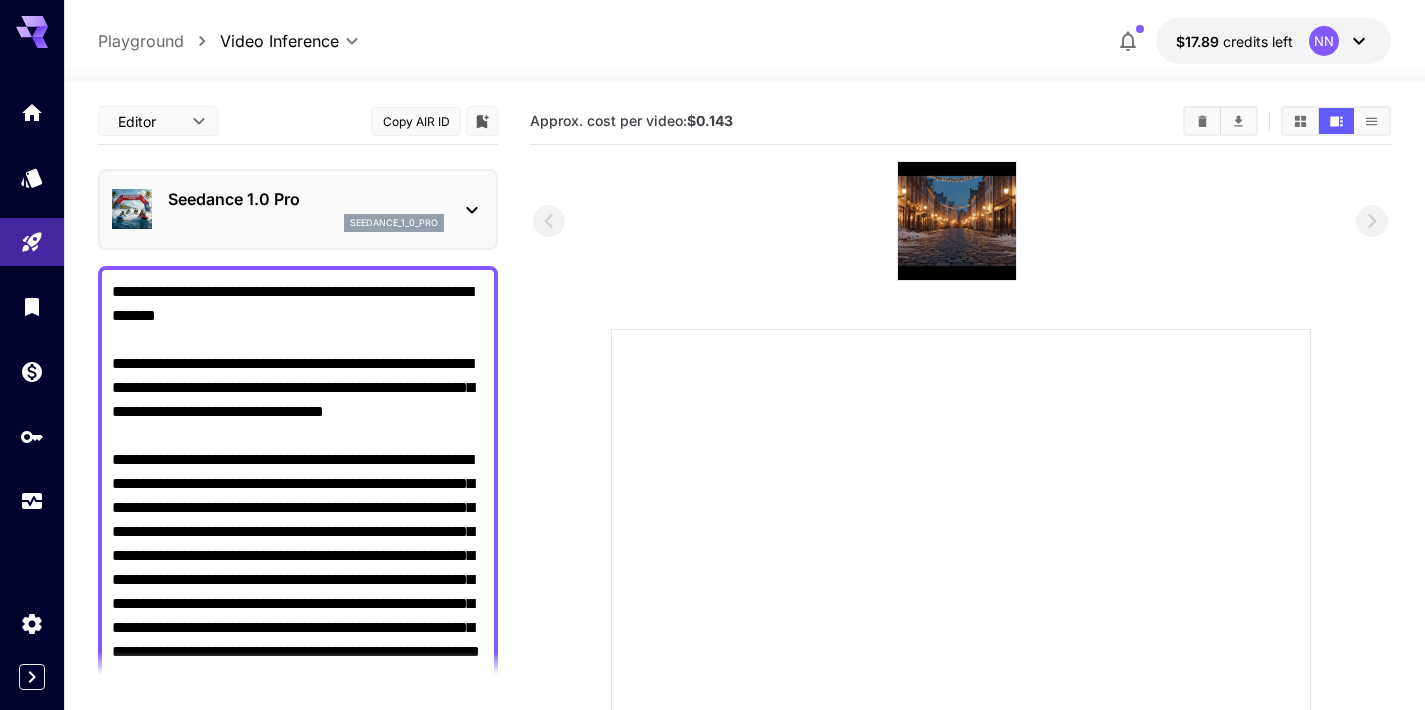 click on "Seedance 1.0 Pro seedance_1_0_pro" at bounding box center [298, 209] 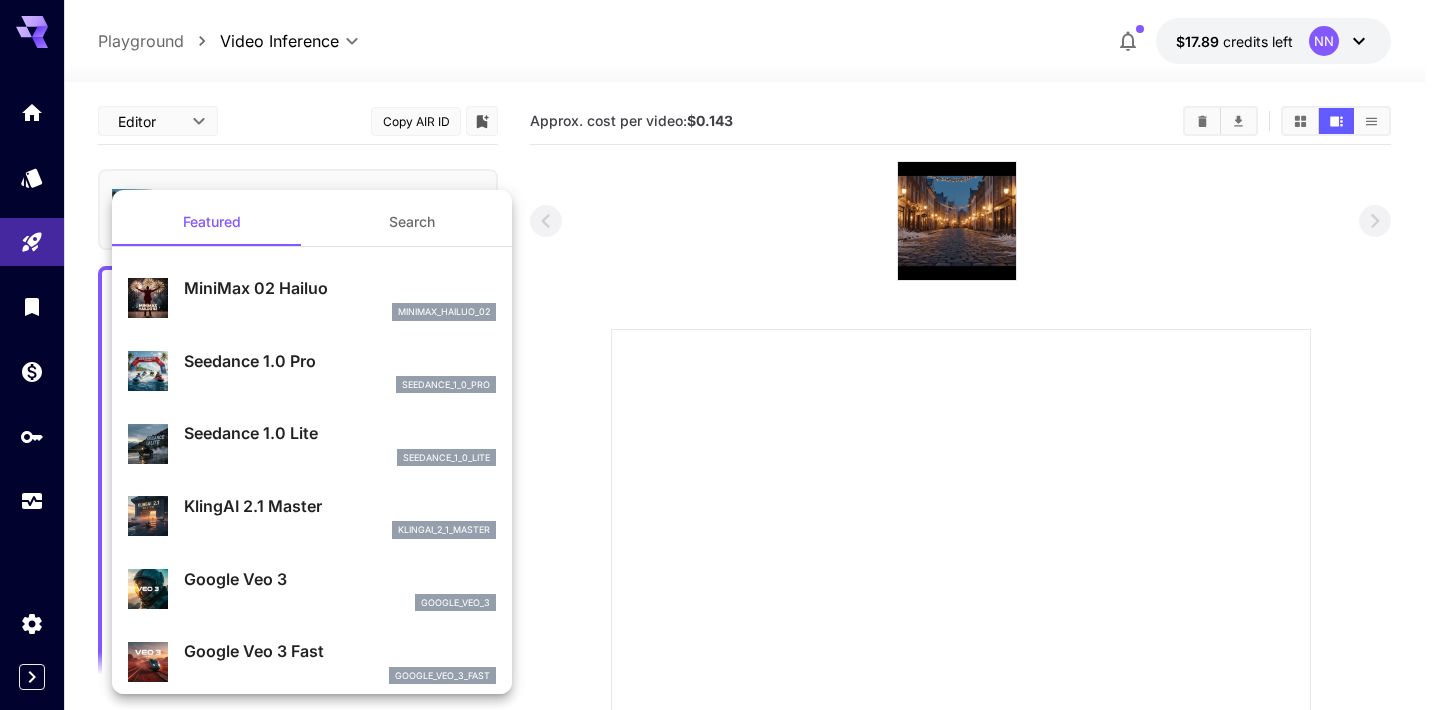 click on "Seedance 1.0 Lite" at bounding box center (340, 433) 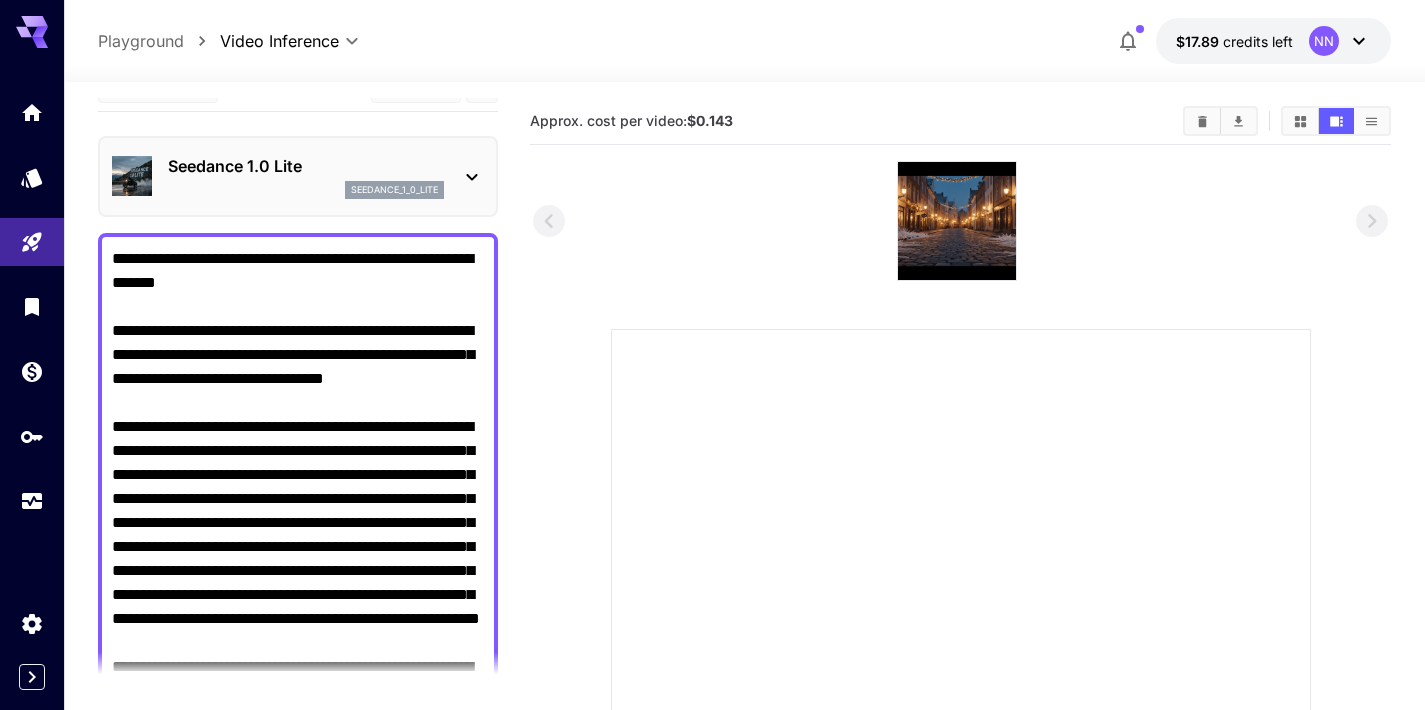 click on "Camera fixed" at bounding box center [298, 823] 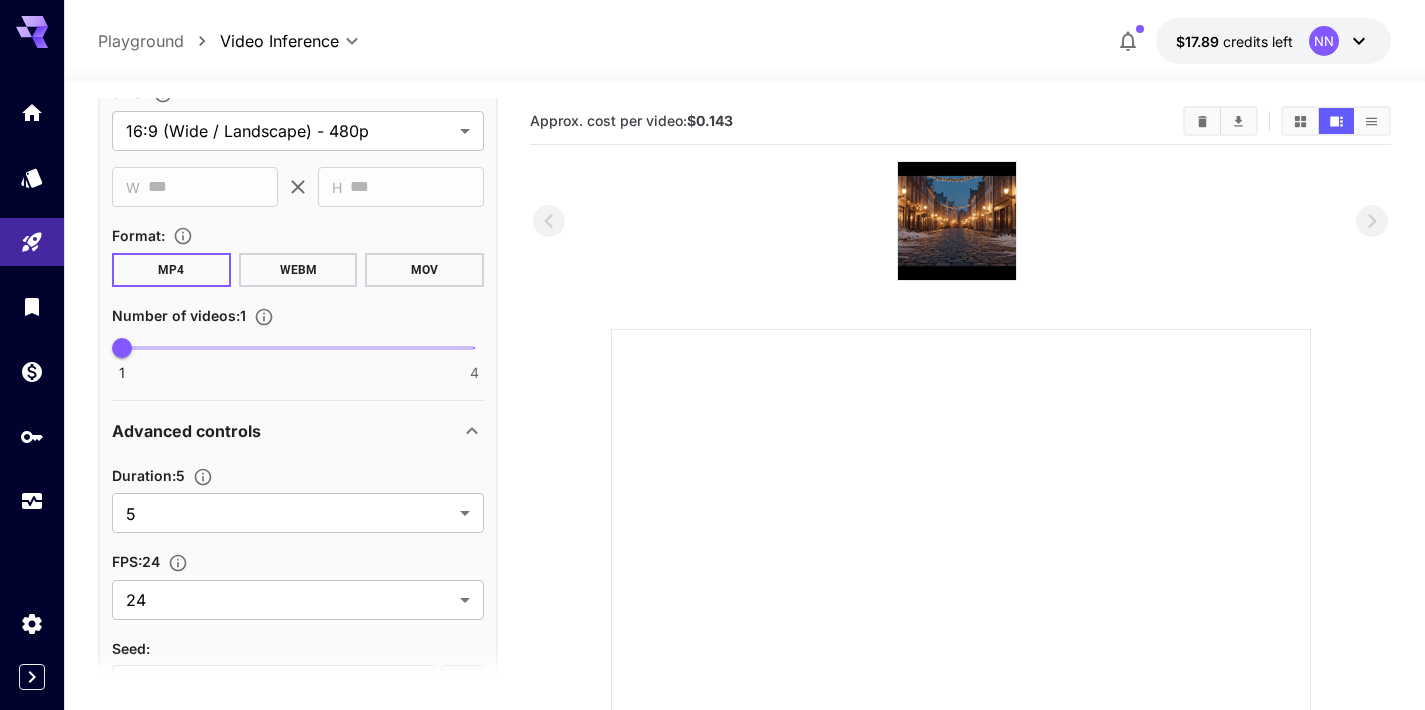 scroll, scrollTop: 1314, scrollLeft: 0, axis: vertical 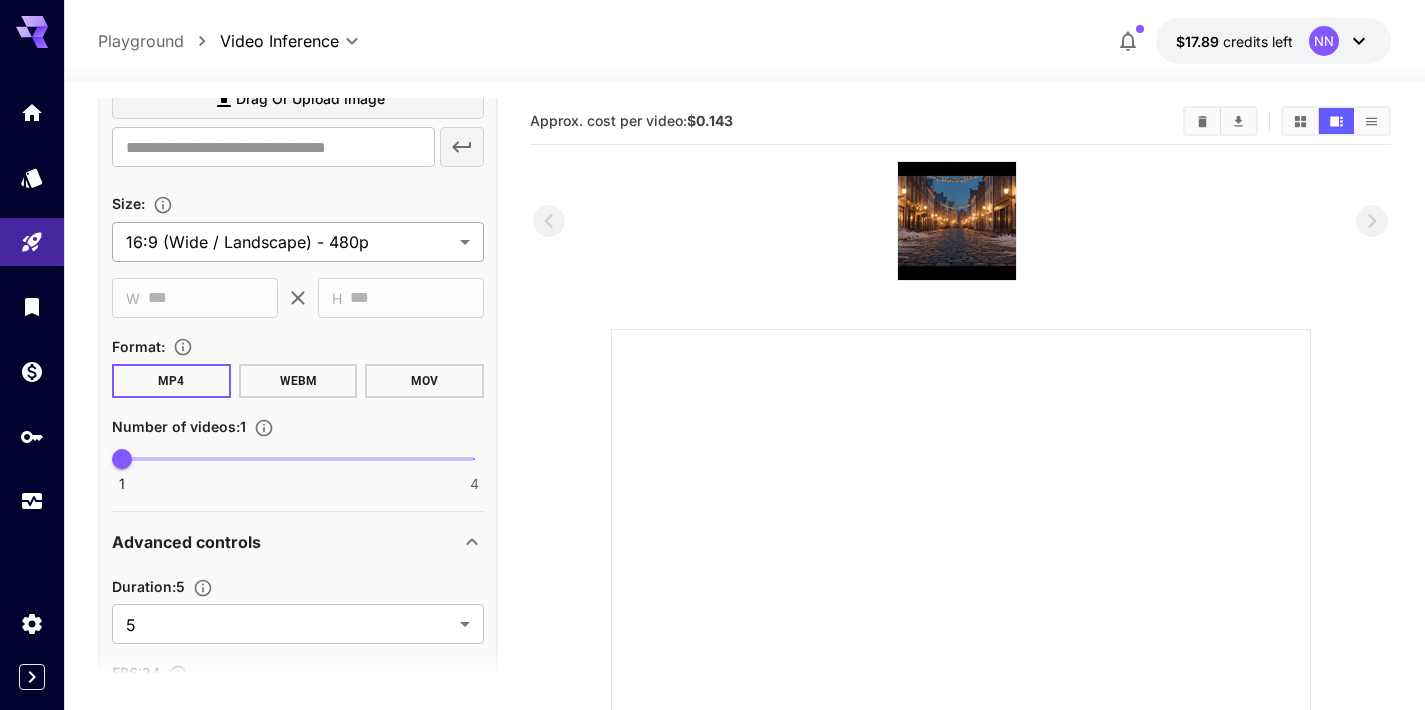 type on "**********" 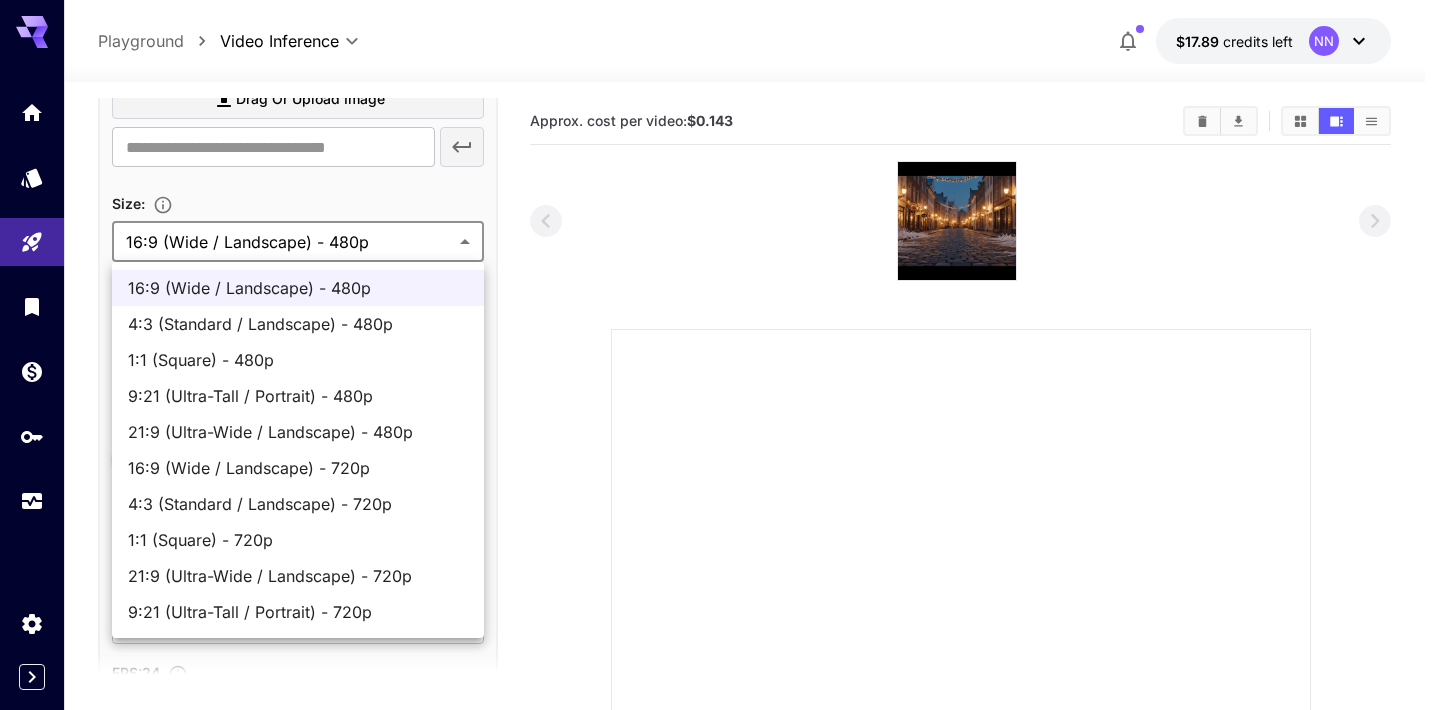 click on "9:21 (Ultra-Tall / Portrait) - 480p" at bounding box center (298, 396) 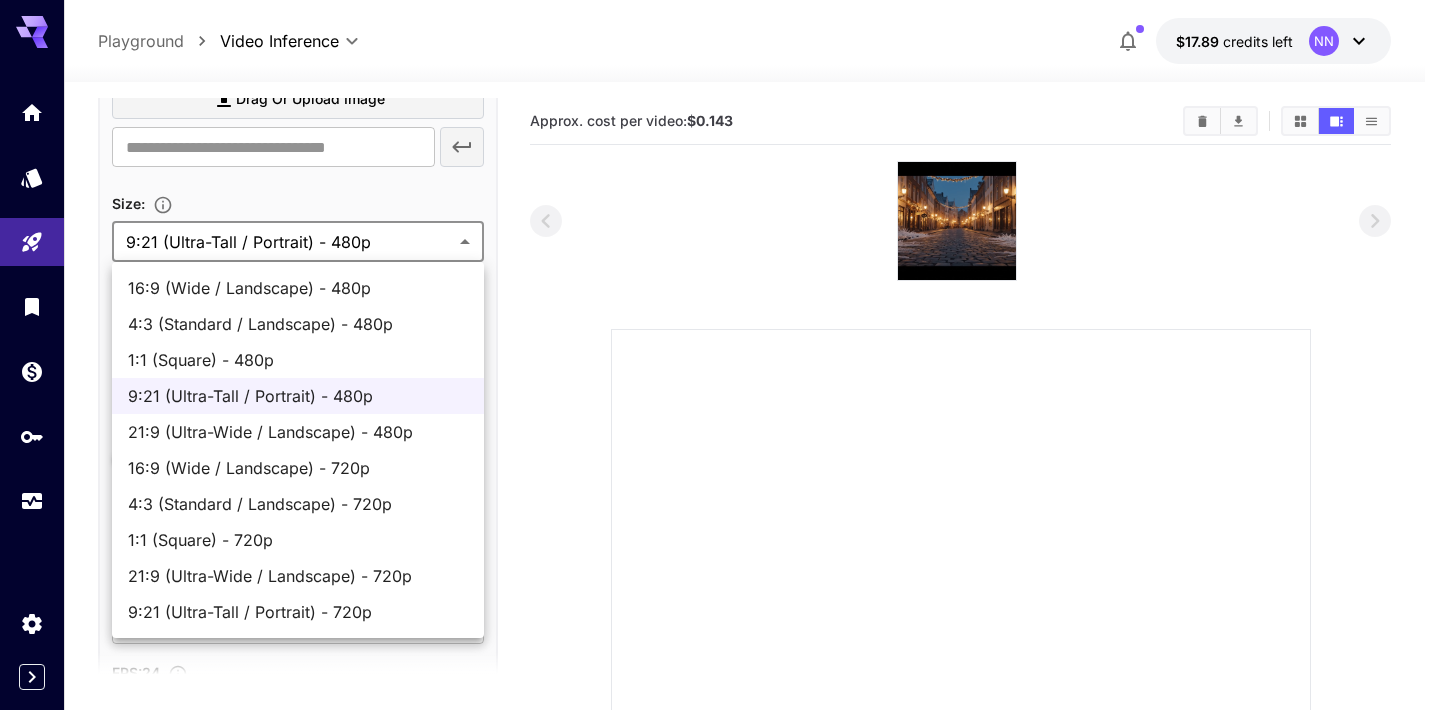 click on "**********" at bounding box center (720, 544) 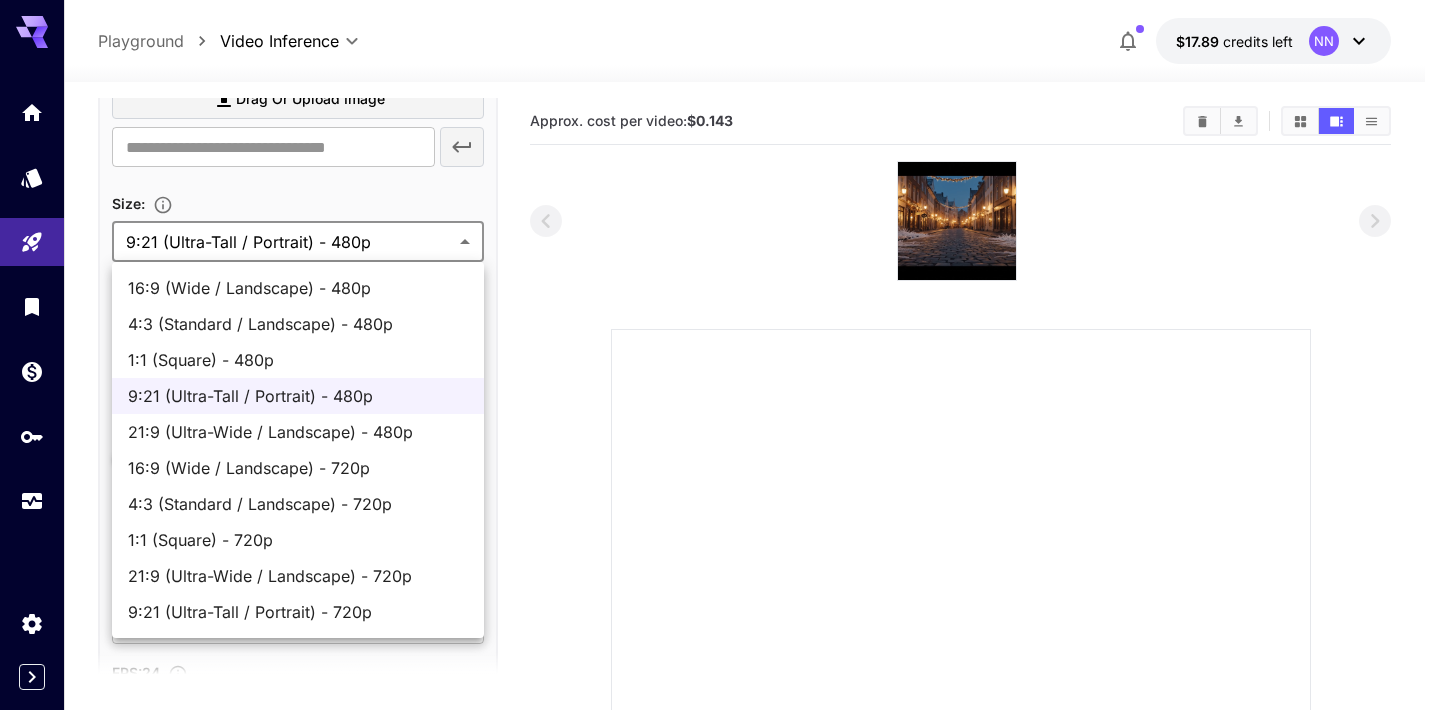 click at bounding box center [720, 355] 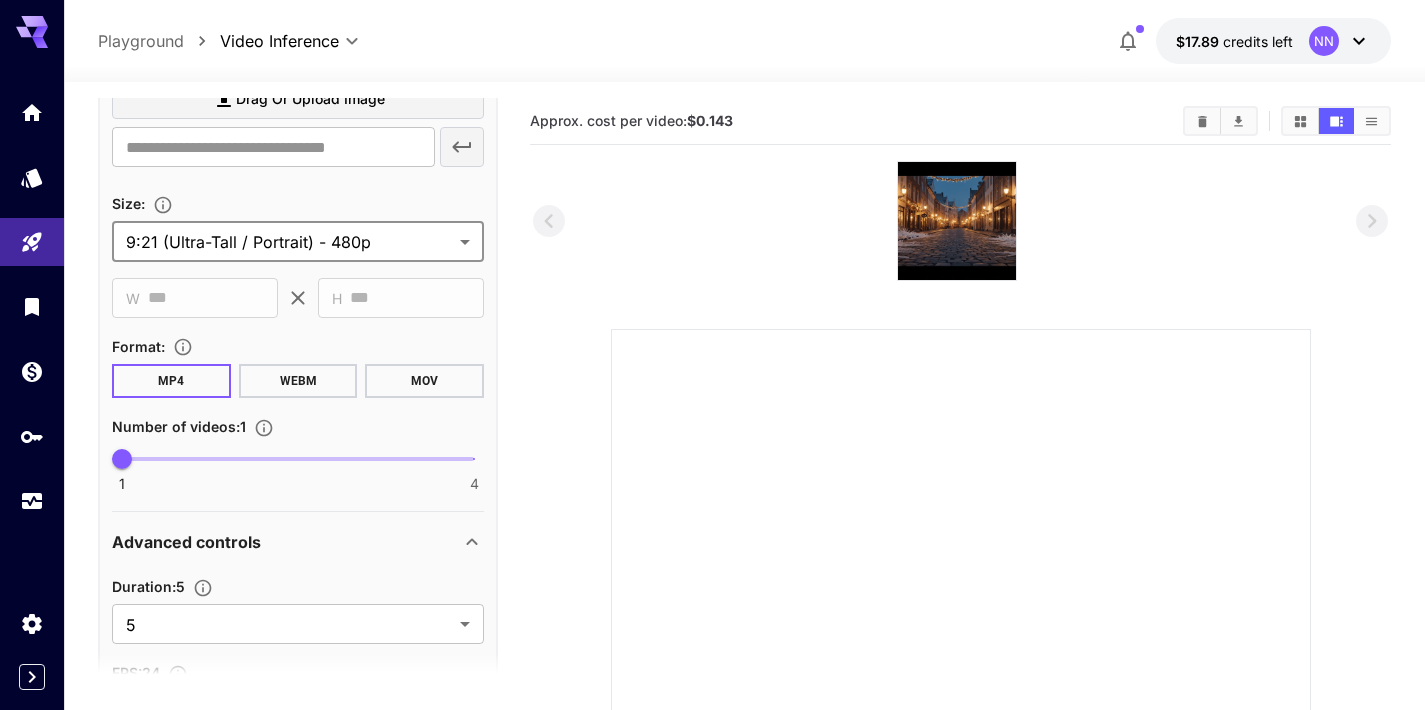 click on "**********" at bounding box center (712, 544) 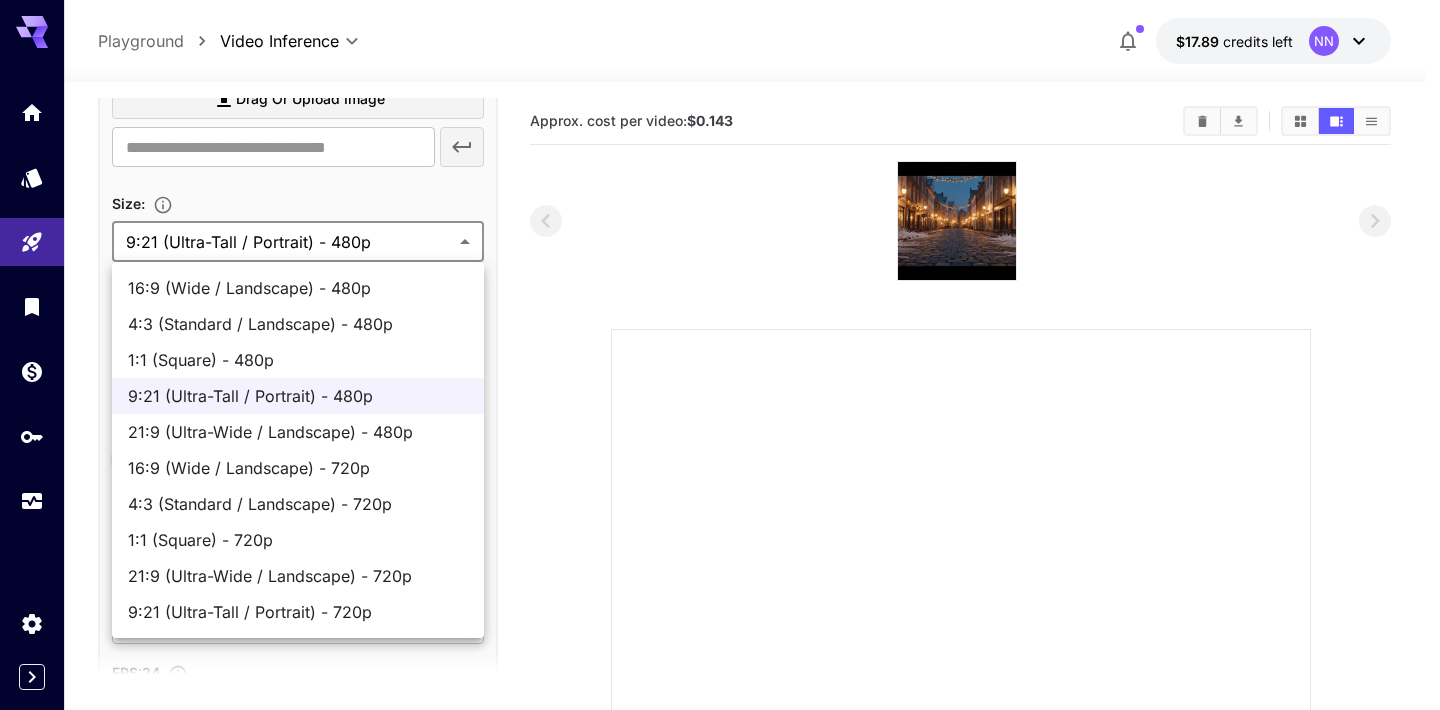 drag, startPoint x: 569, startPoint y: 490, endPoint x: 522, endPoint y: 461, distance: 55.226807 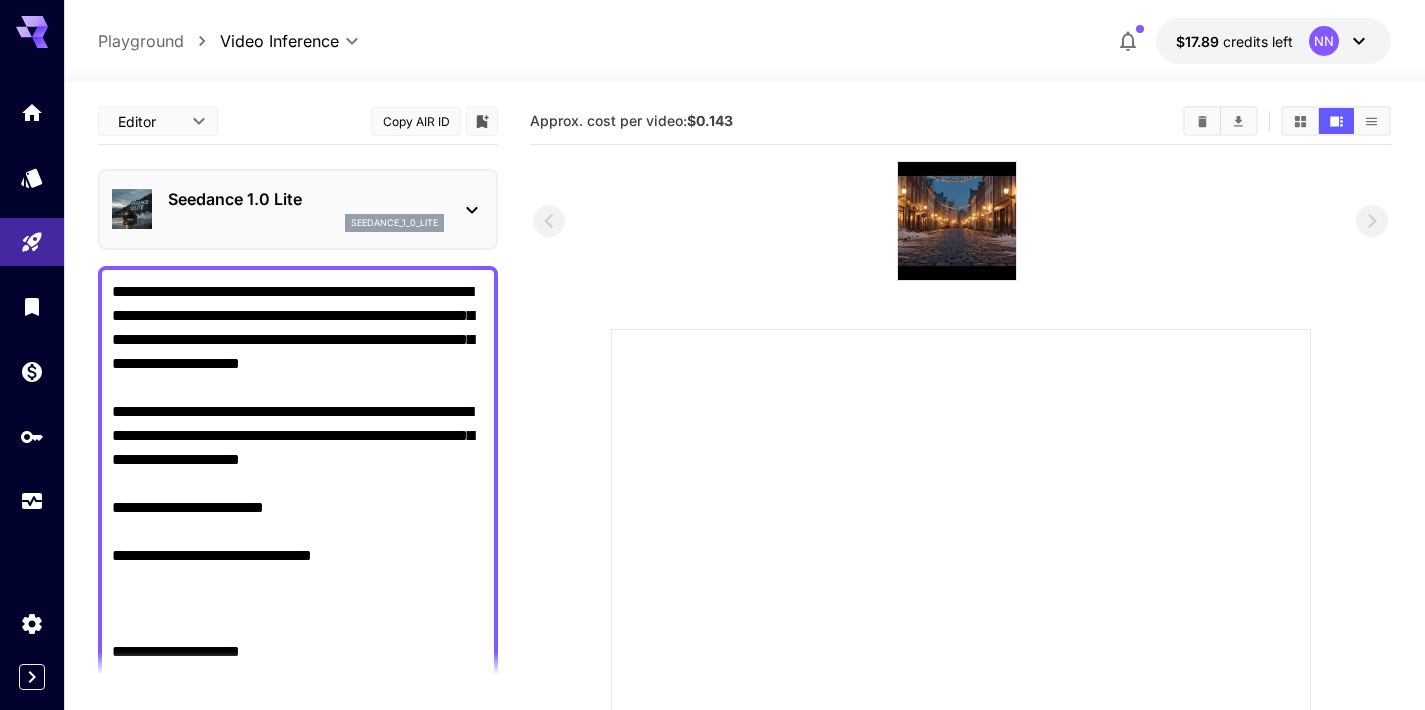 scroll, scrollTop: 0, scrollLeft: 0, axis: both 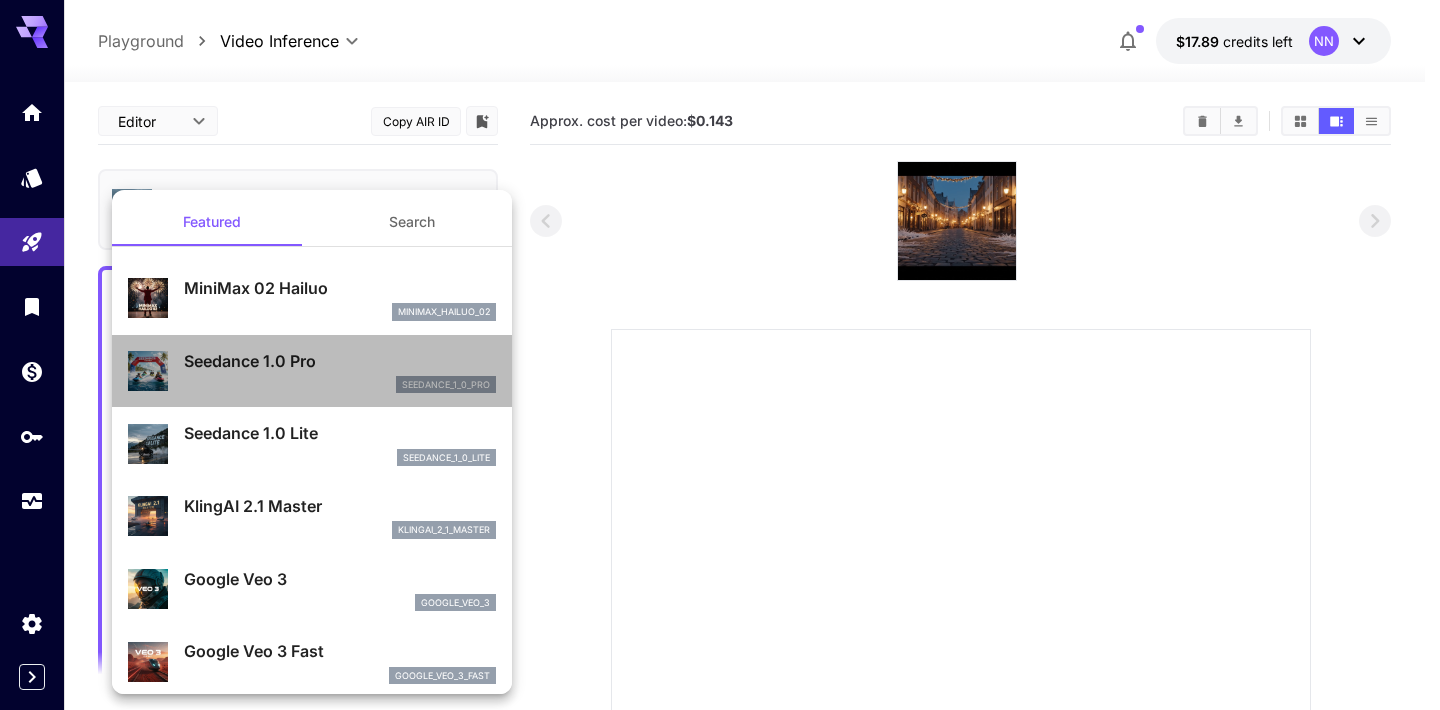 click on "Seedance 1.0 Pro" at bounding box center [340, 361] 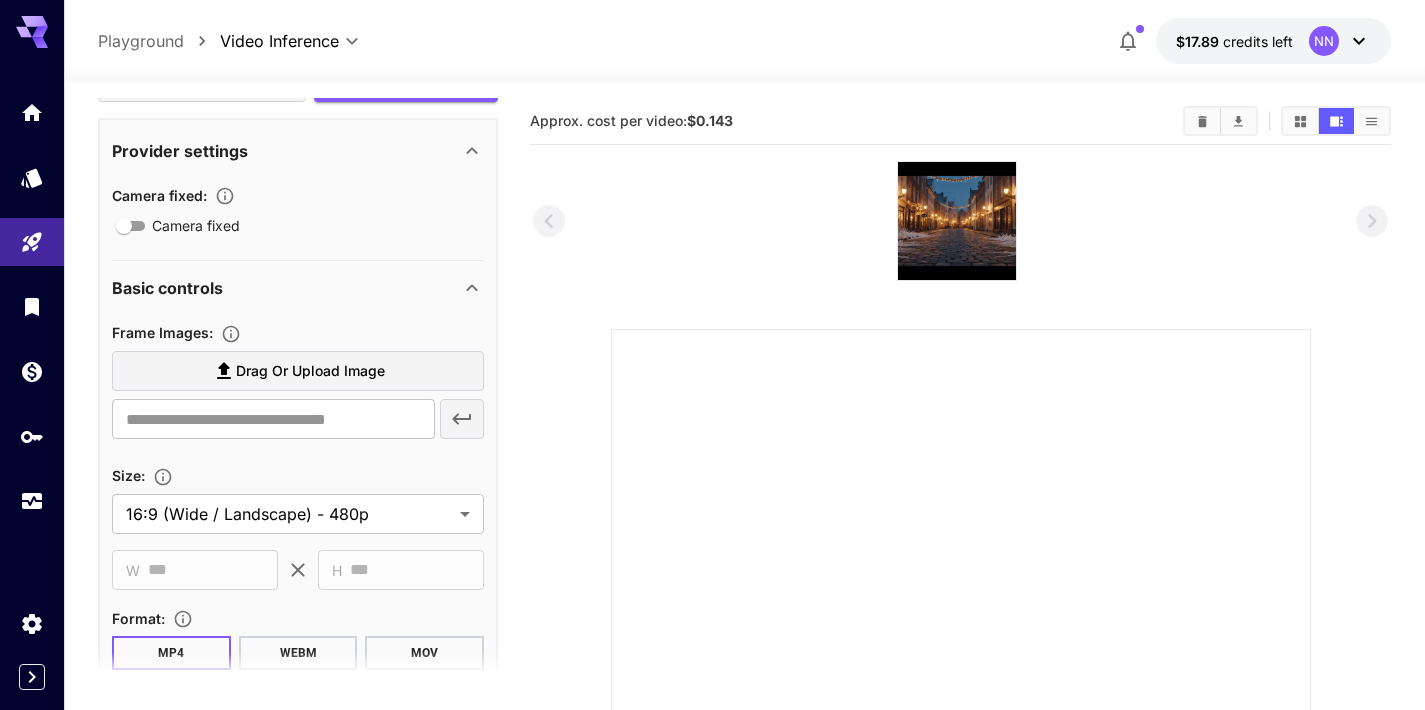 scroll, scrollTop: 1187, scrollLeft: 0, axis: vertical 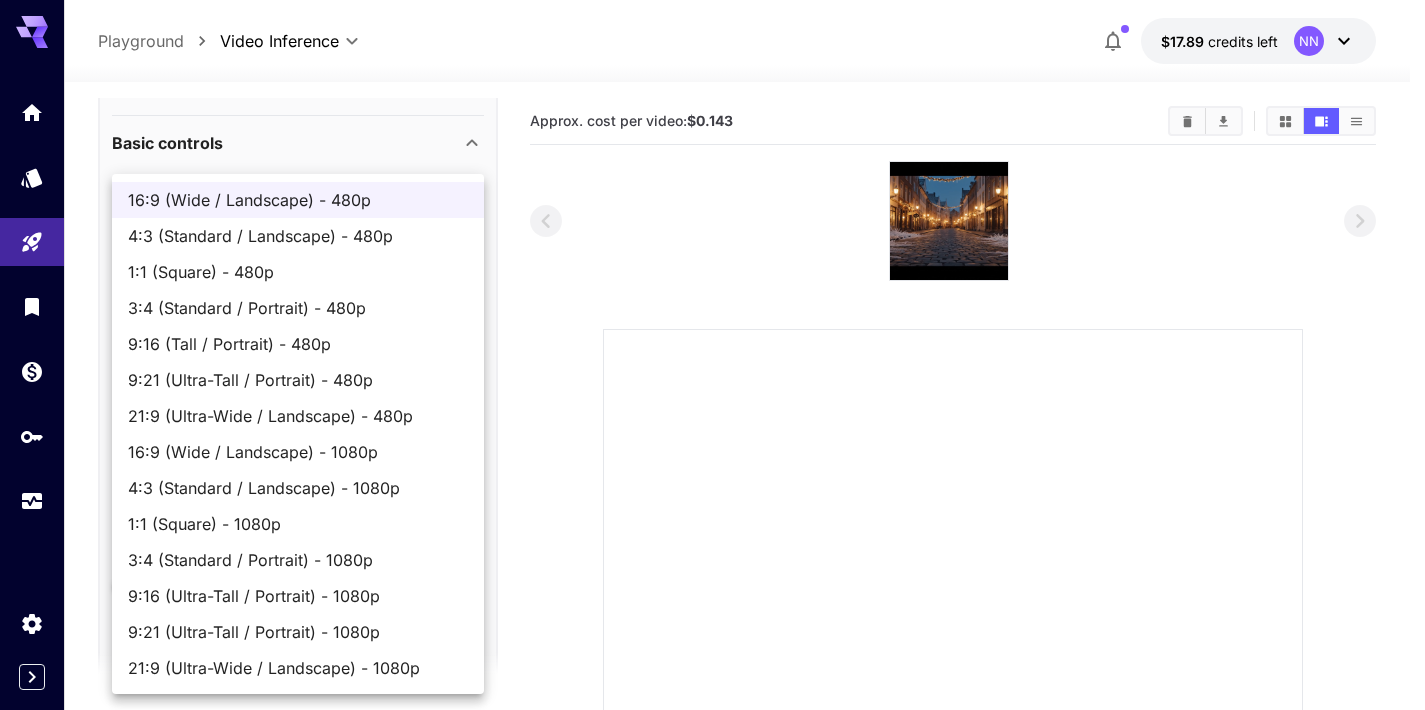 click on "**********" at bounding box center [712, 544] 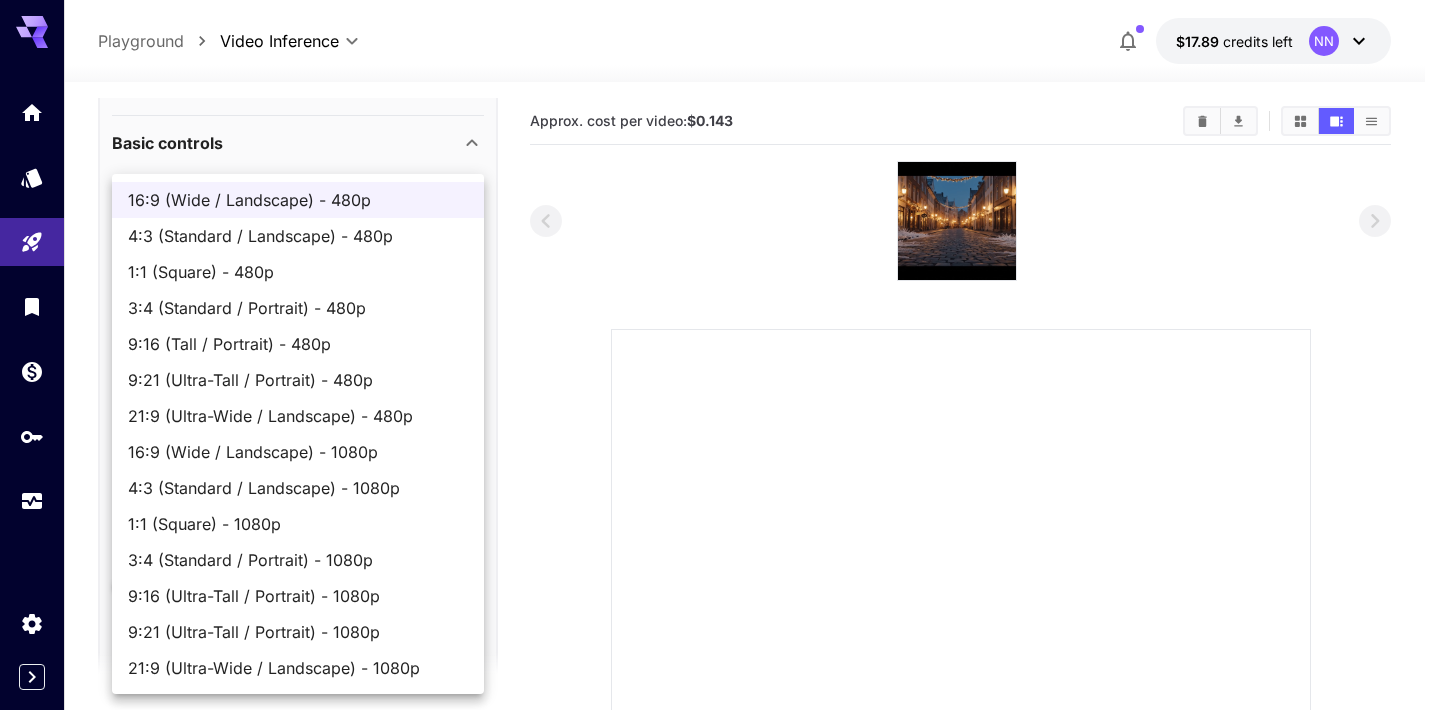 click on "9:16 (Ultra-Tall / Portrait) - 1080p" at bounding box center [298, 596] 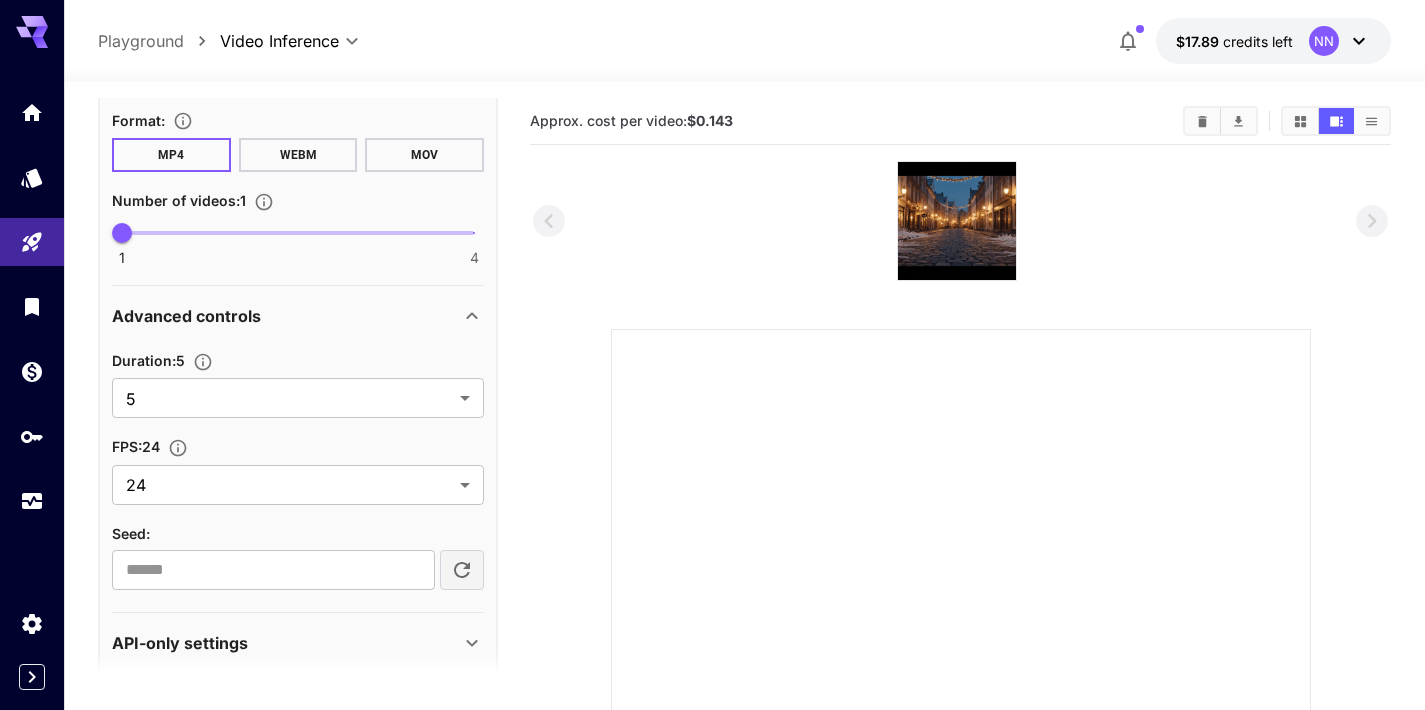 scroll, scrollTop: 1564, scrollLeft: 0, axis: vertical 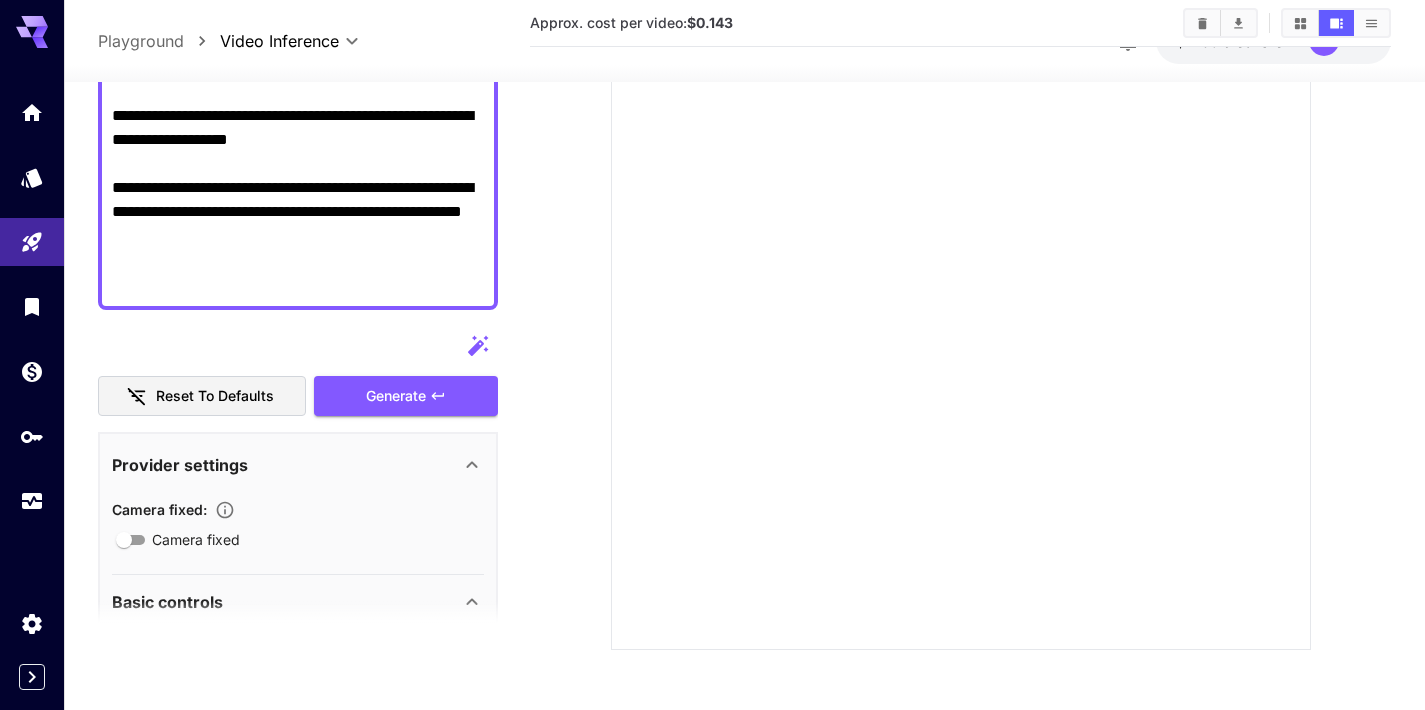 click on "Generate" at bounding box center (406, 395) 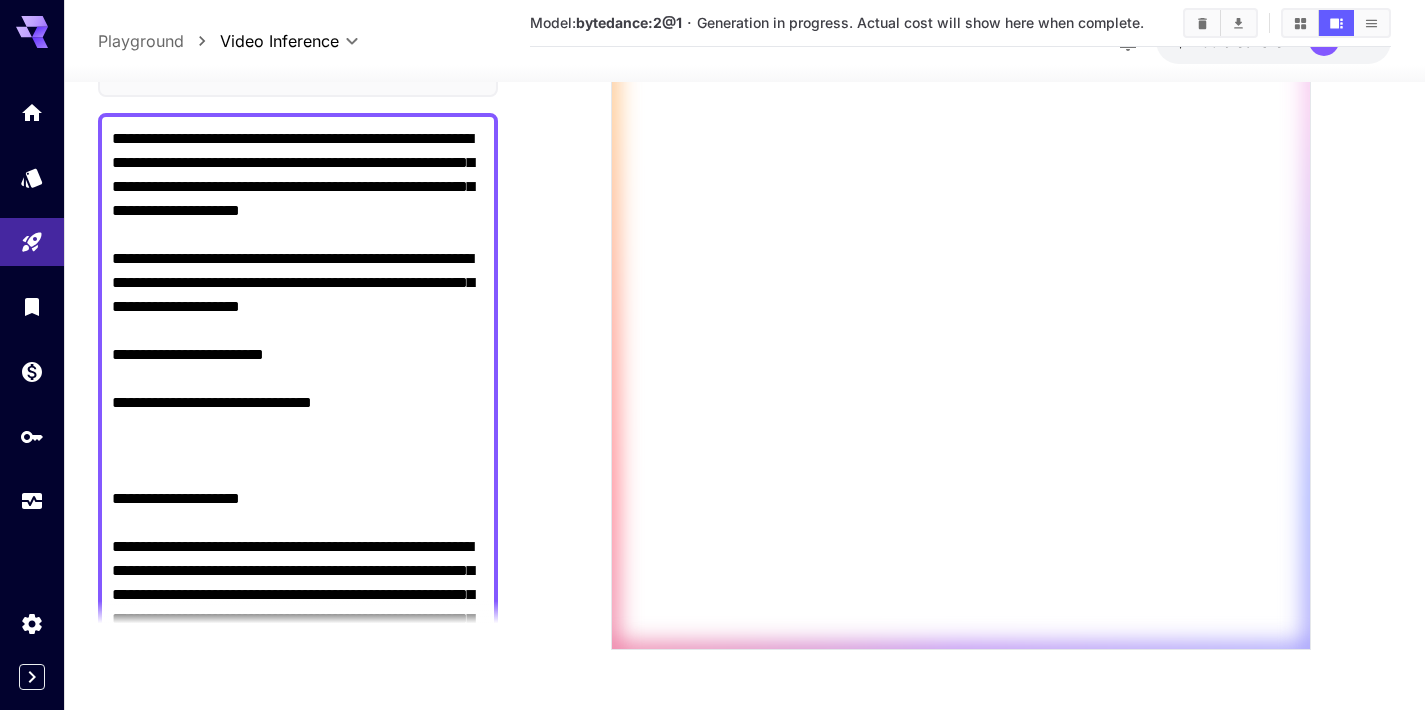 scroll, scrollTop: 0, scrollLeft: 0, axis: both 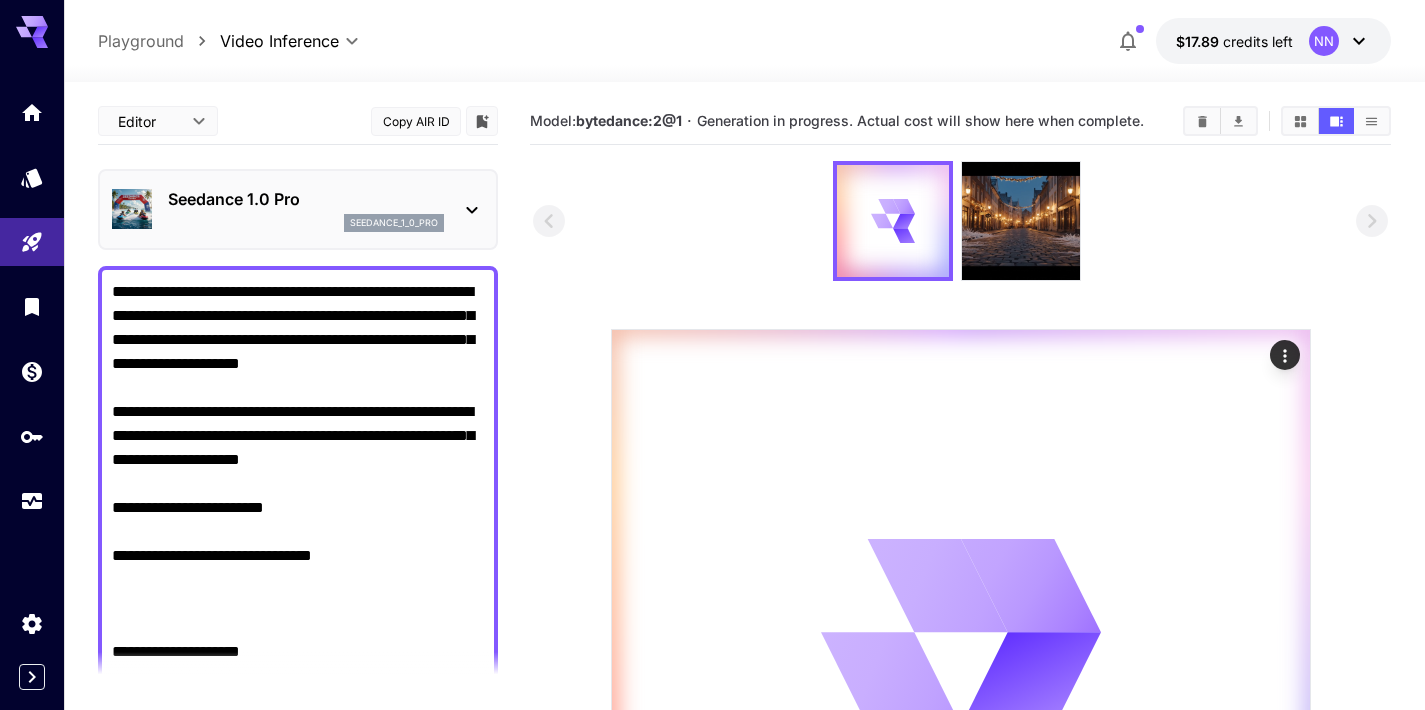 click on "Seedance 1.0 Pro seedance_1_0_pro" at bounding box center [298, 209] 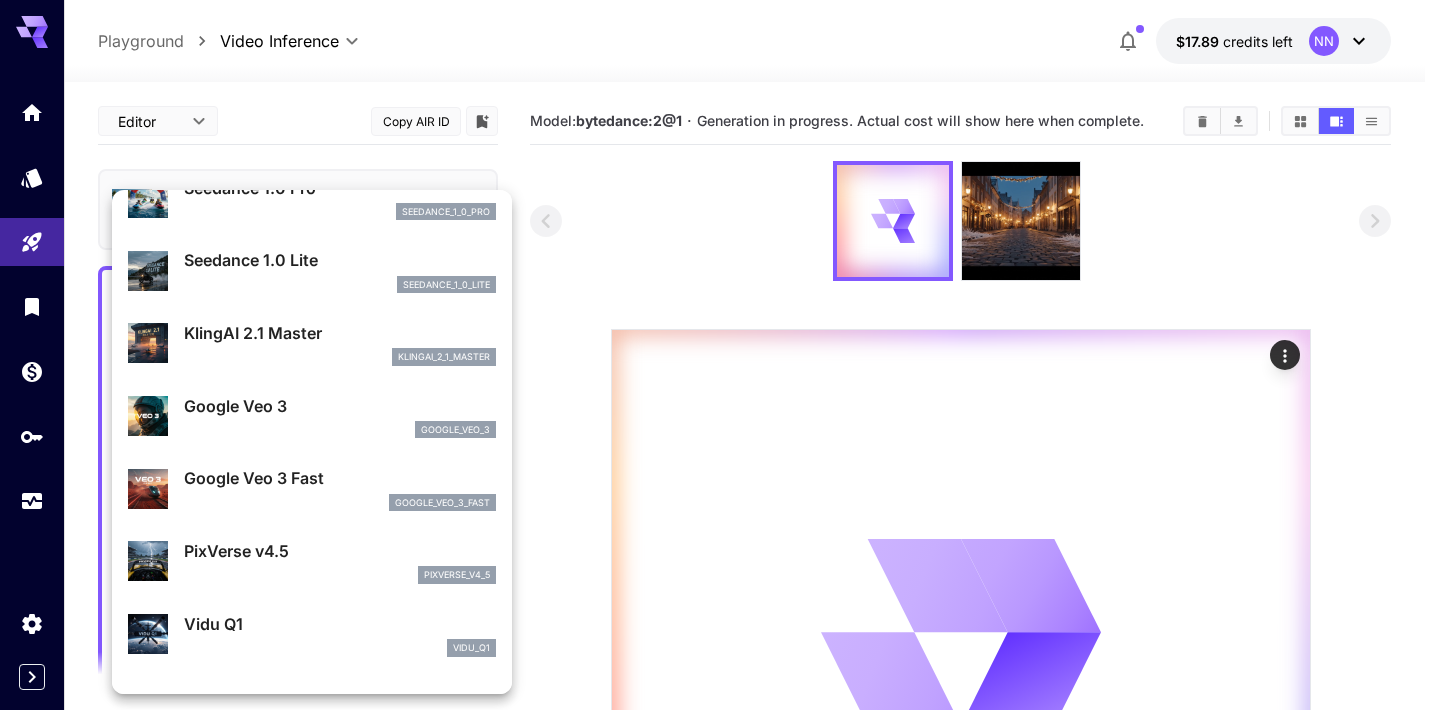 scroll, scrollTop: 0, scrollLeft: 0, axis: both 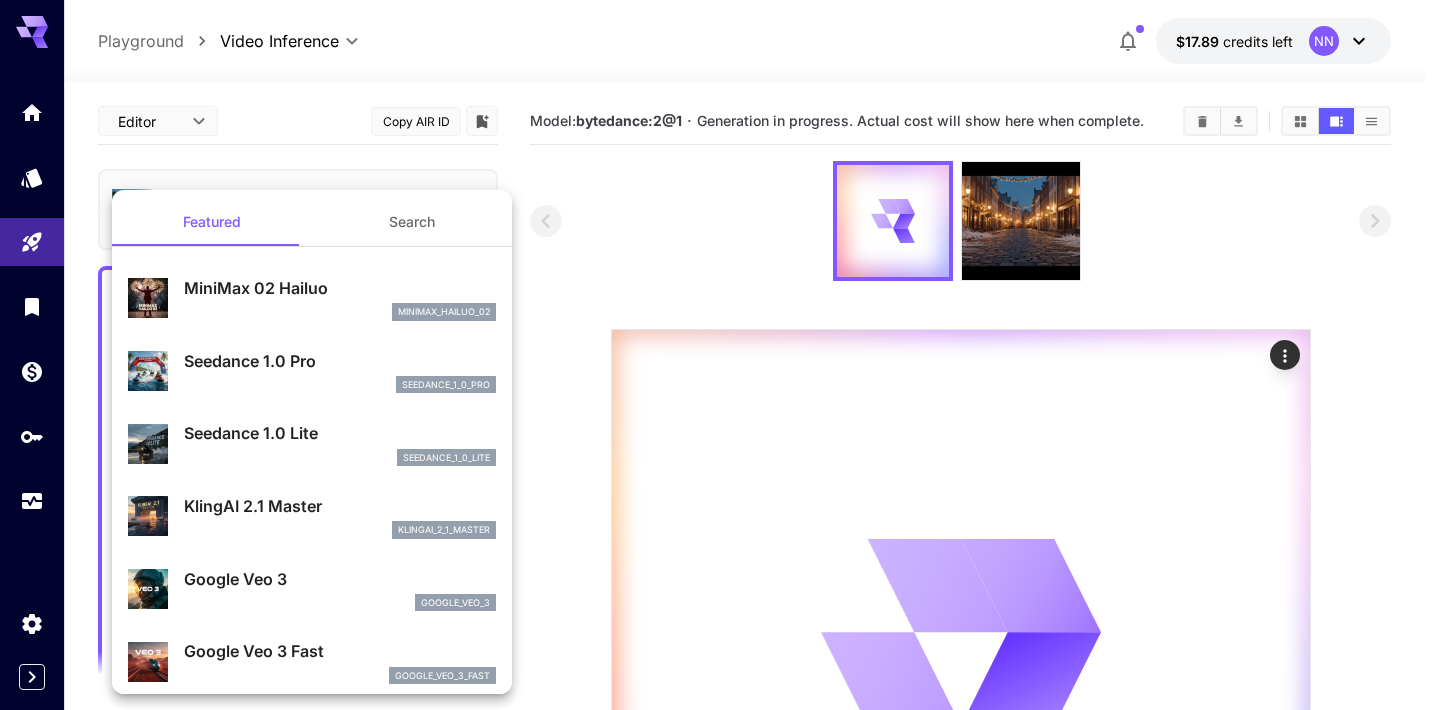 click on "Search" at bounding box center [412, 222] 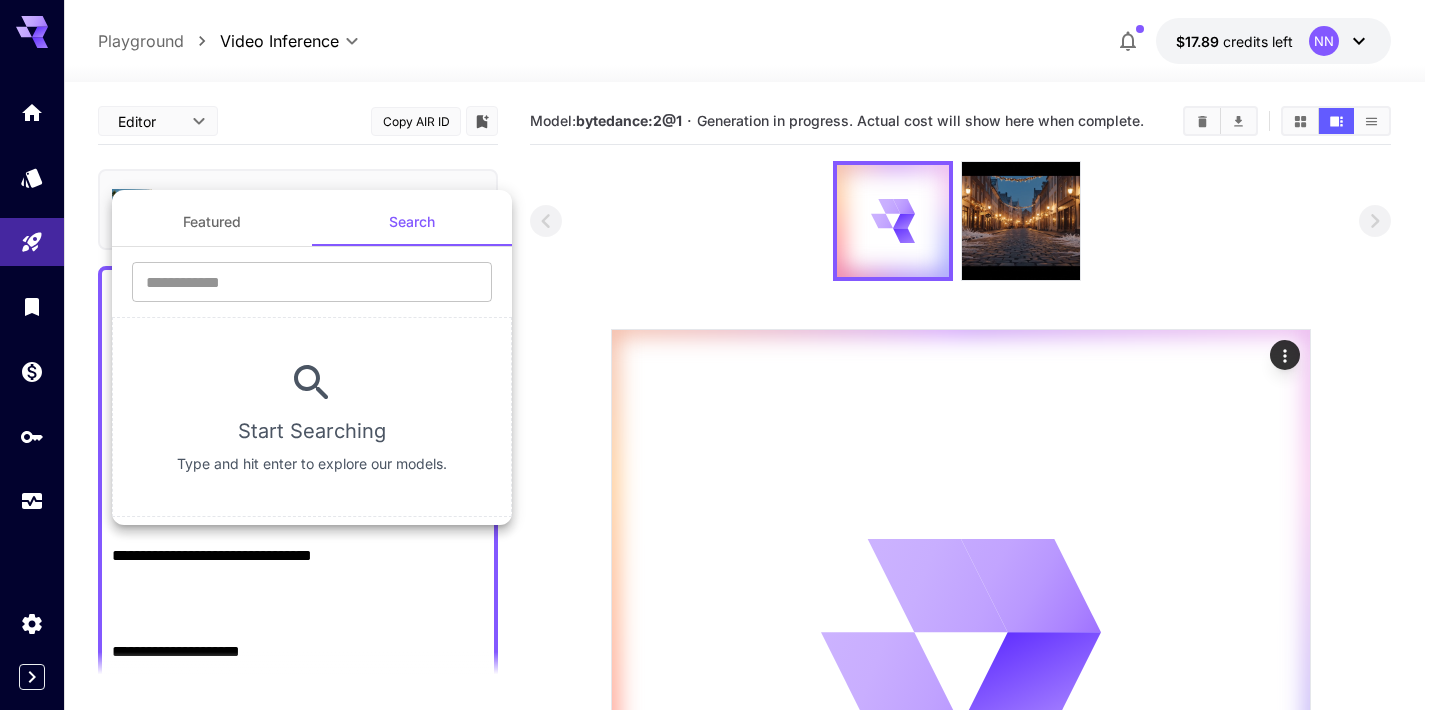 click on "Featured" at bounding box center [212, 222] 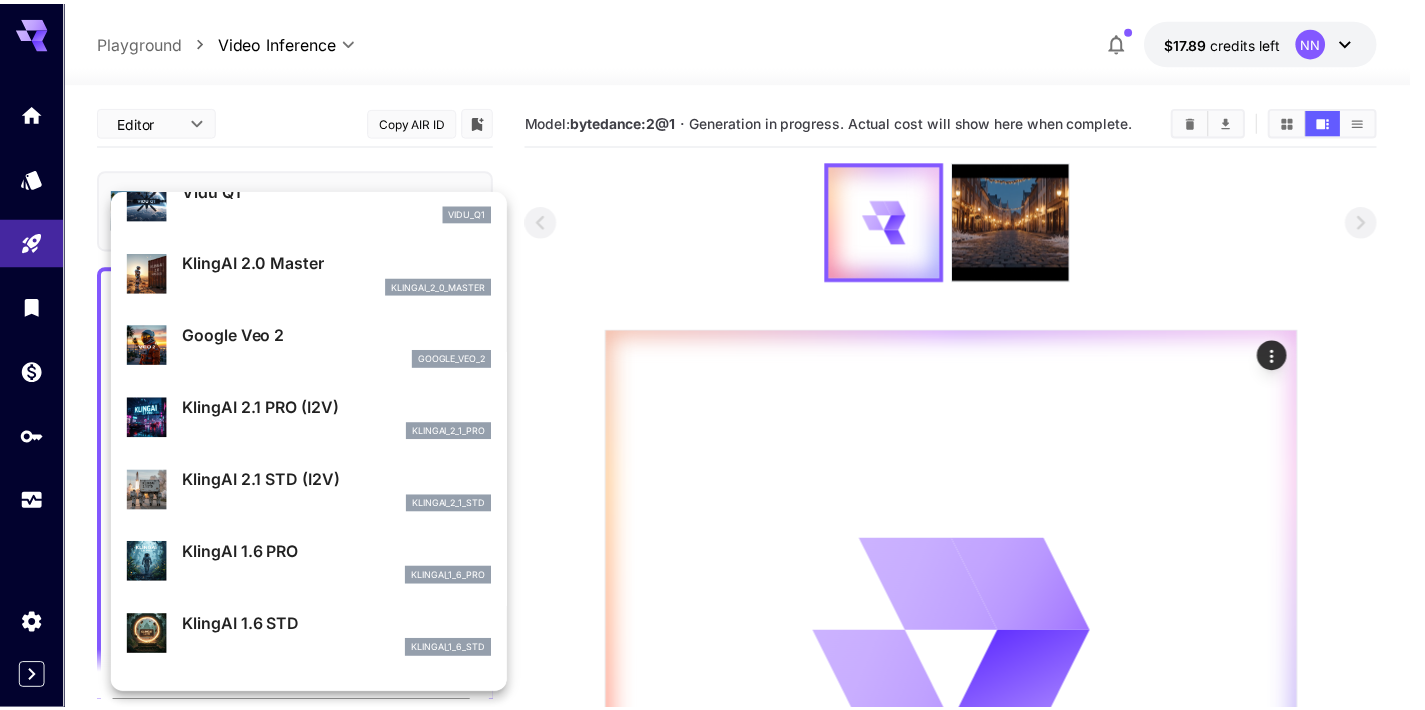 scroll, scrollTop: 628, scrollLeft: 0, axis: vertical 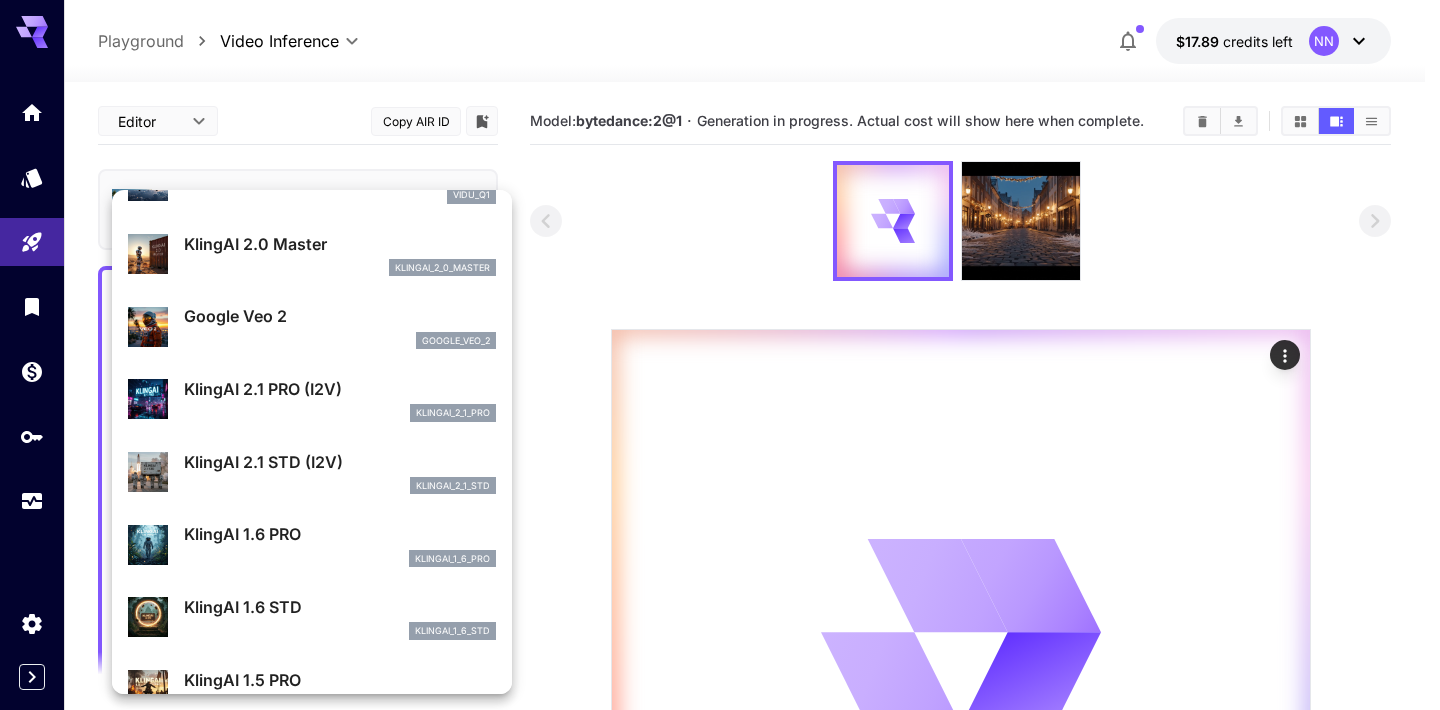 click at bounding box center (720, 355) 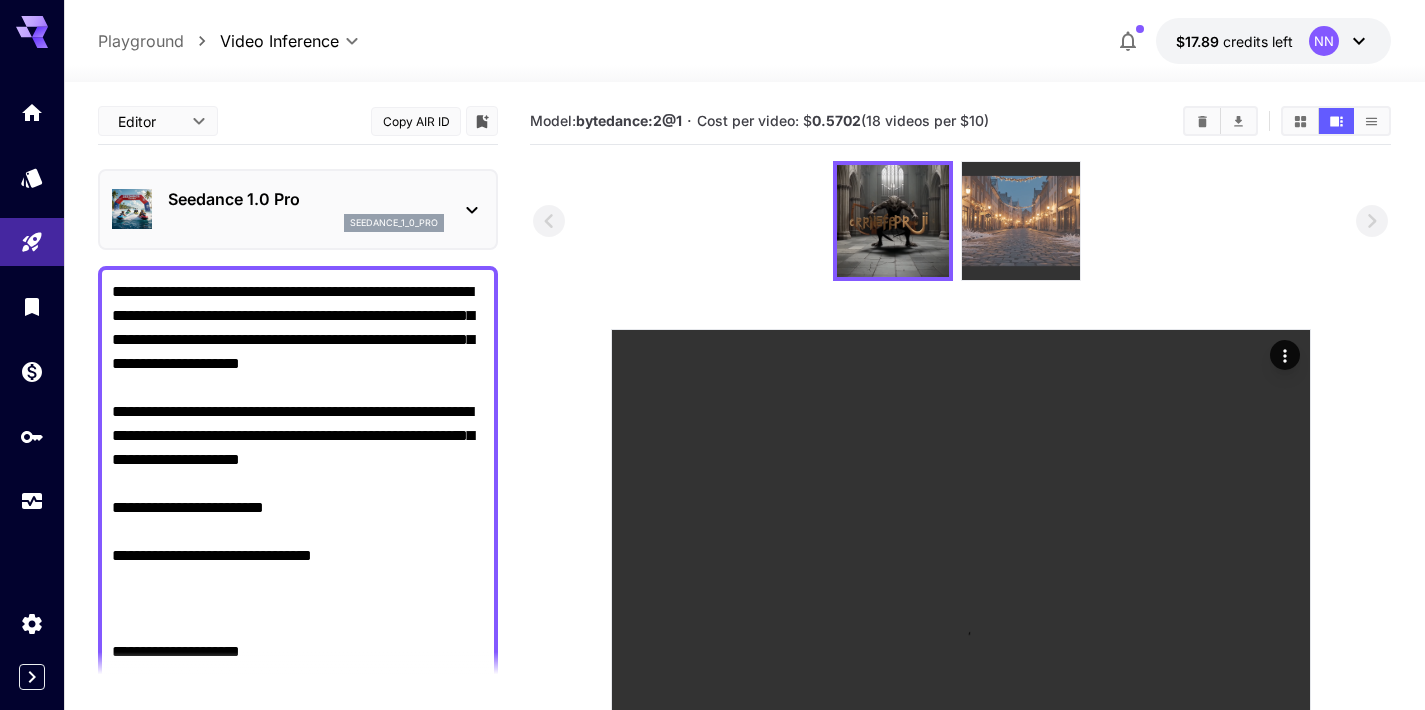 scroll, scrollTop: 379, scrollLeft: 0, axis: vertical 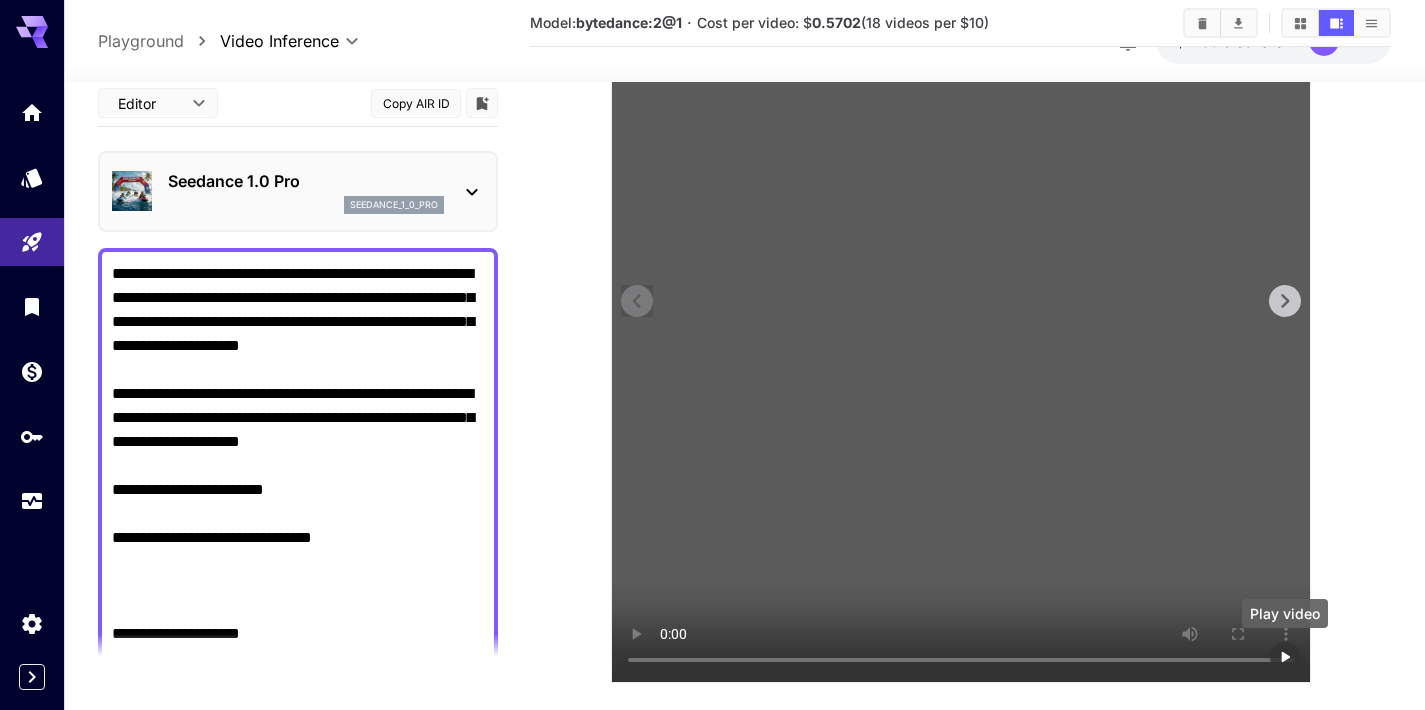 click 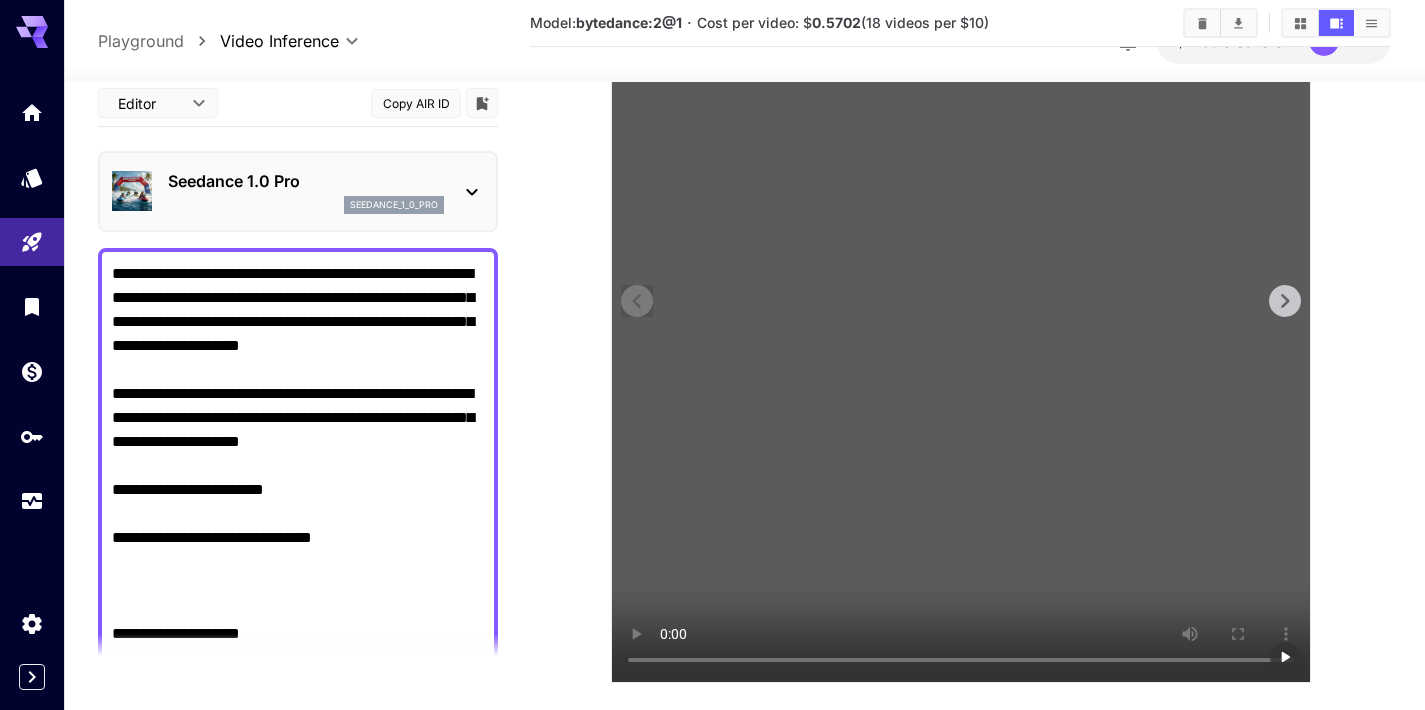click at bounding box center [961, 333] 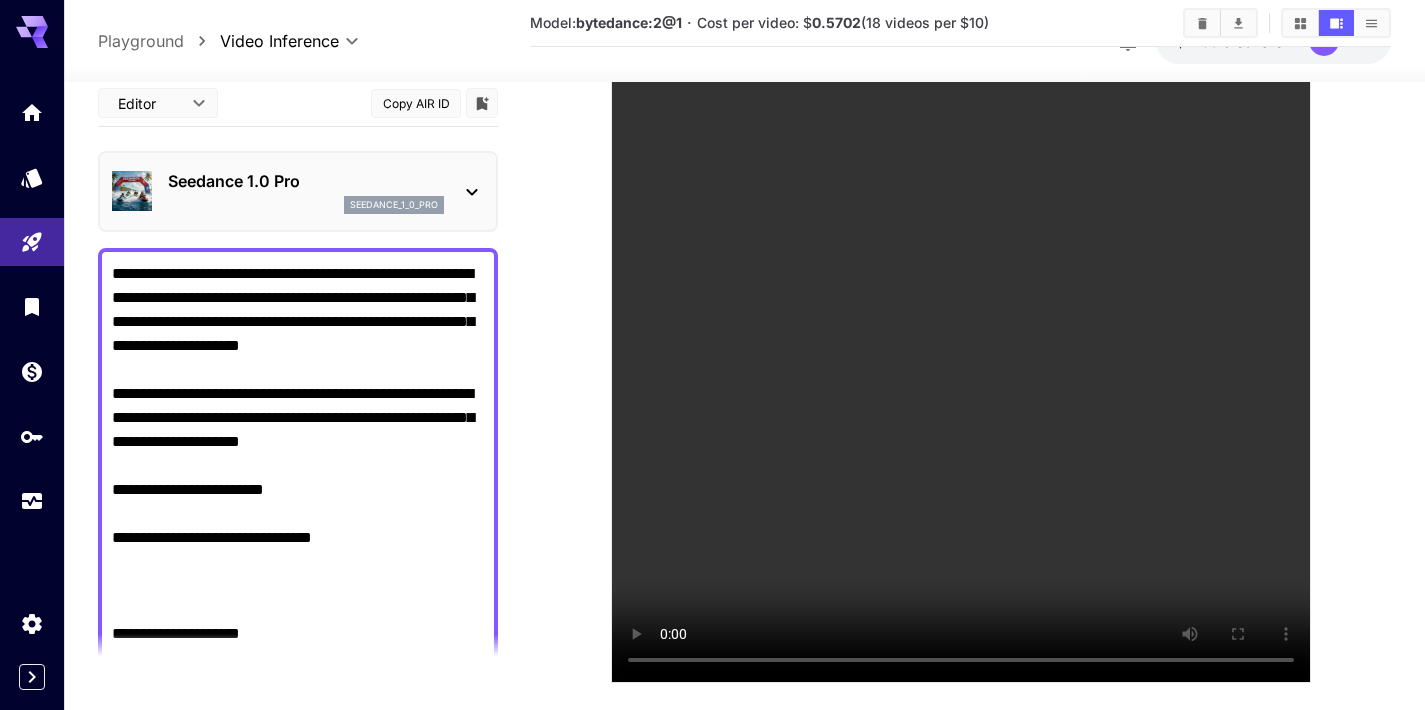 click on "Seedance 1.0 Pro" at bounding box center (306, 181) 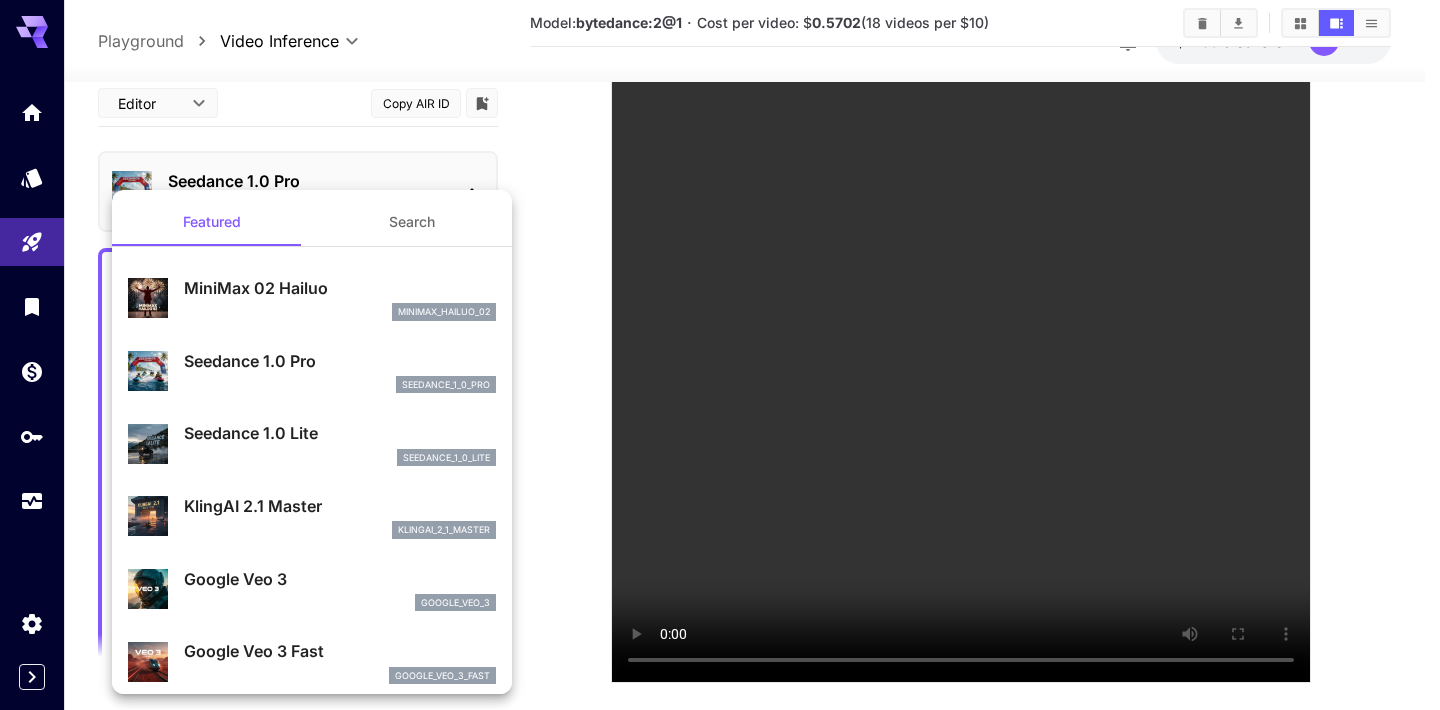 click at bounding box center (720, 355) 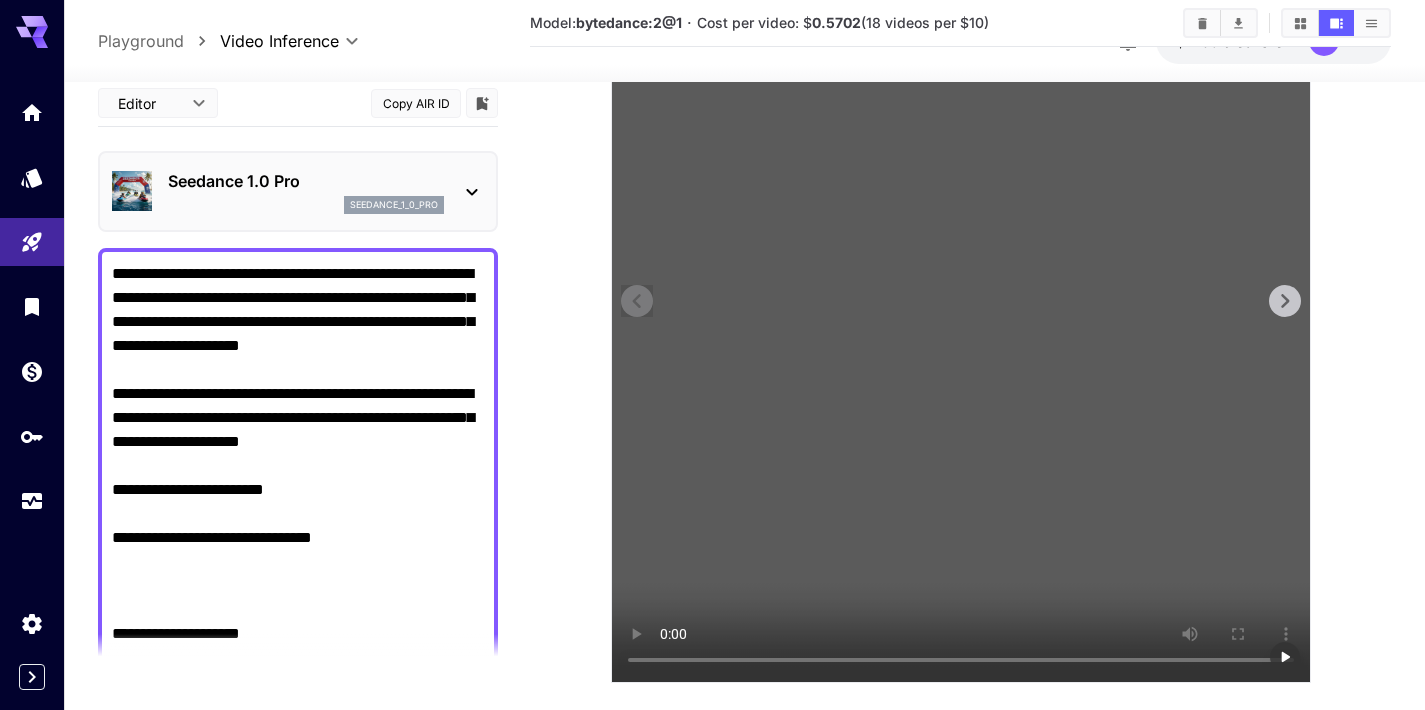 click at bounding box center [1285, 657] 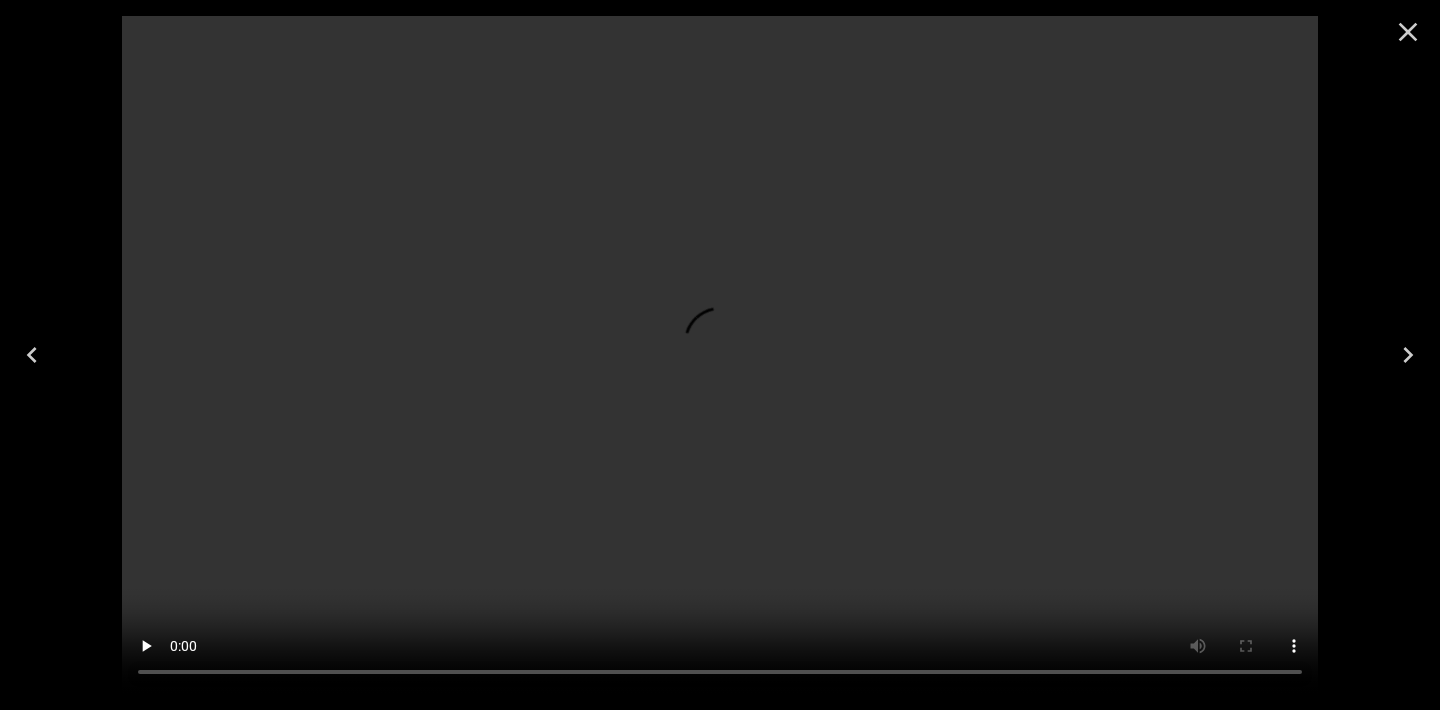 click 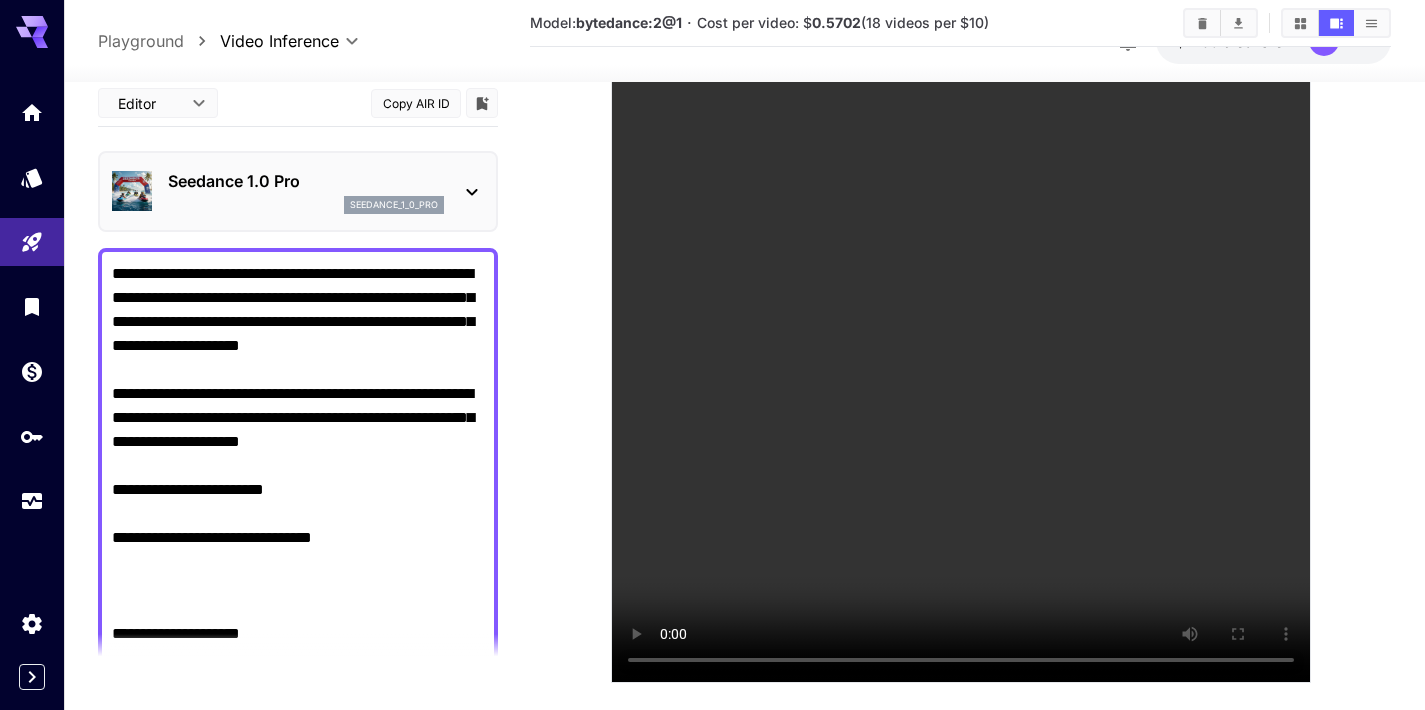 click on "Seedance 1.0 Pro" at bounding box center (306, 181) 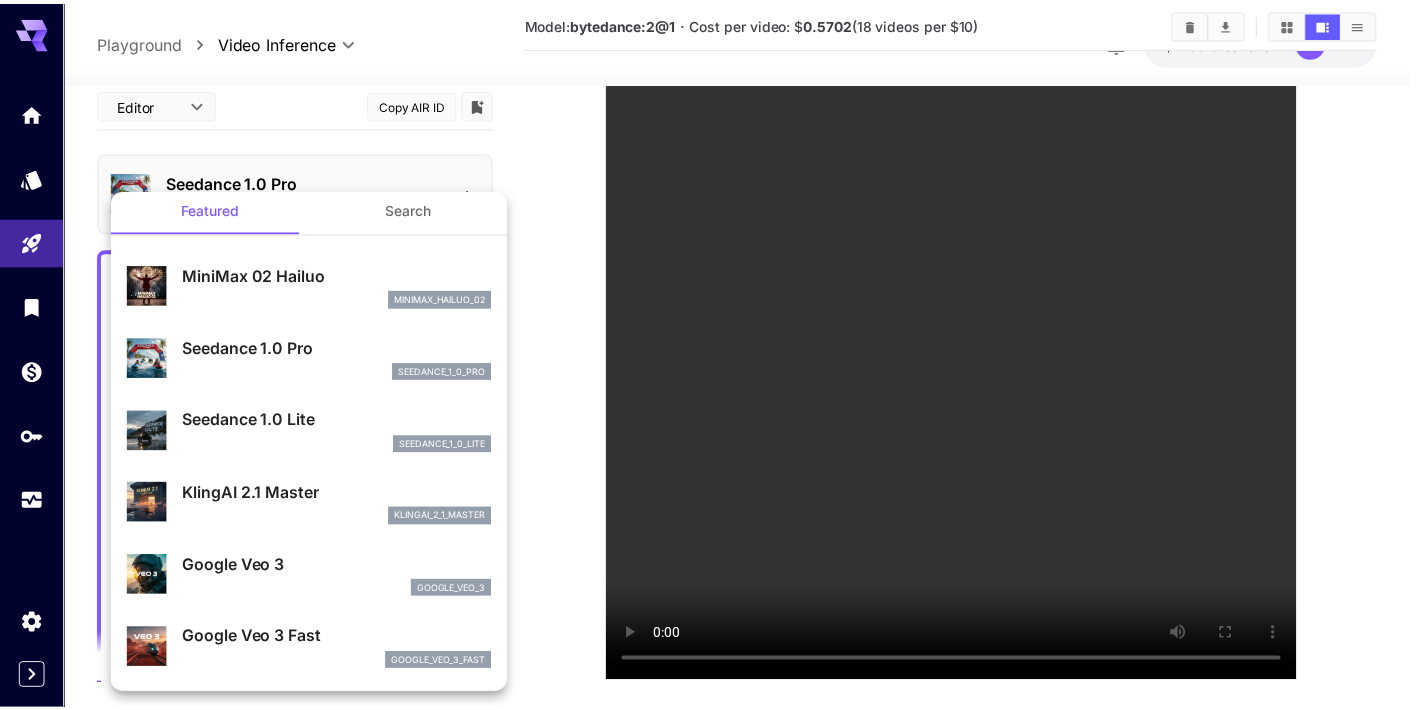 scroll, scrollTop: 13, scrollLeft: 0, axis: vertical 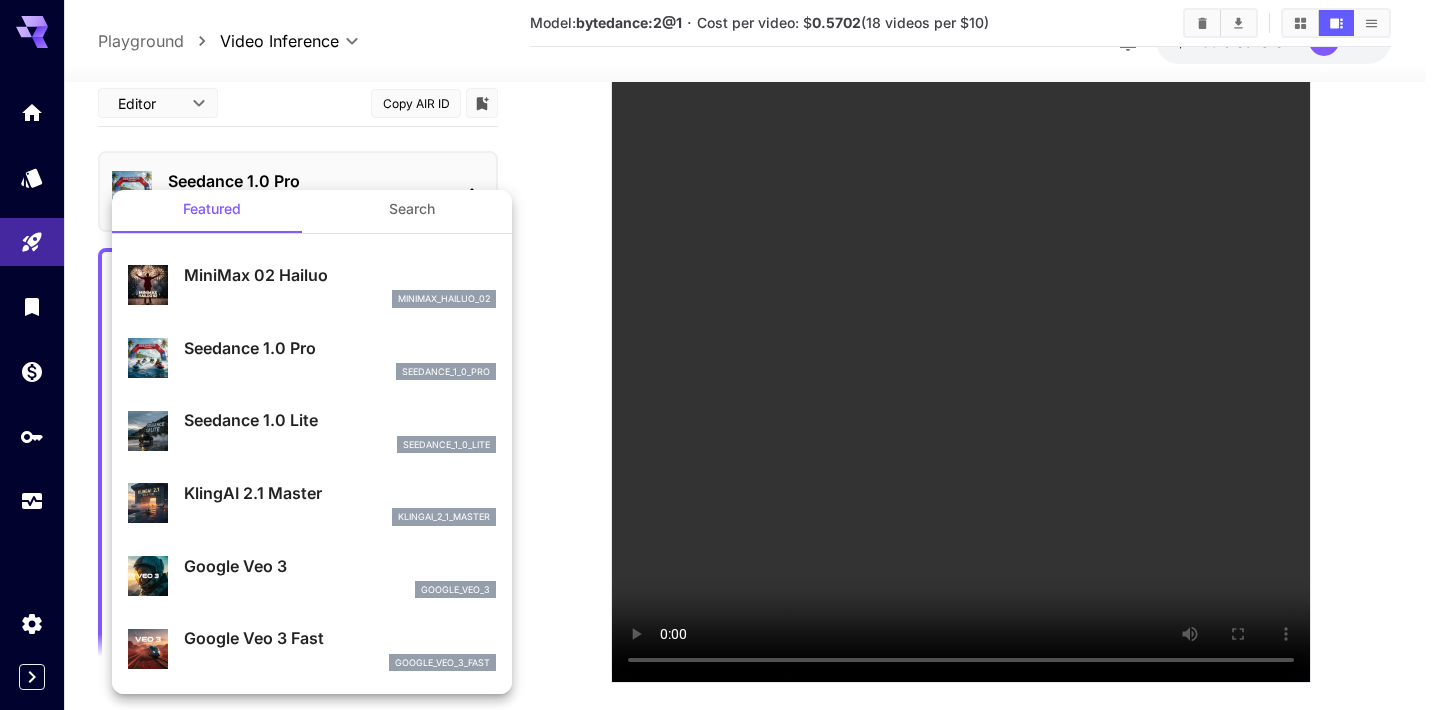click on "KlingAI 2.1 Master" at bounding box center (340, 493) 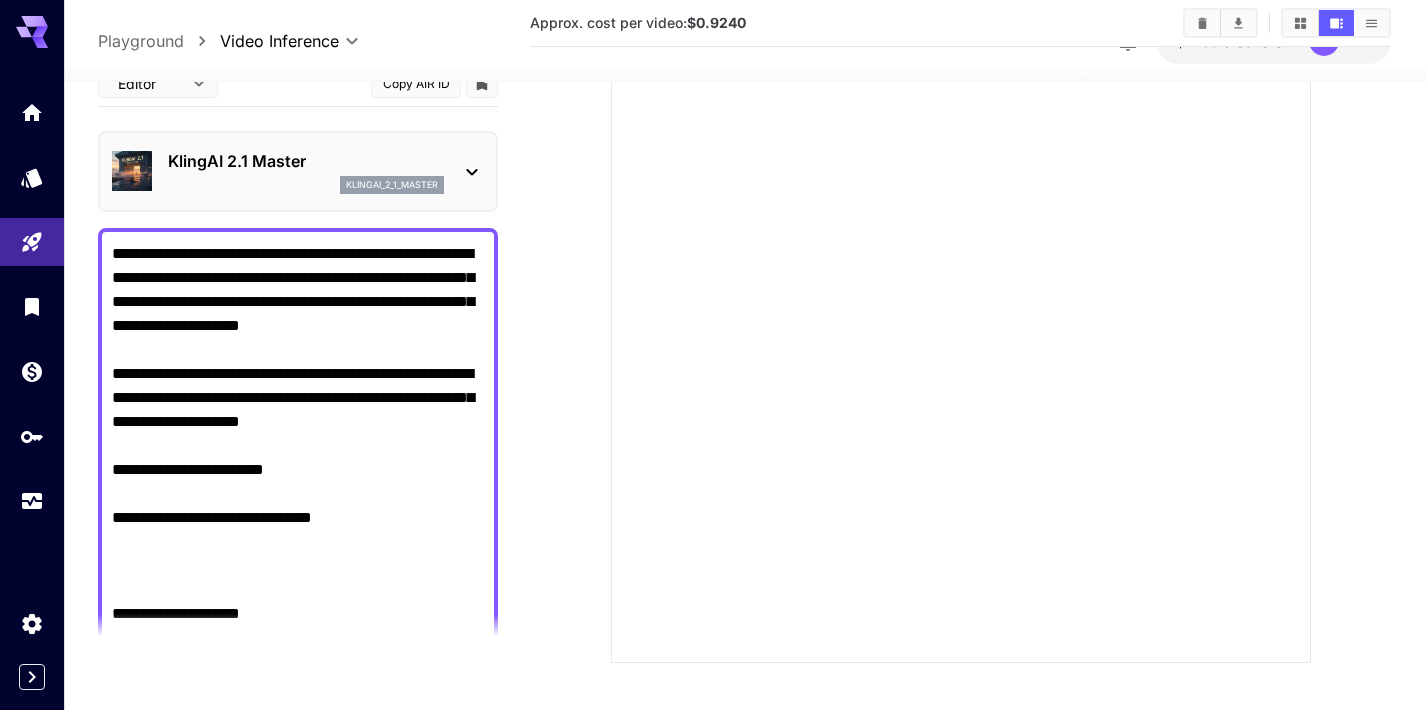 scroll, scrollTop: 367, scrollLeft: 0, axis: vertical 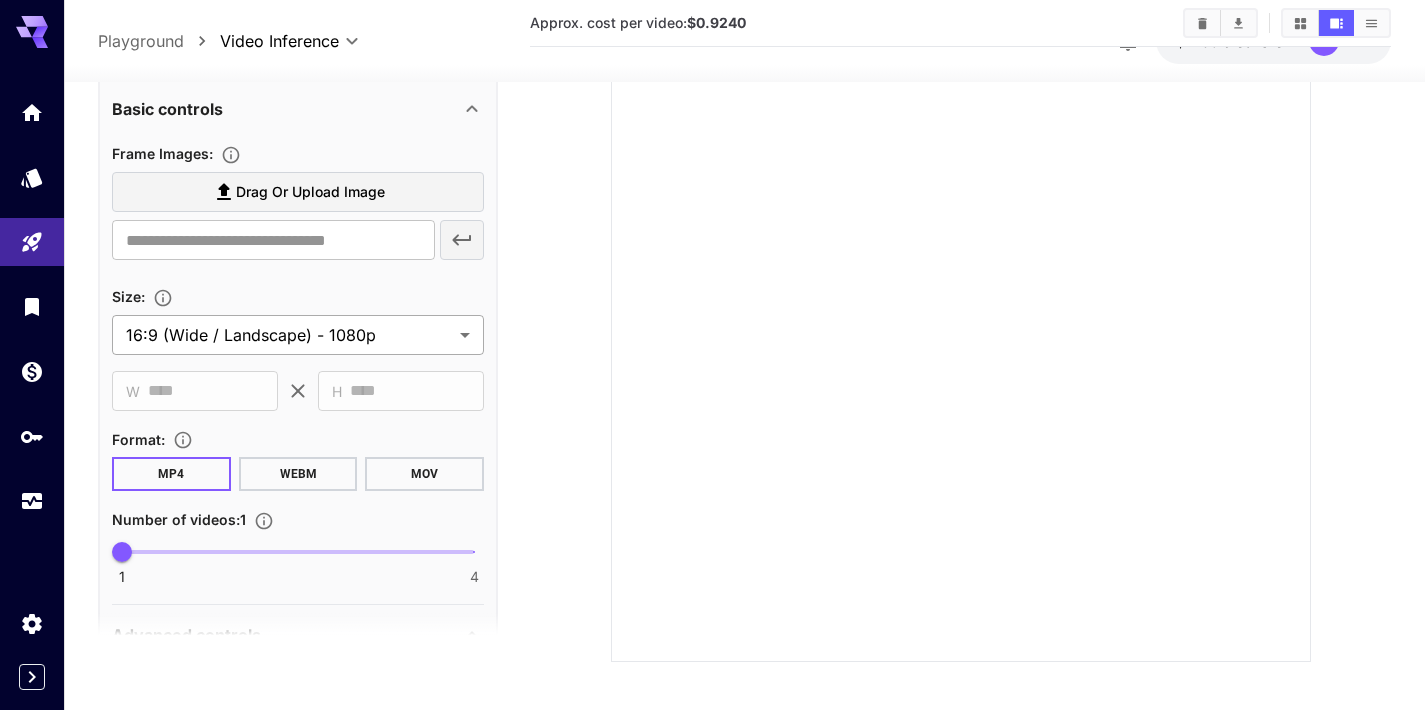 click on "**********" at bounding box center [712, 177] 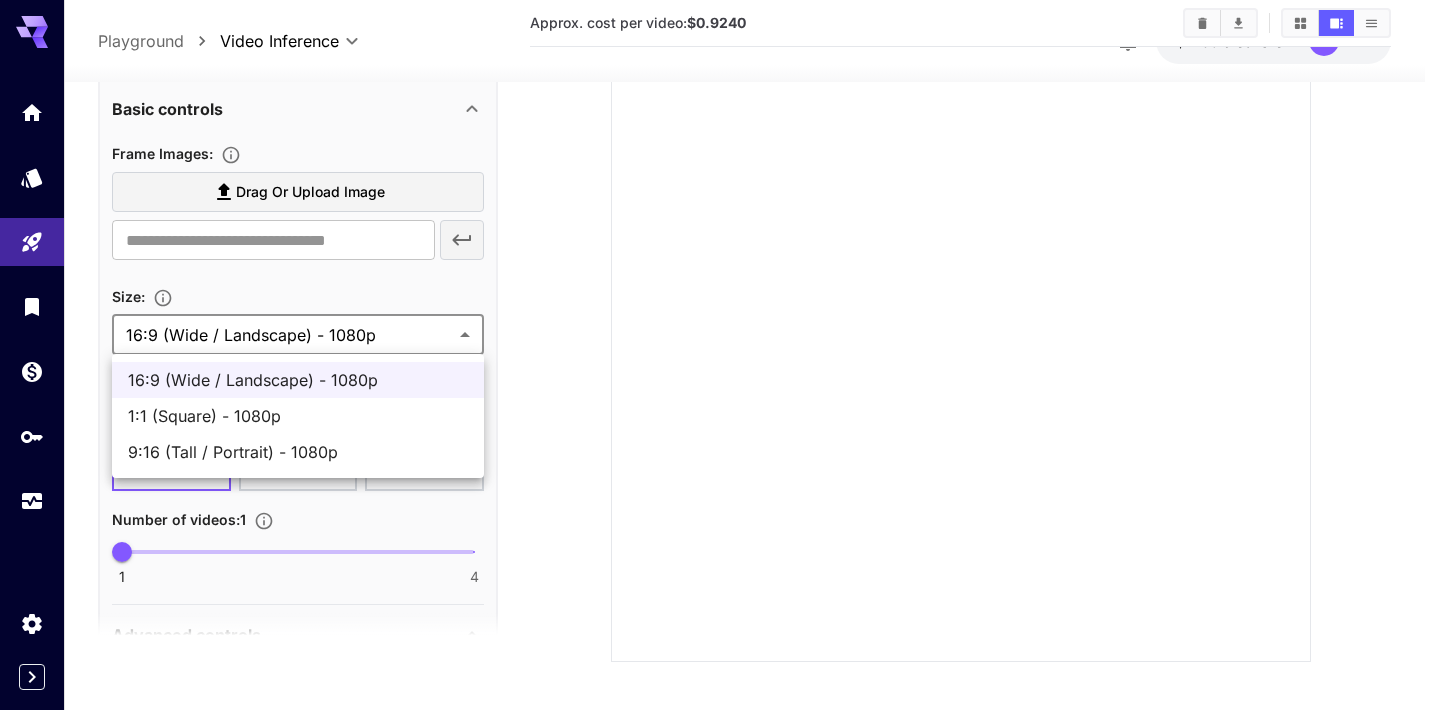 click on "9:16 (Tall / Portrait) - 1080p" at bounding box center [298, 452] 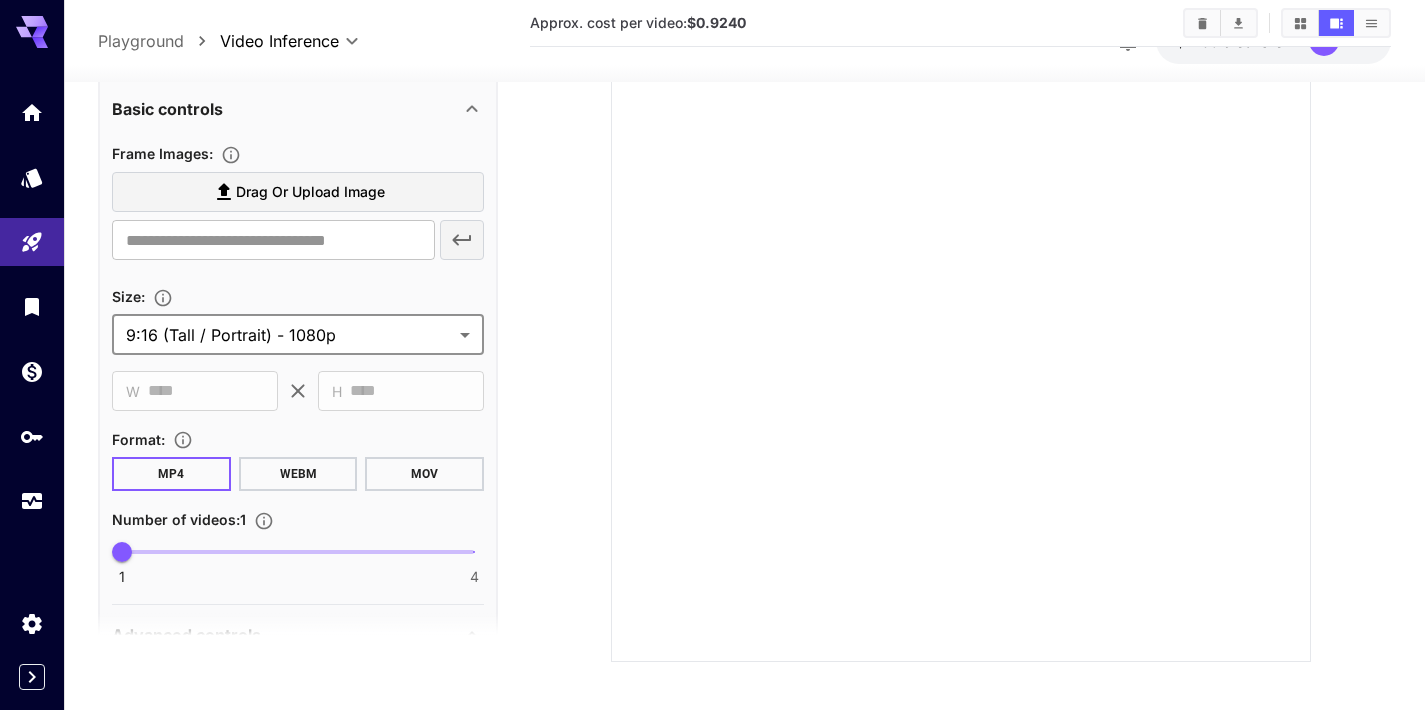 scroll, scrollTop: 379, scrollLeft: 0, axis: vertical 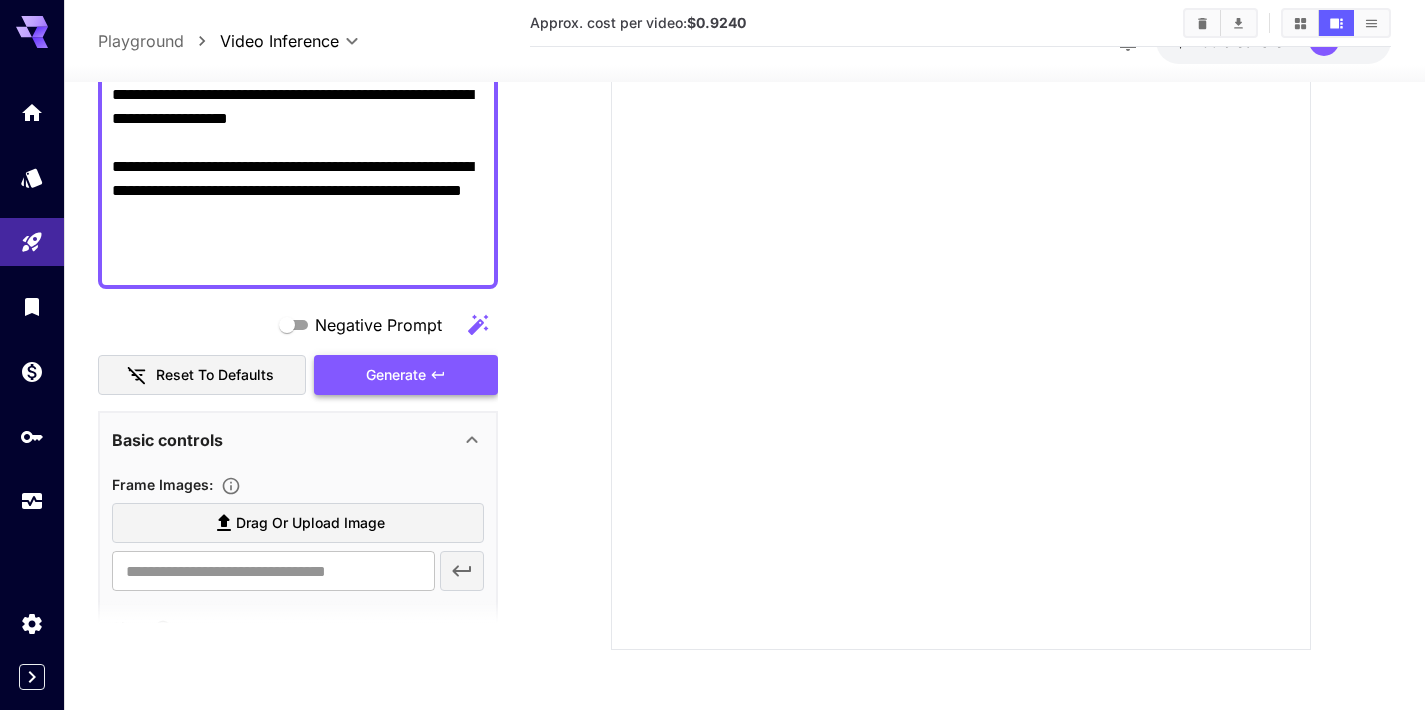 click on "Generate" at bounding box center [406, 374] 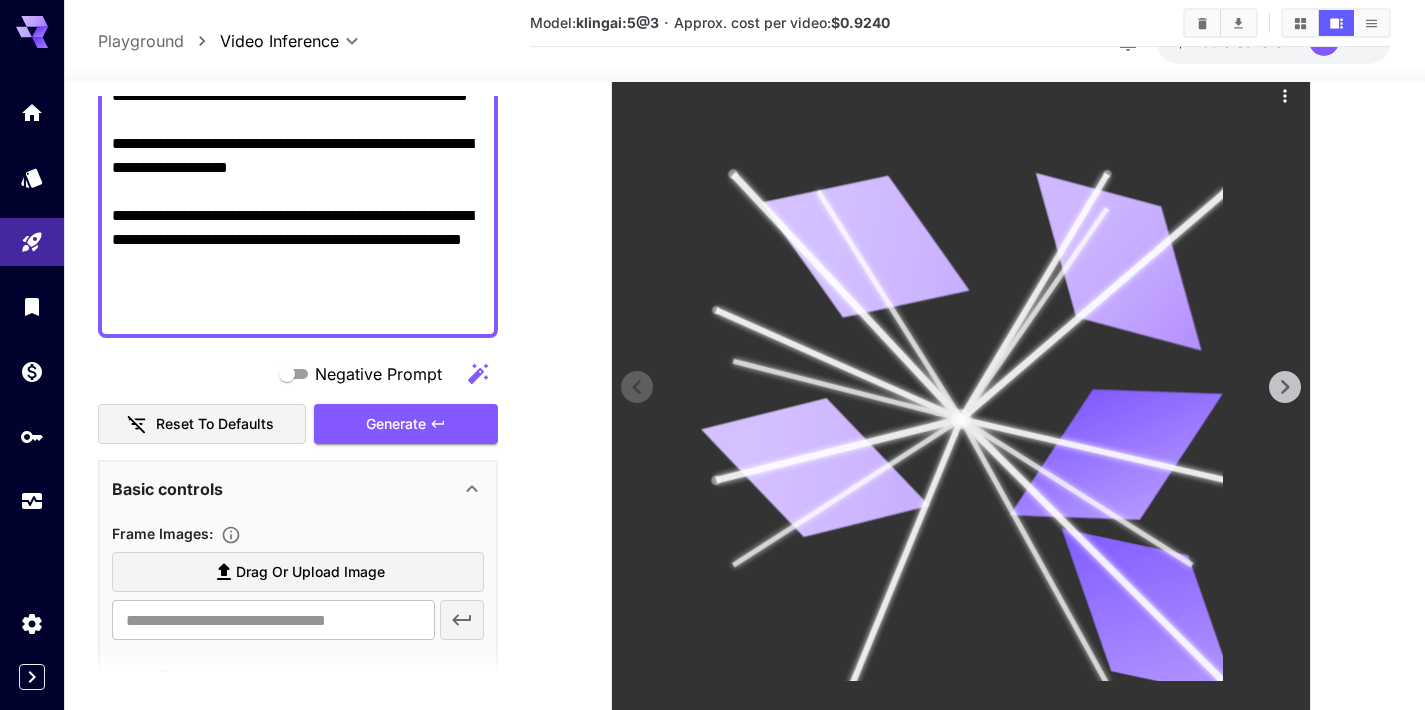 scroll, scrollTop: 6, scrollLeft: 0, axis: vertical 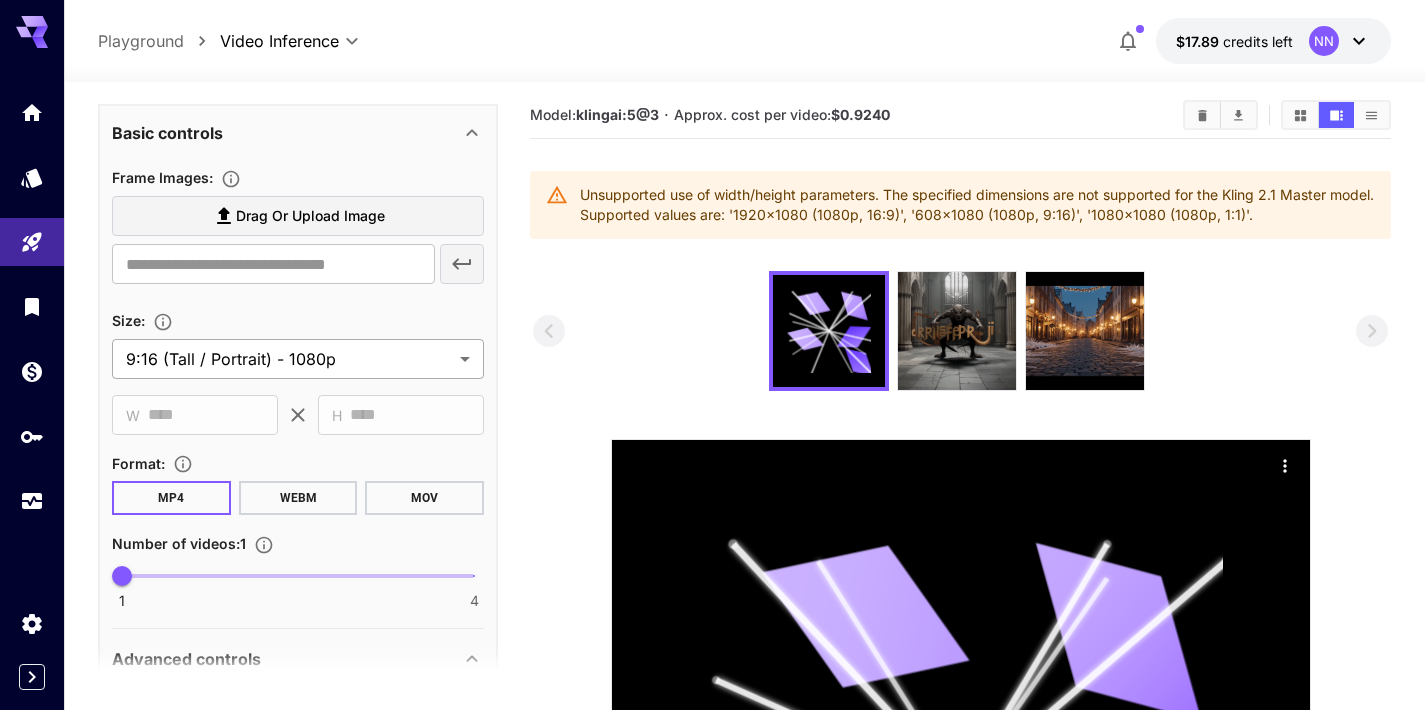 click on "**********" at bounding box center [712, 596] 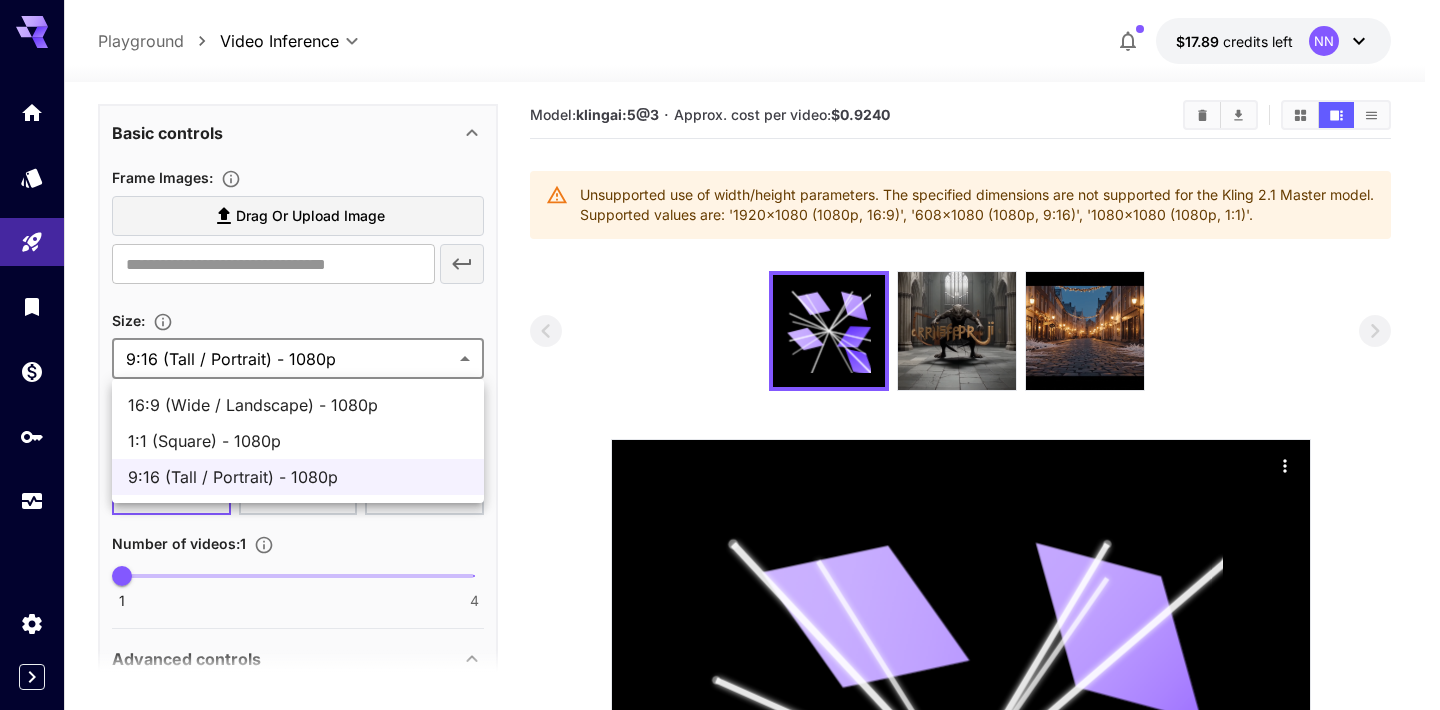 click at bounding box center [720, 355] 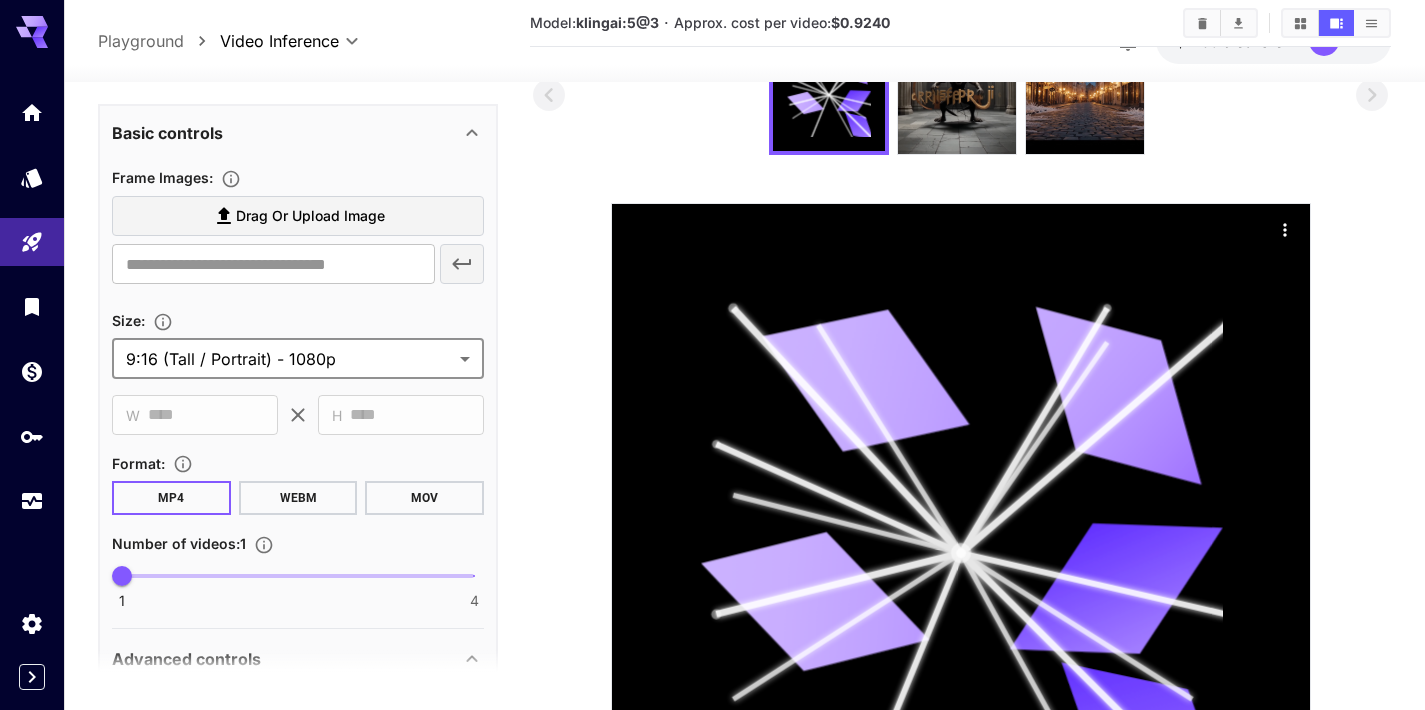 scroll, scrollTop: 0, scrollLeft: 0, axis: both 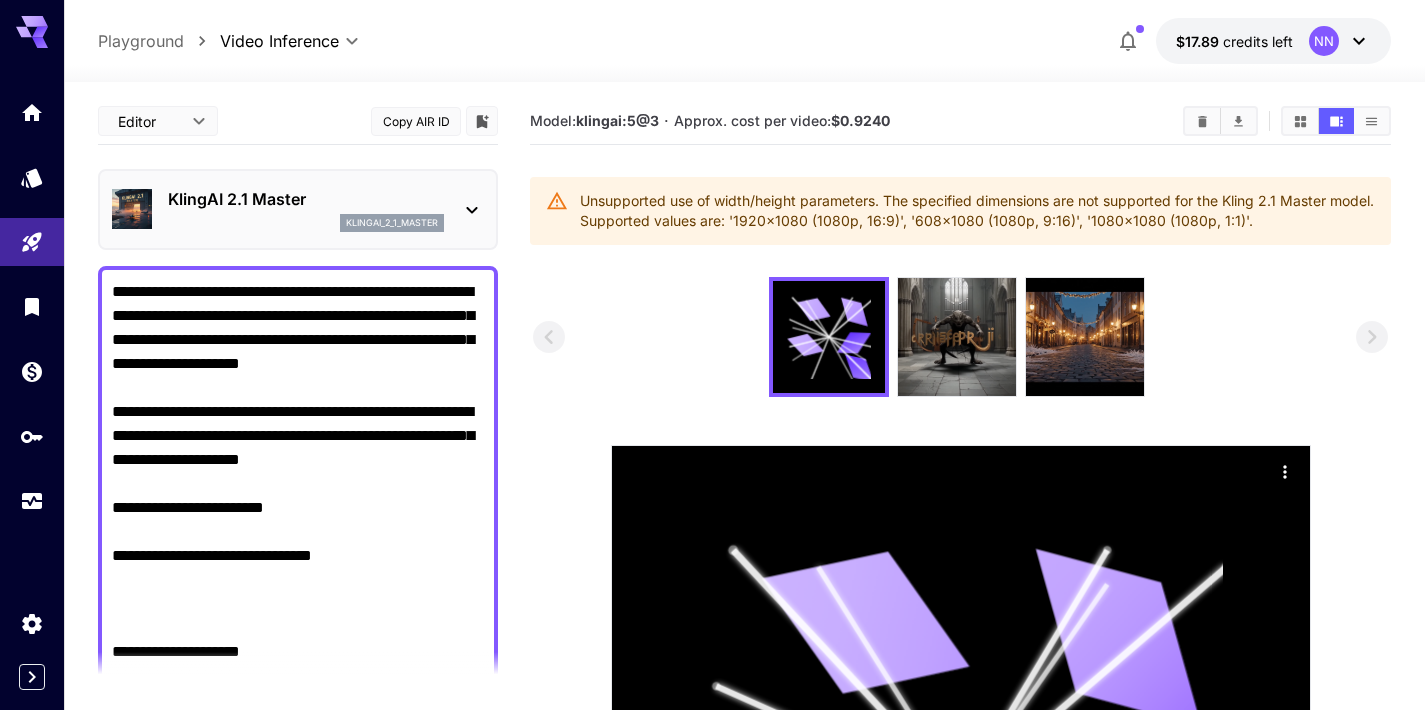 click 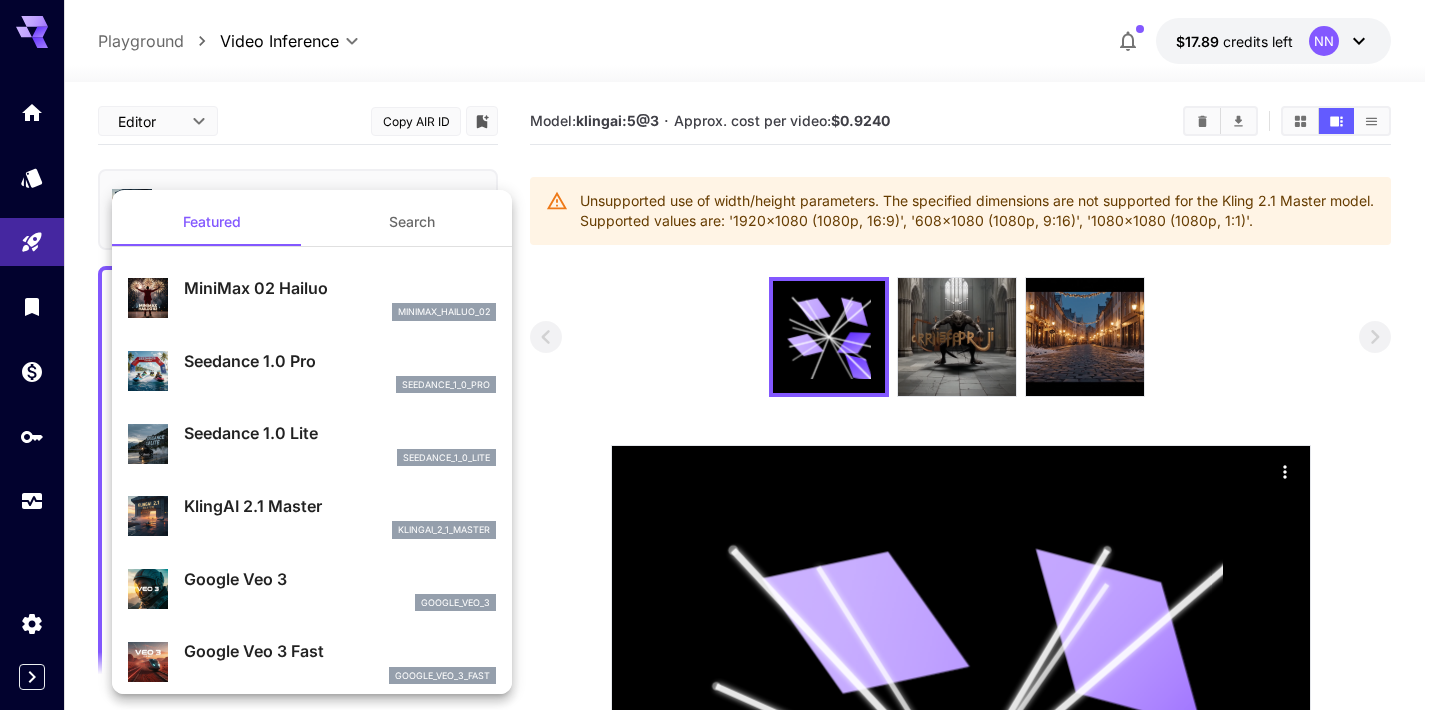 click on "Google Veo 3 google_veo_3" at bounding box center (340, 589) 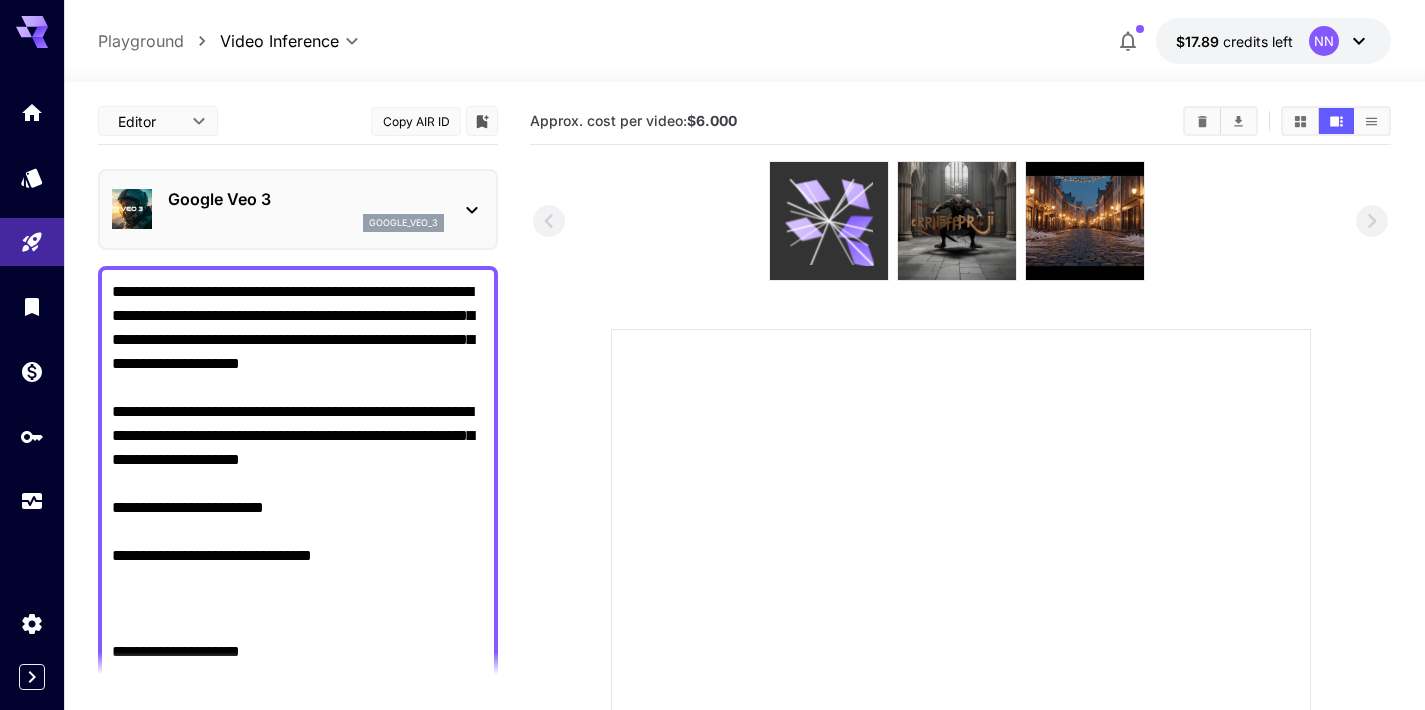 scroll, scrollTop: 147, scrollLeft: 0, axis: vertical 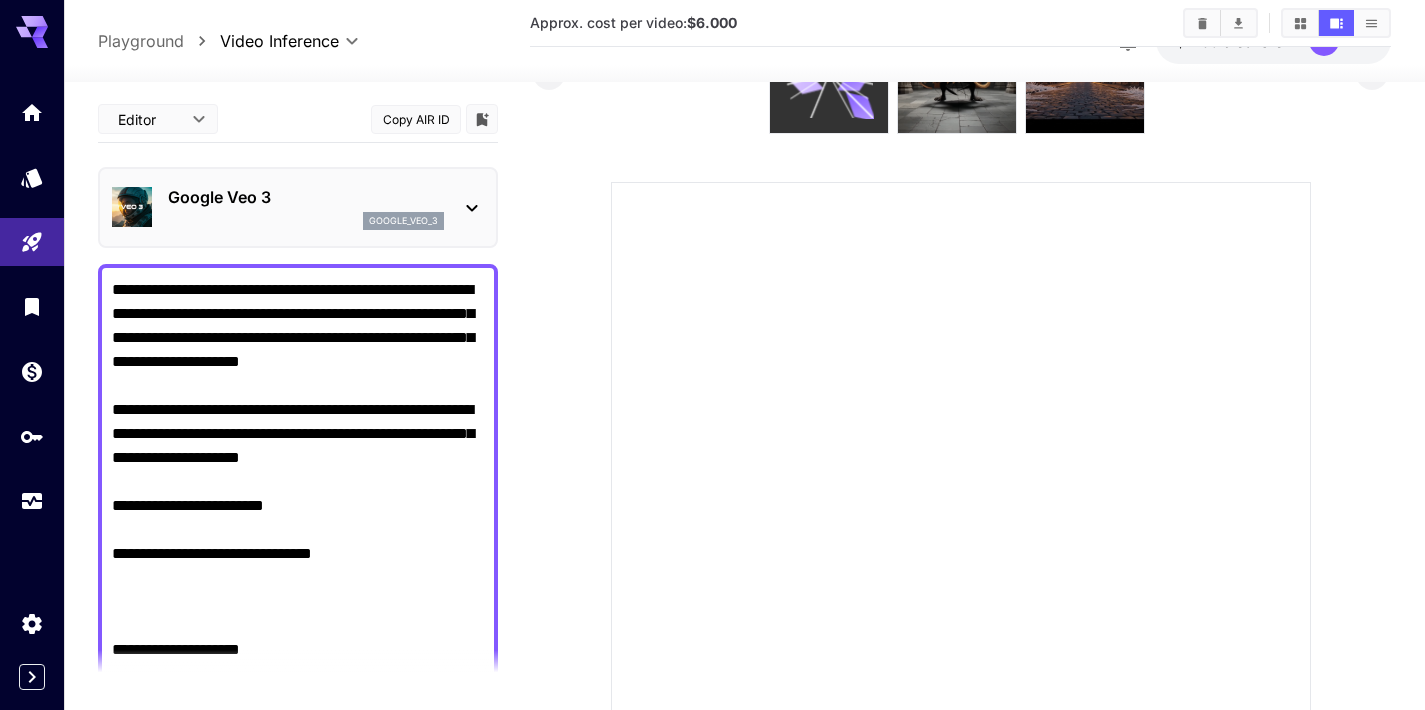 click 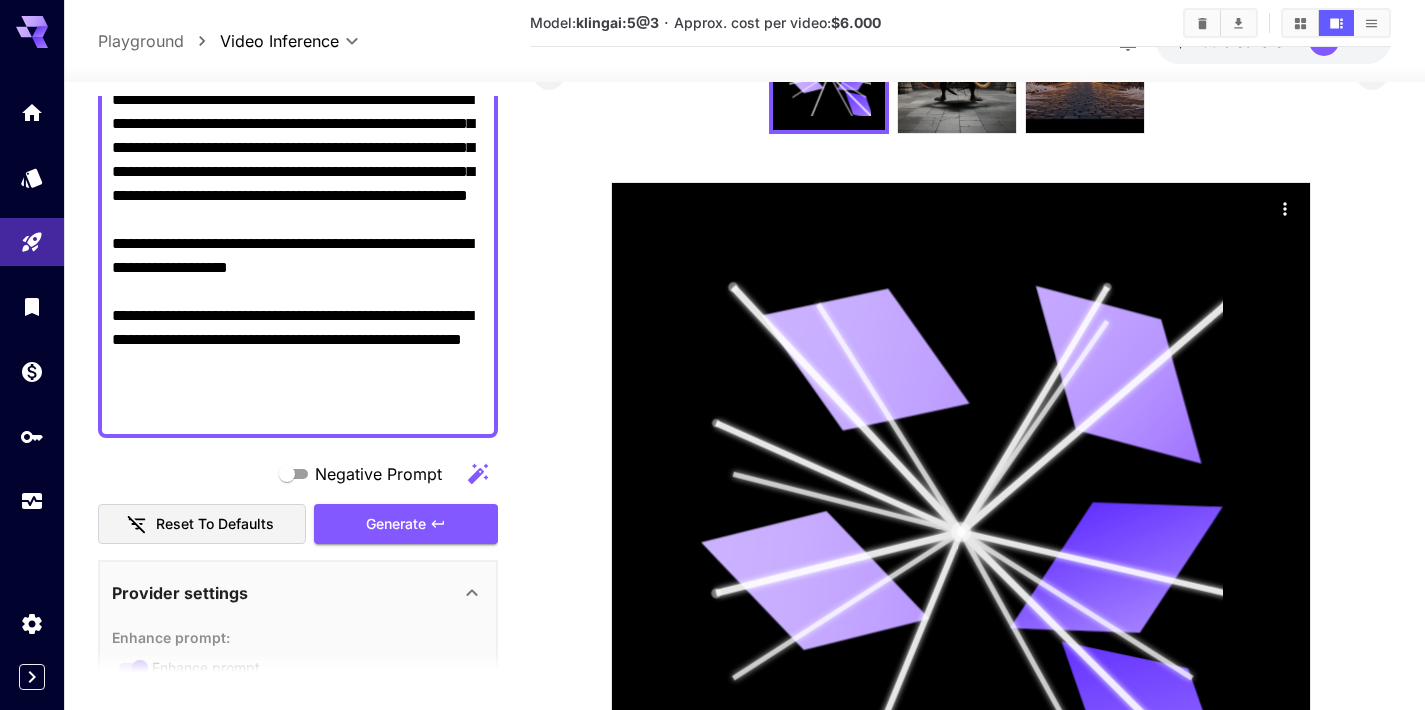 scroll, scrollTop: 185, scrollLeft: 0, axis: vertical 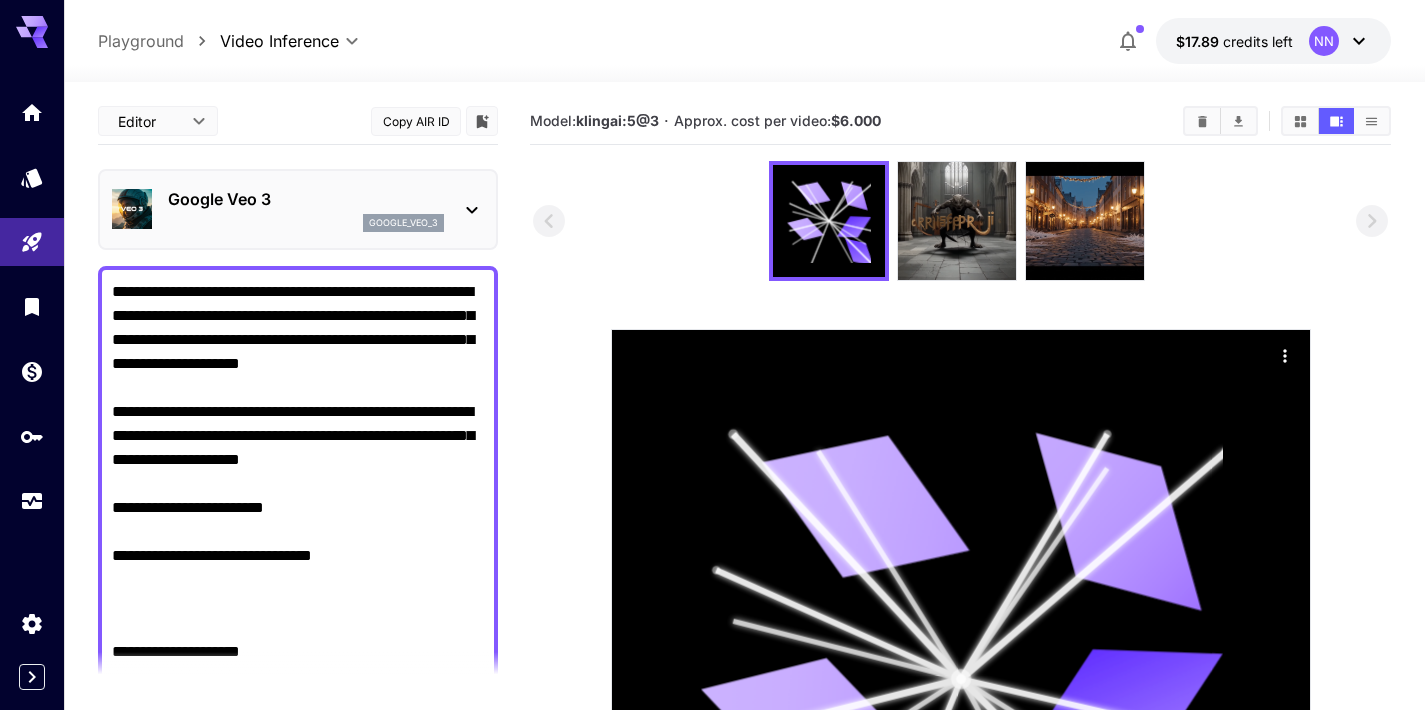 click on "**********" at bounding box center (298, 652) 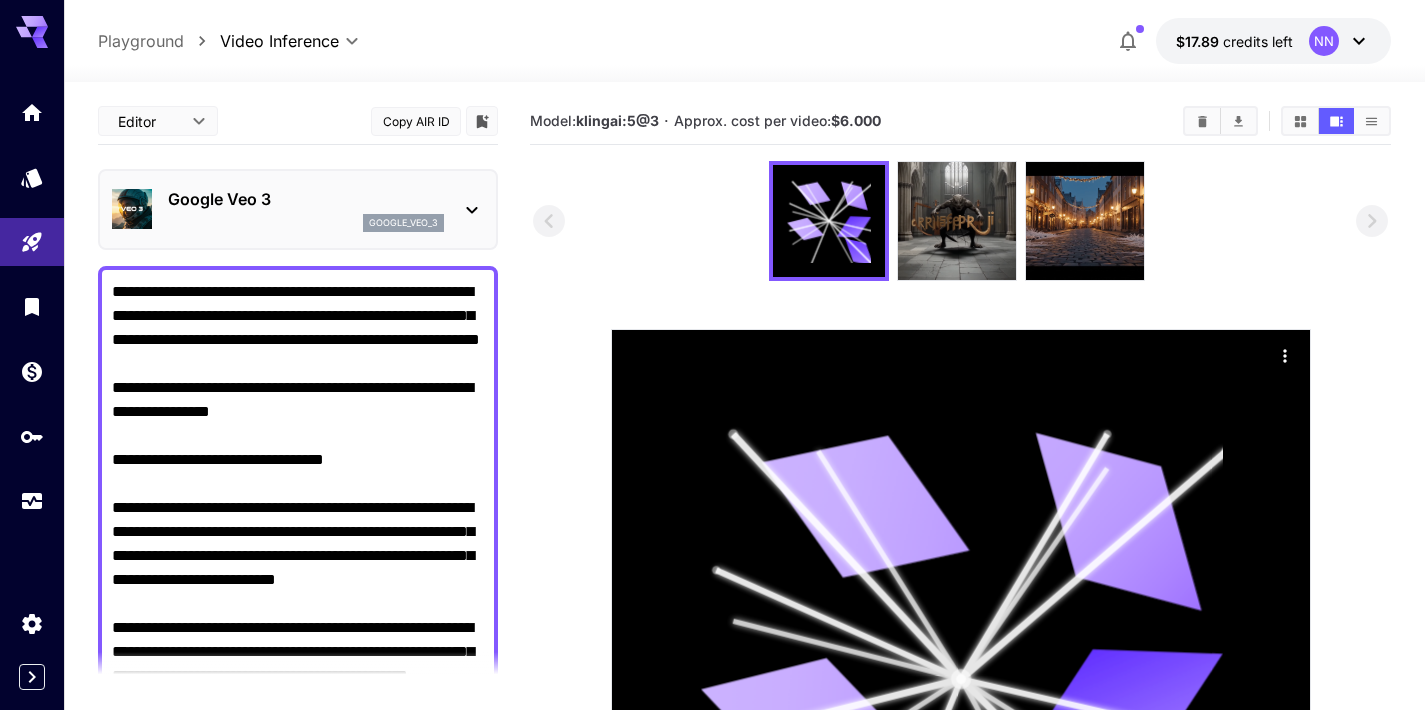 scroll, scrollTop: 2768, scrollLeft: 0, axis: vertical 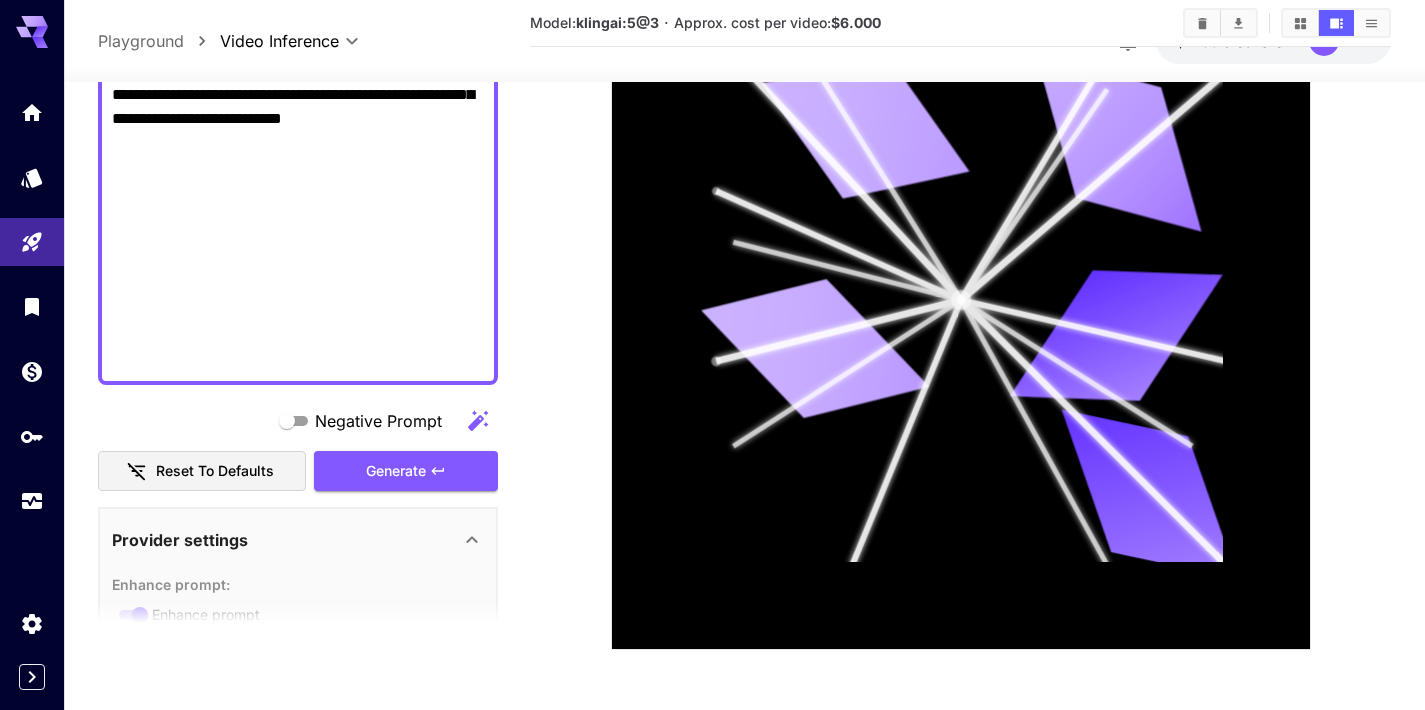 click on "Negative Prompt" at bounding box center (298, -1226) 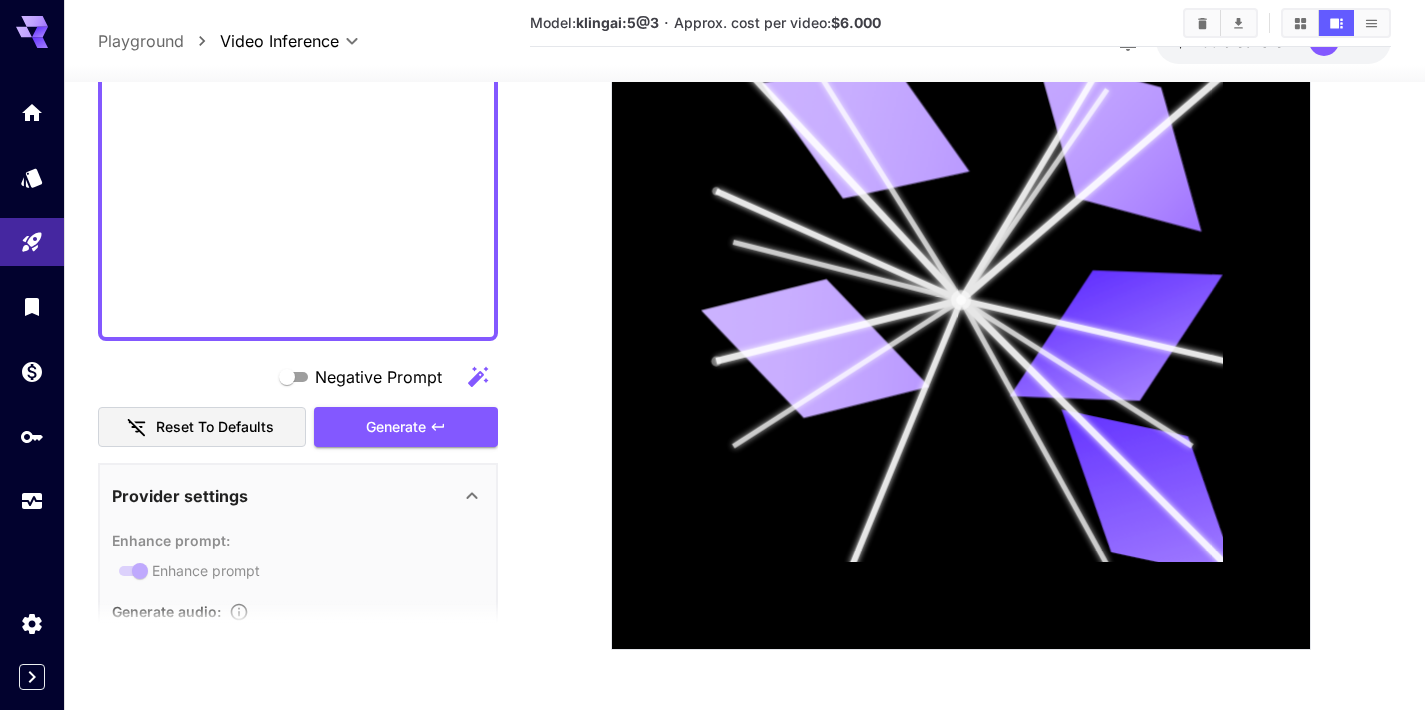 scroll, scrollTop: 2889, scrollLeft: 0, axis: vertical 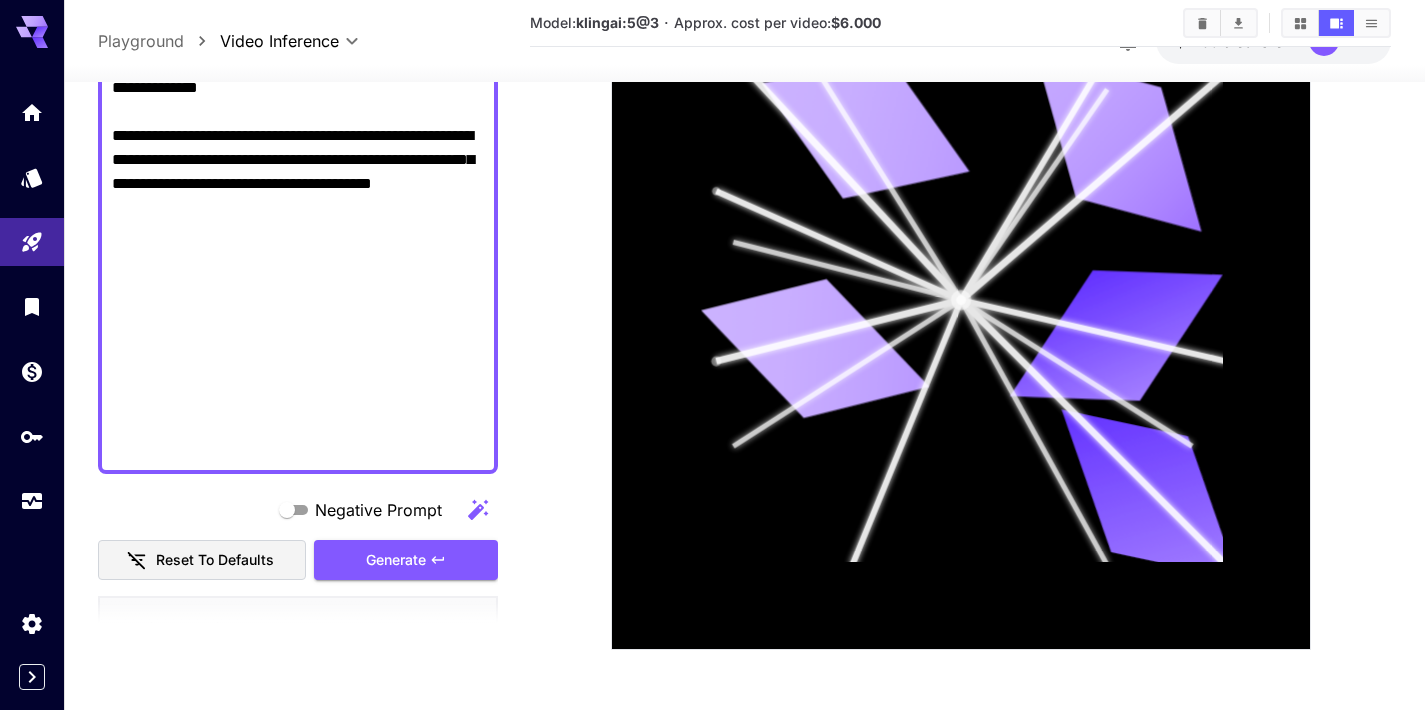 click on "Generate" at bounding box center [406, 559] 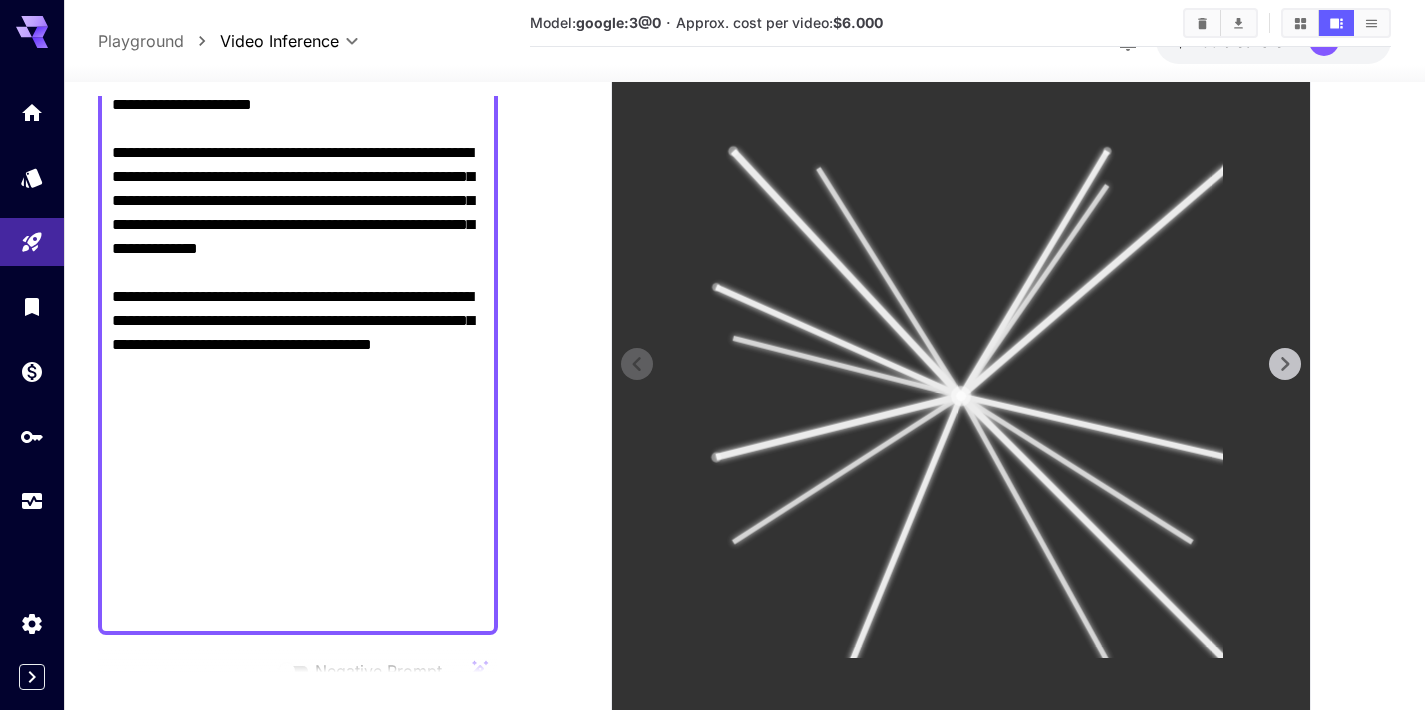 scroll, scrollTop: 2777, scrollLeft: 0, axis: vertical 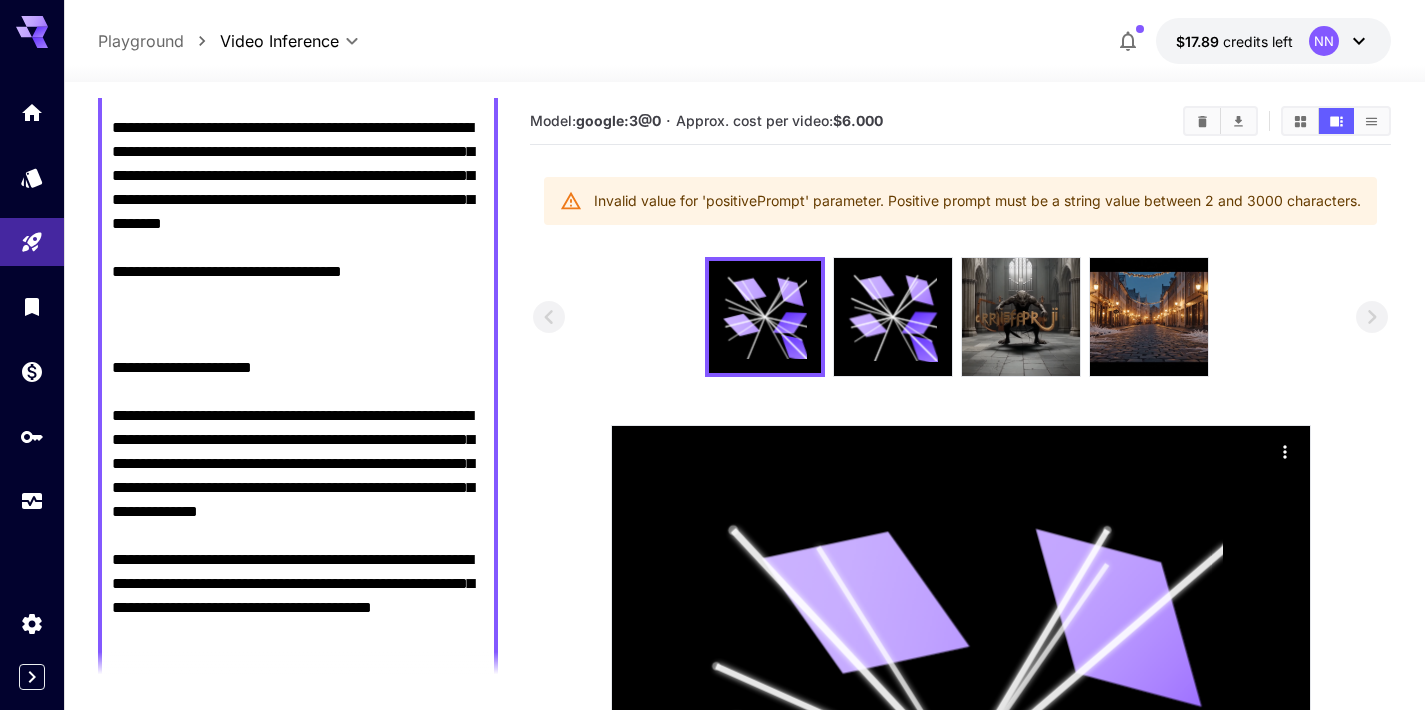 click on "Negative Prompt" at bounding box center [298, -676] 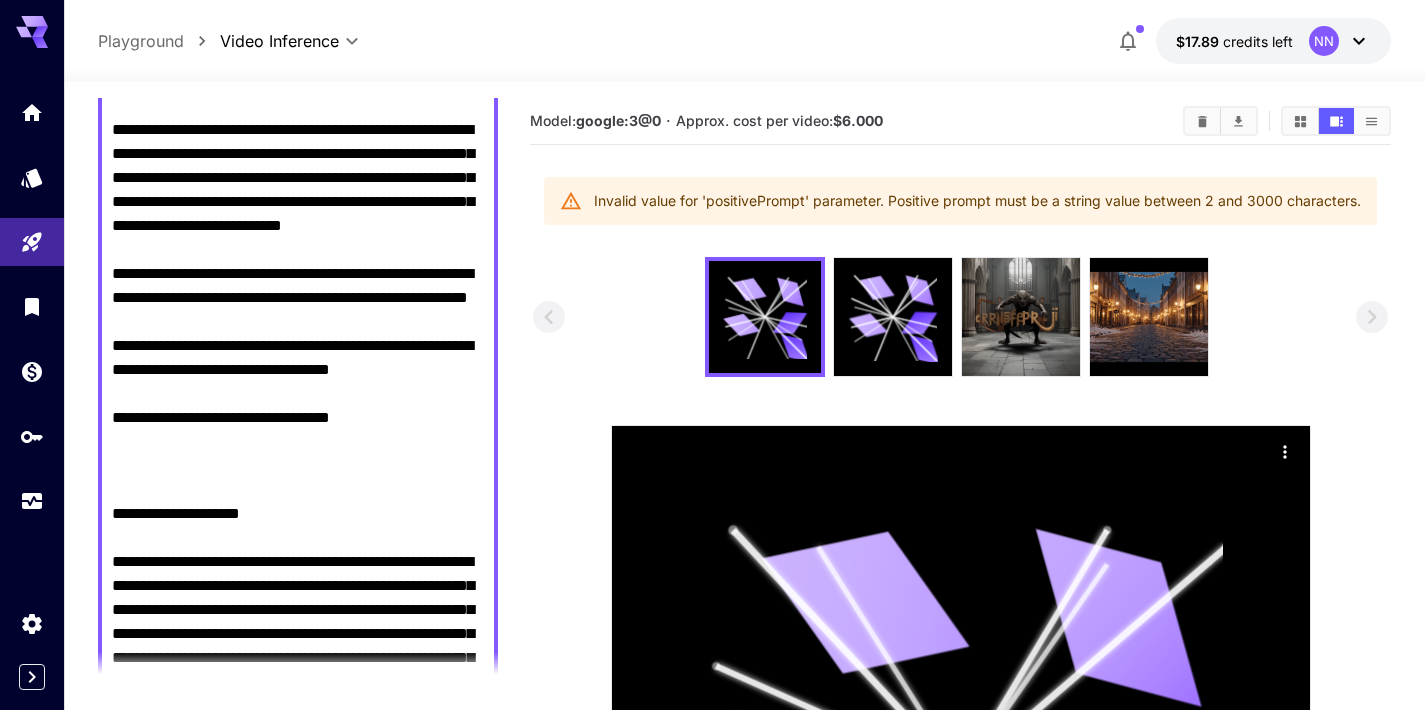 scroll, scrollTop: 833, scrollLeft: 0, axis: vertical 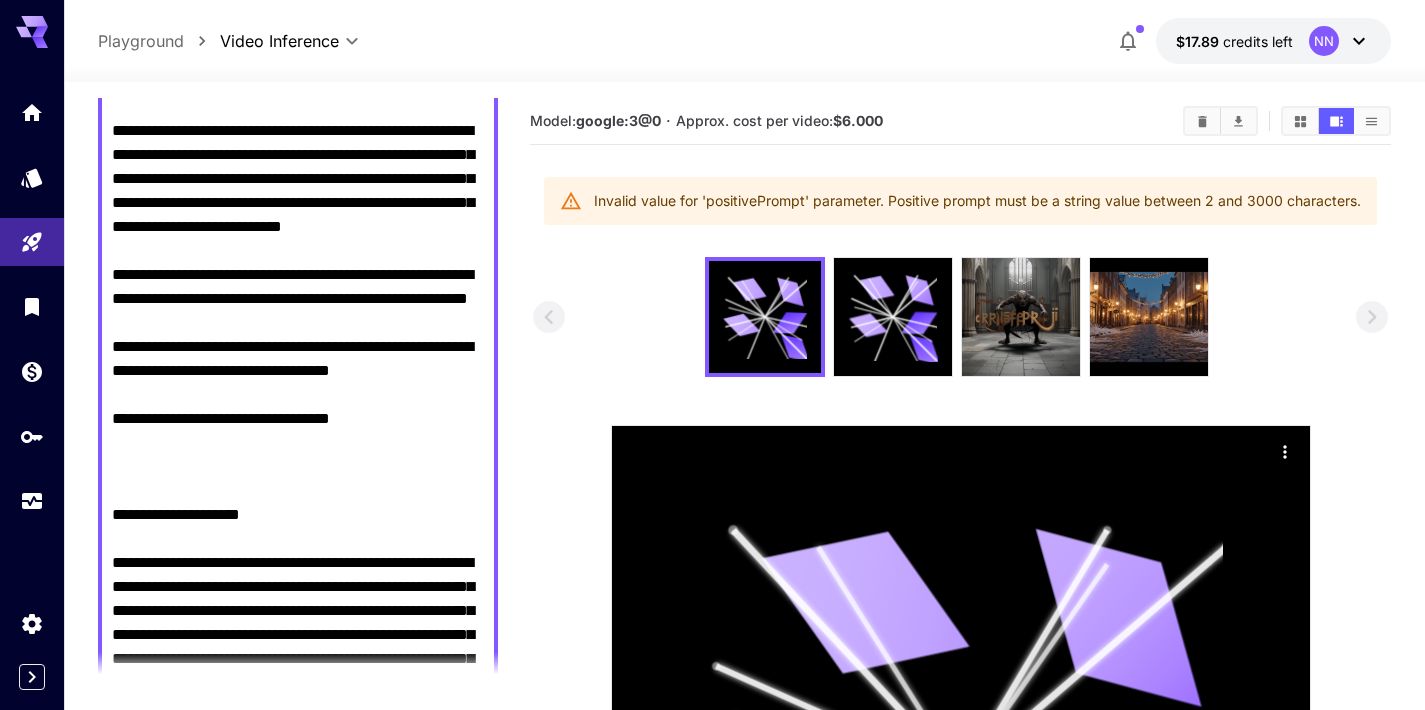 click on "Negative Prompt" at bounding box center (298, 1007) 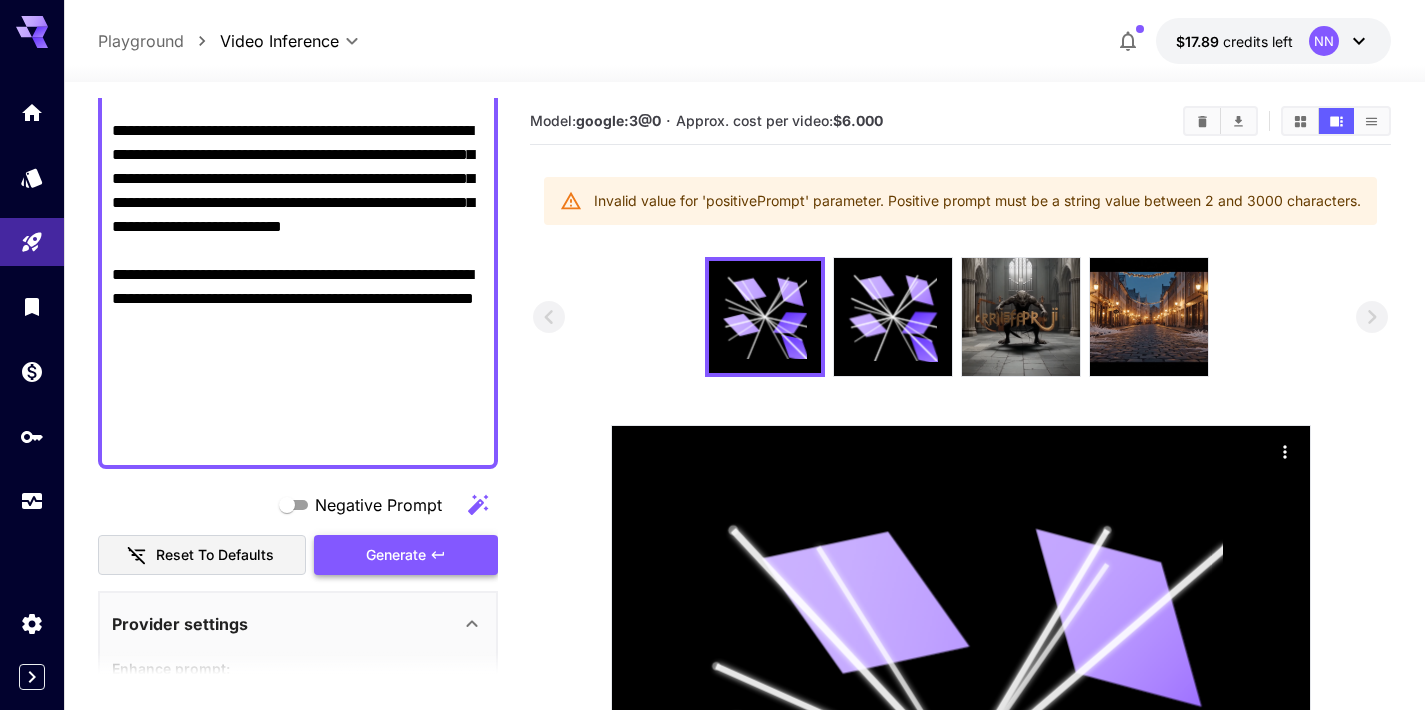 type on "**********" 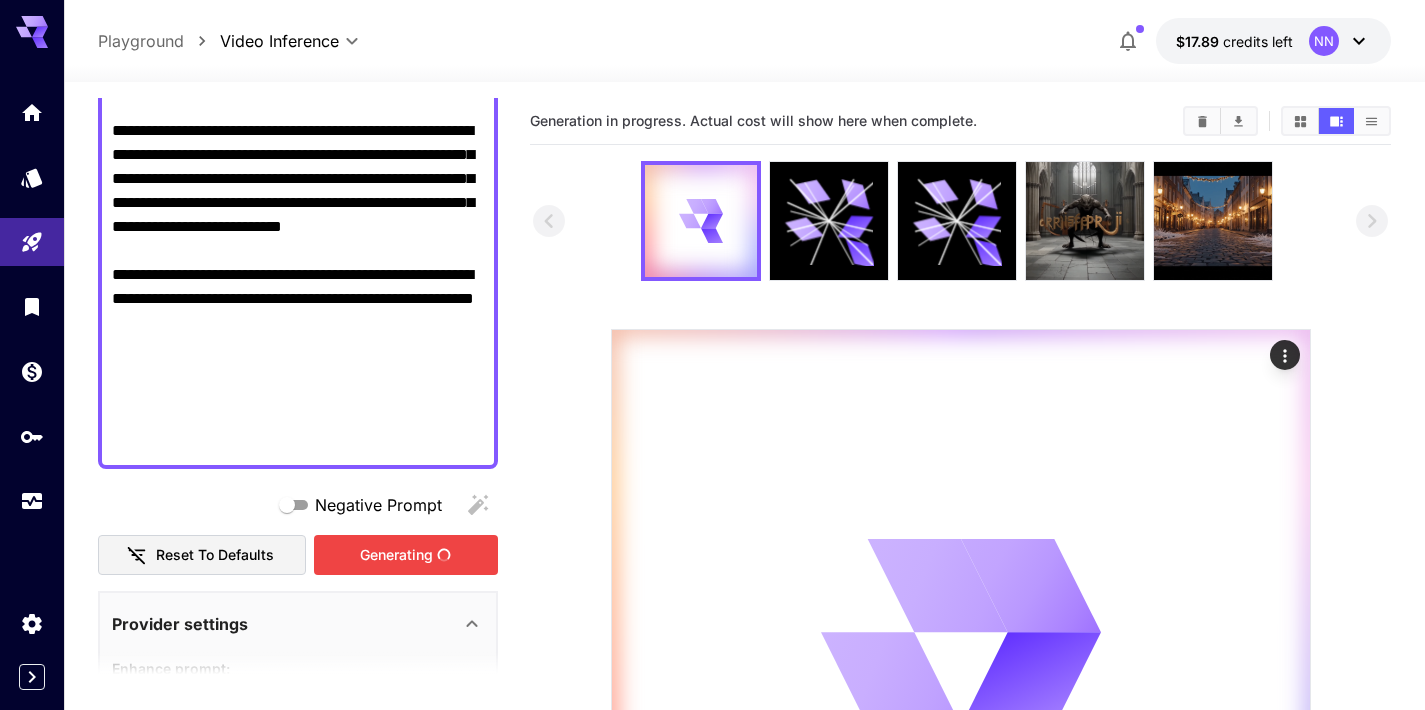 drag, startPoint x: 435, startPoint y: 552, endPoint x: 427, endPoint y: 425, distance: 127.25172 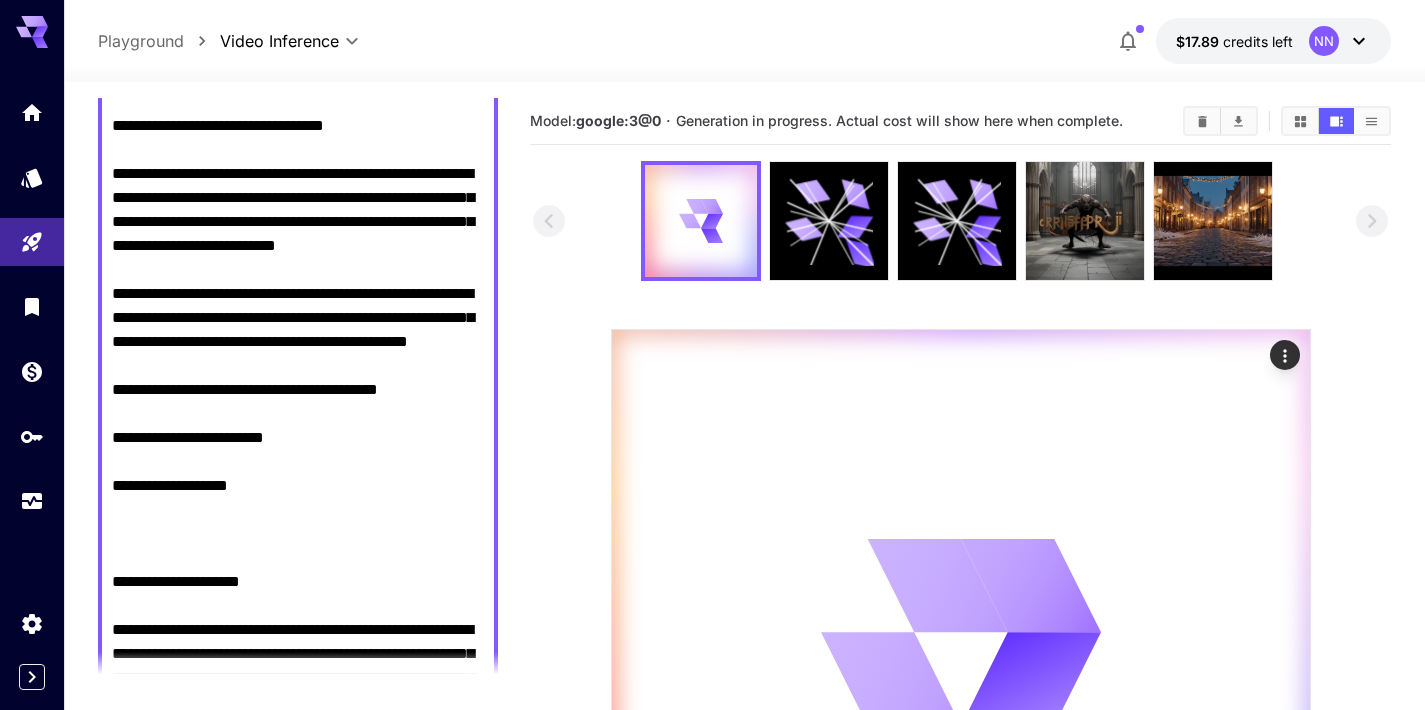 scroll, scrollTop: 322, scrollLeft: 0, axis: vertical 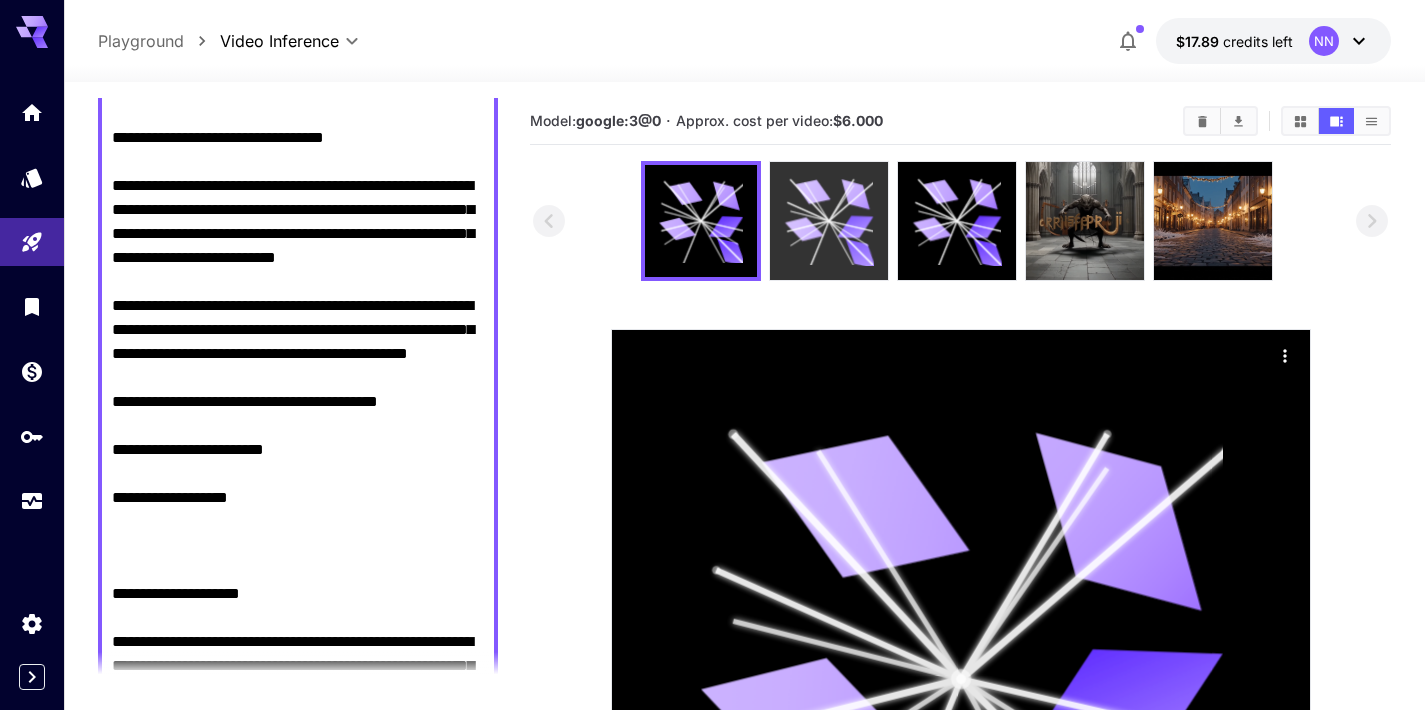 click 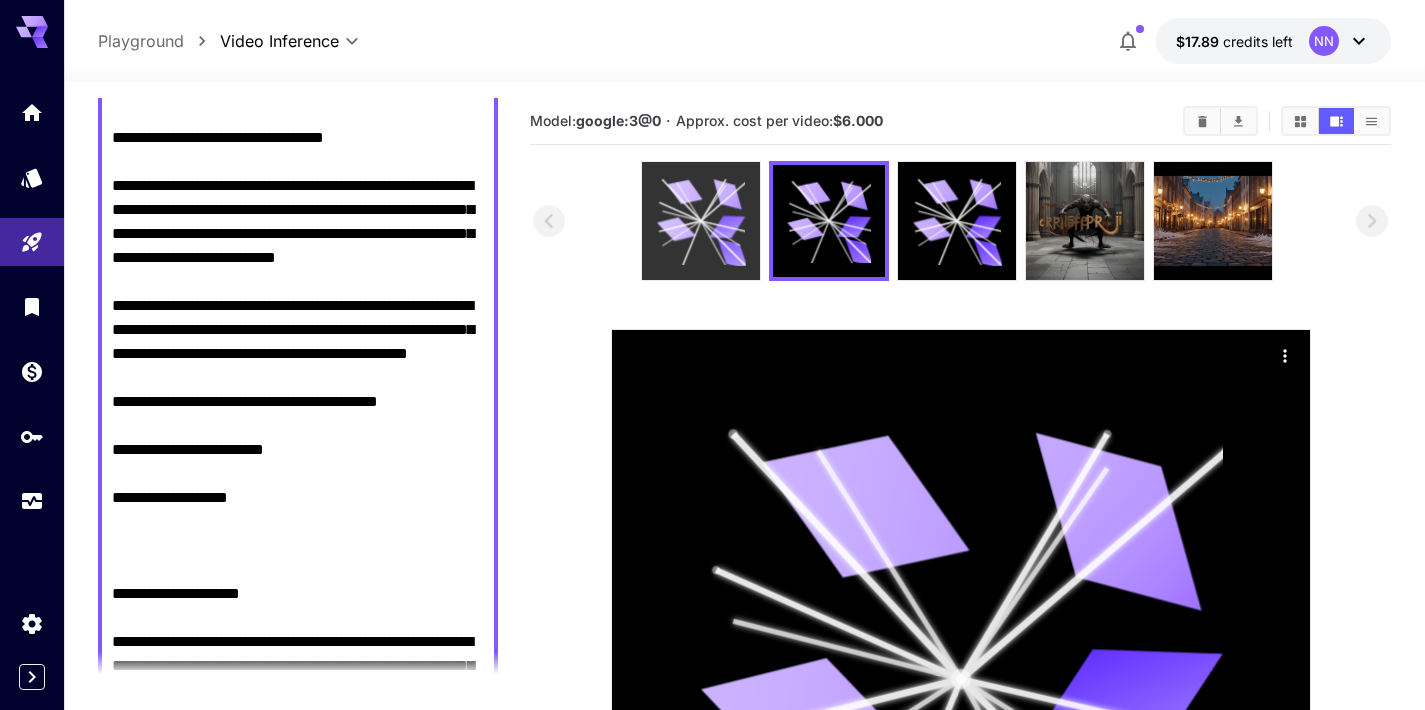 click 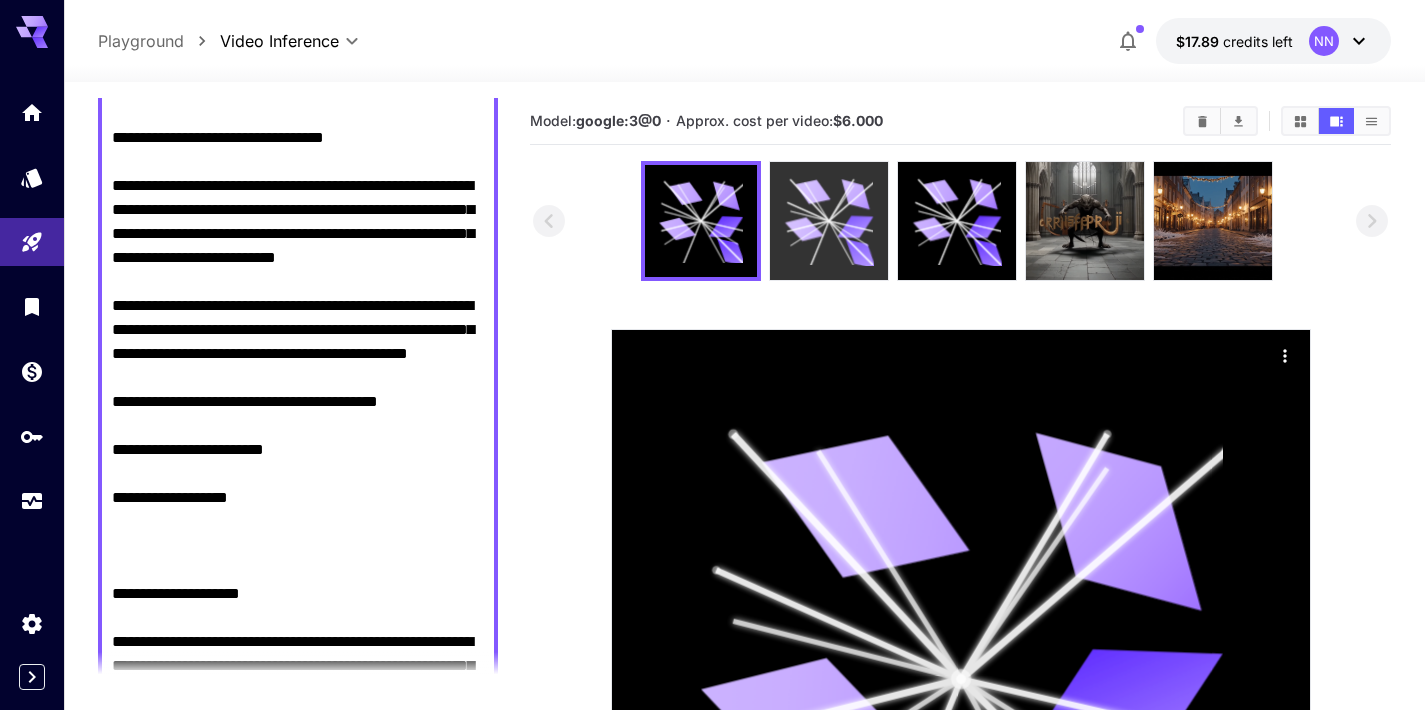 click at bounding box center (829, 221) 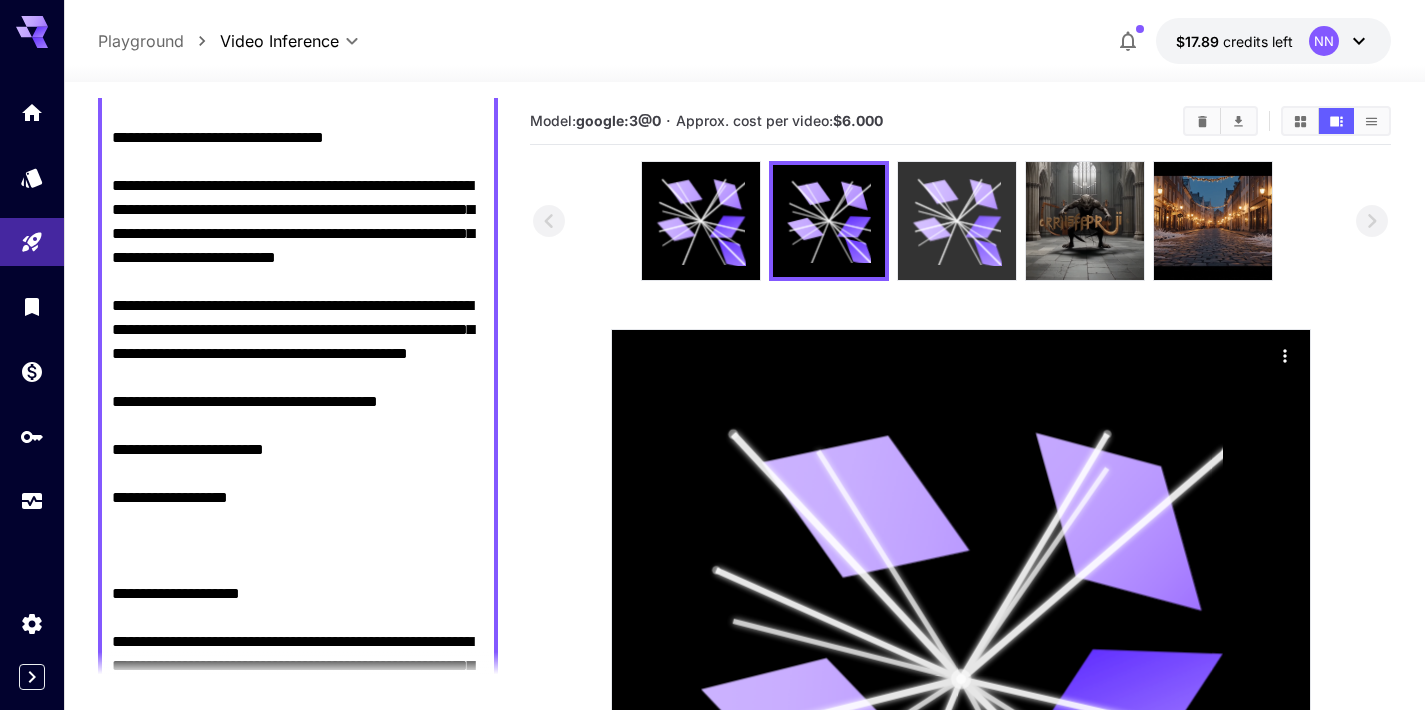 click 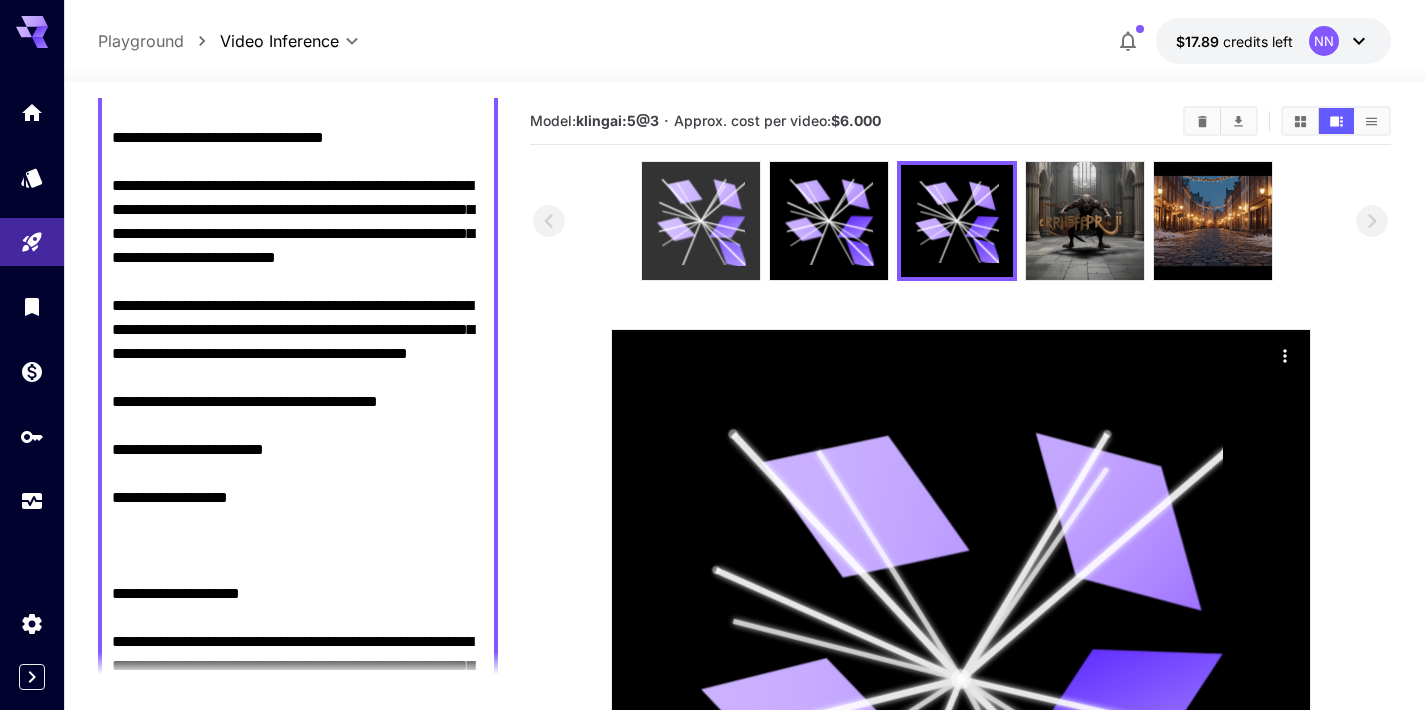 click 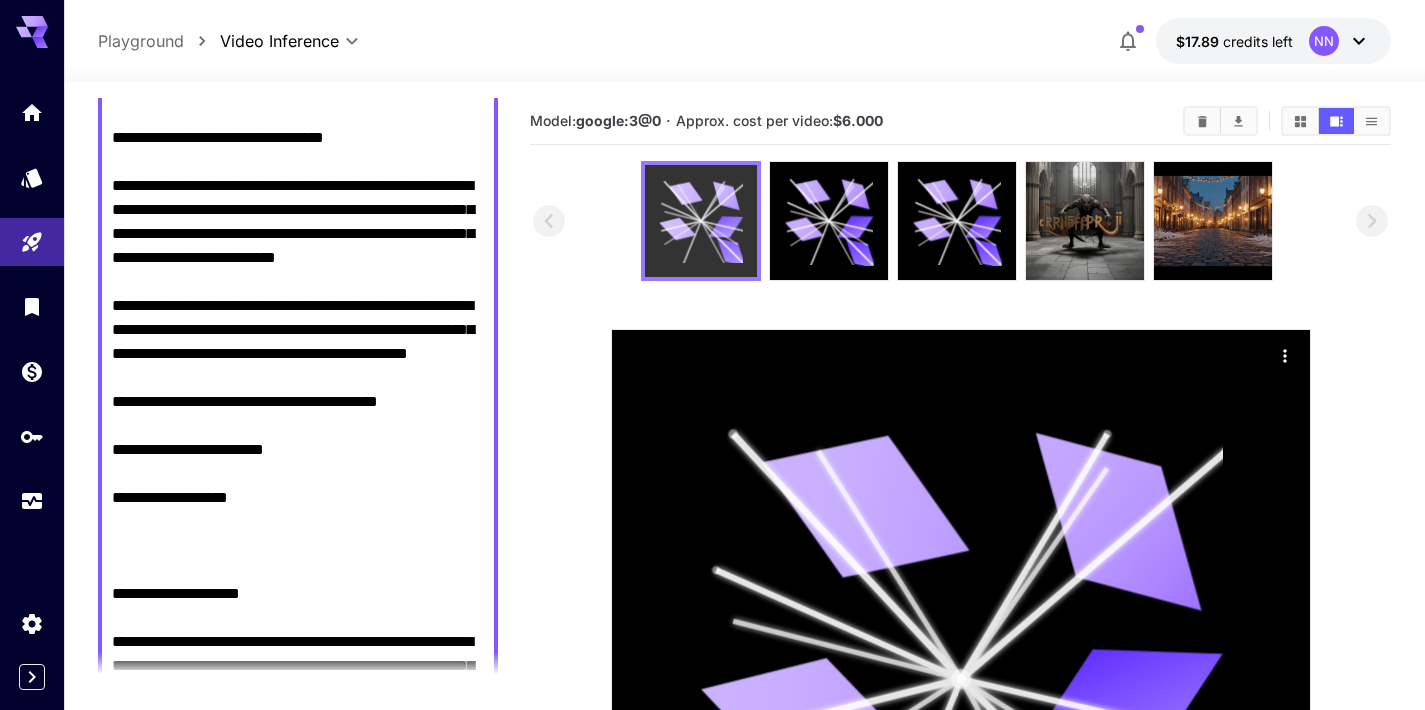 click at bounding box center (701, 221) 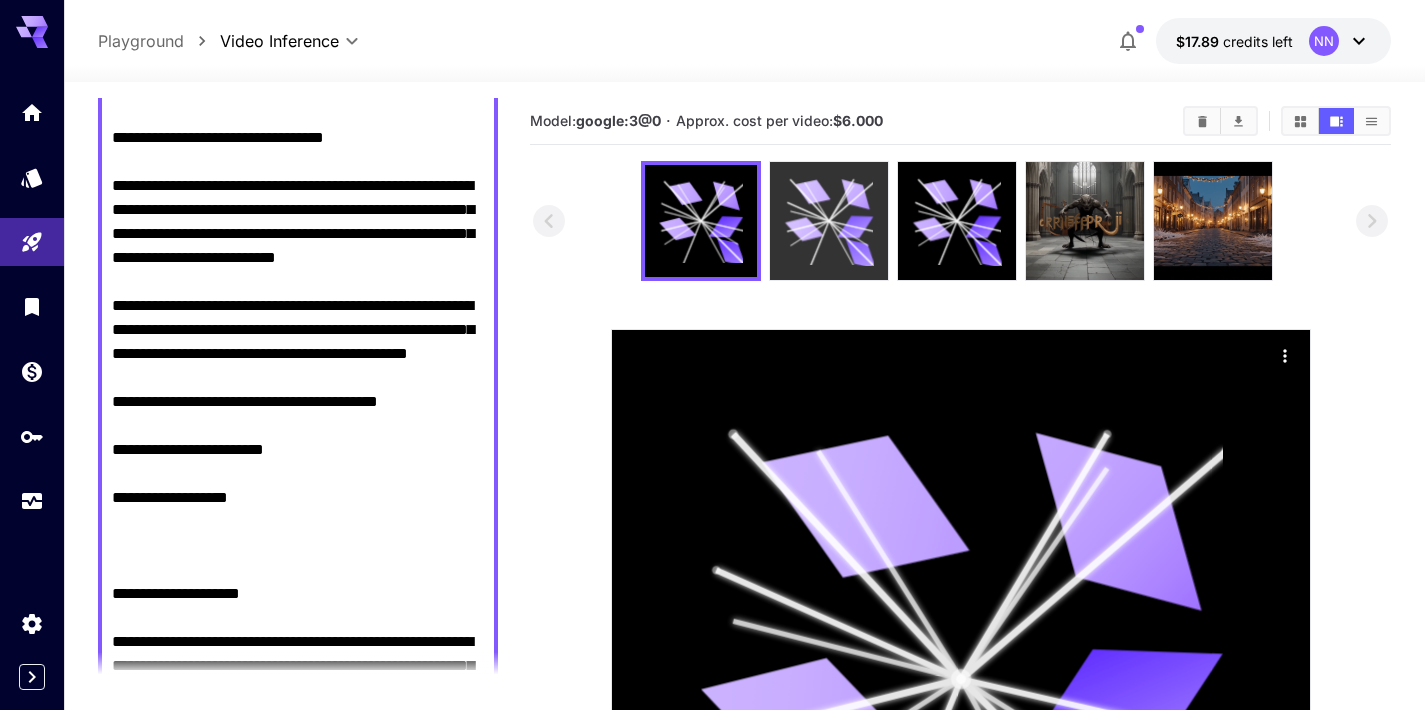 click 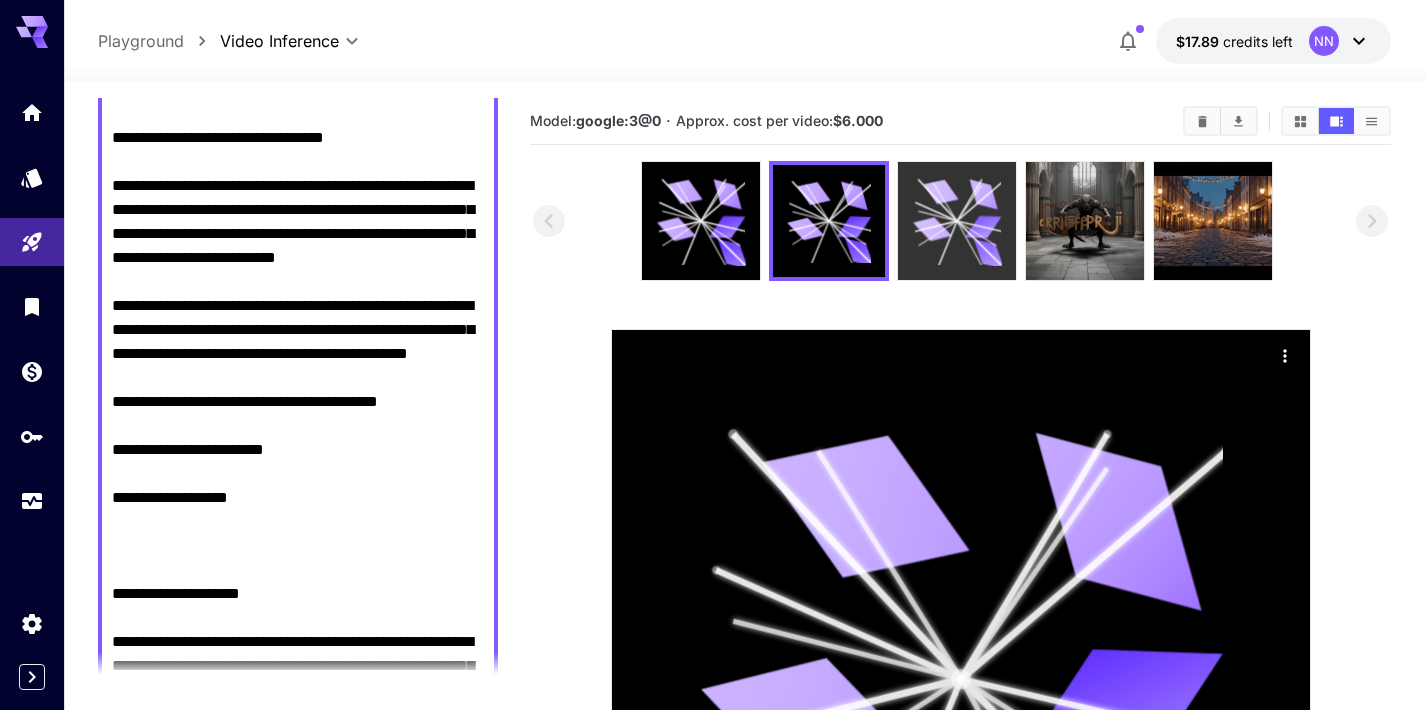 click 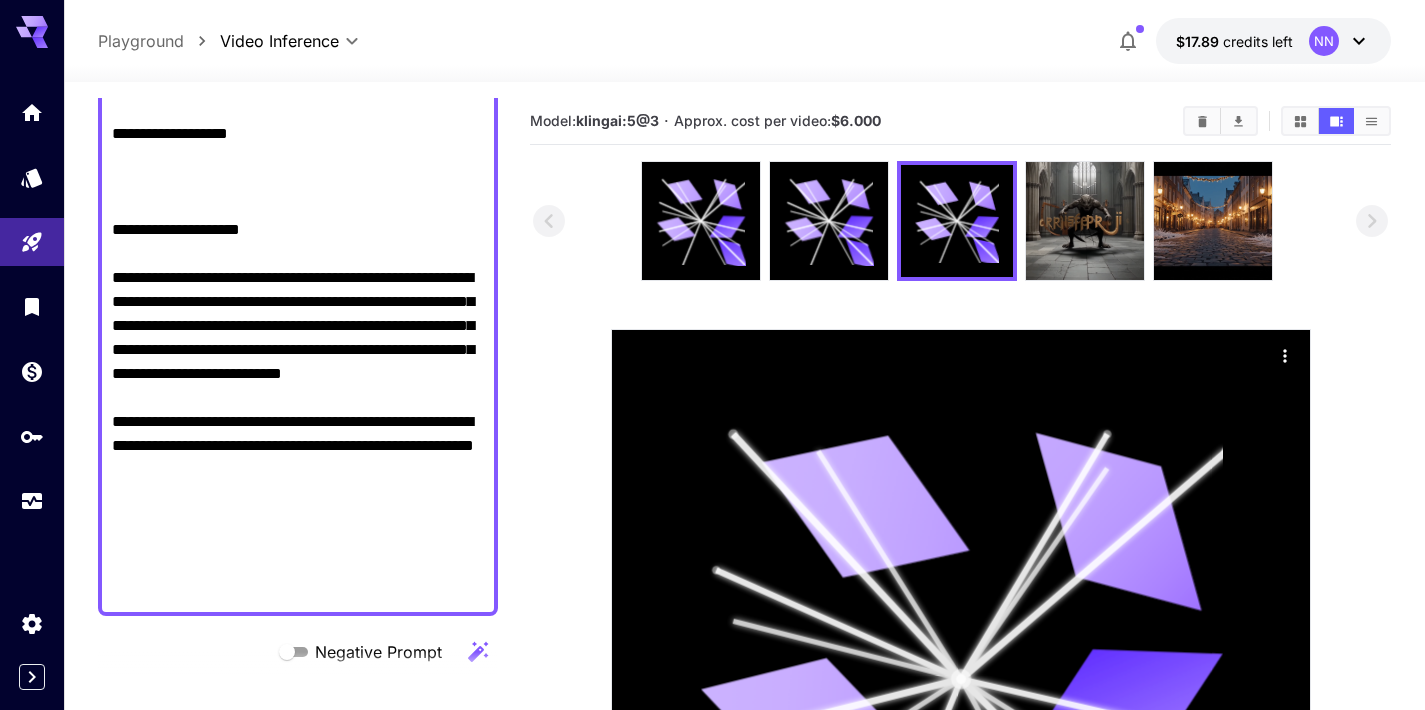 scroll, scrollTop: 0, scrollLeft: 0, axis: both 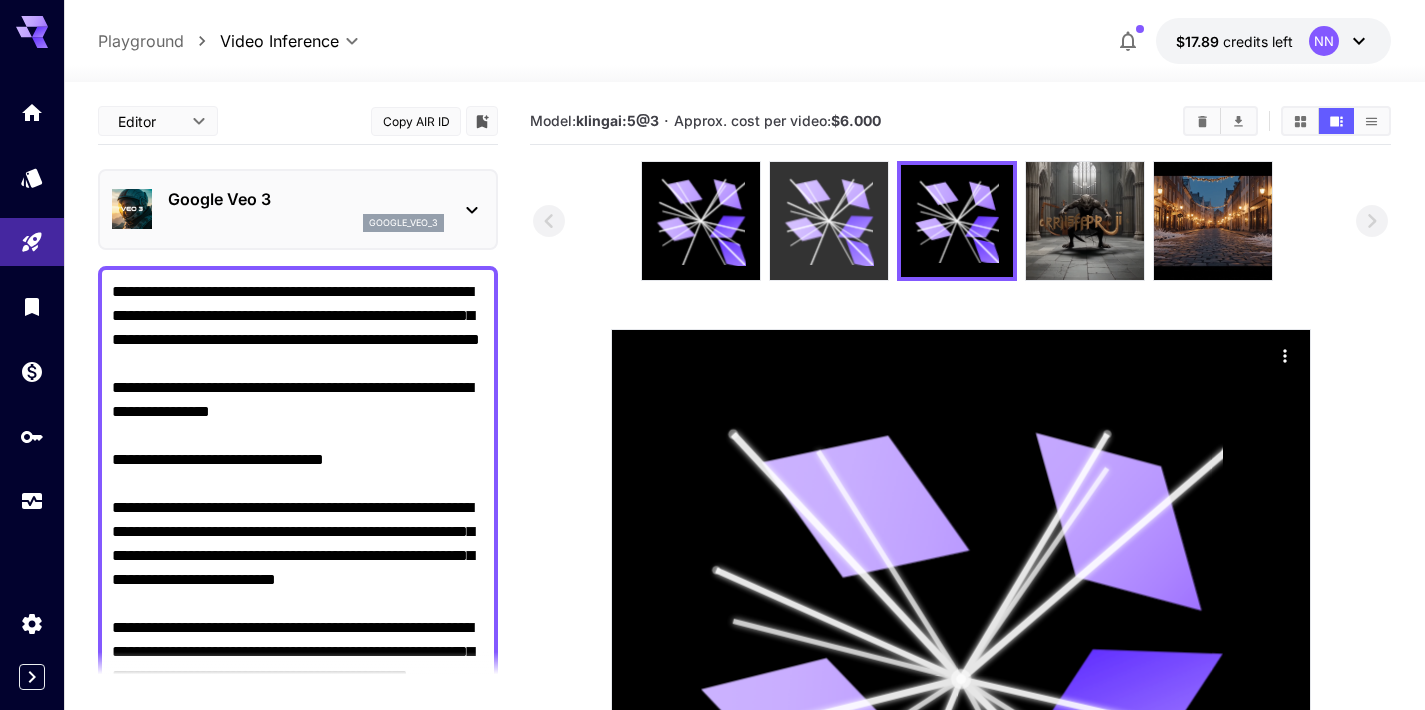 click 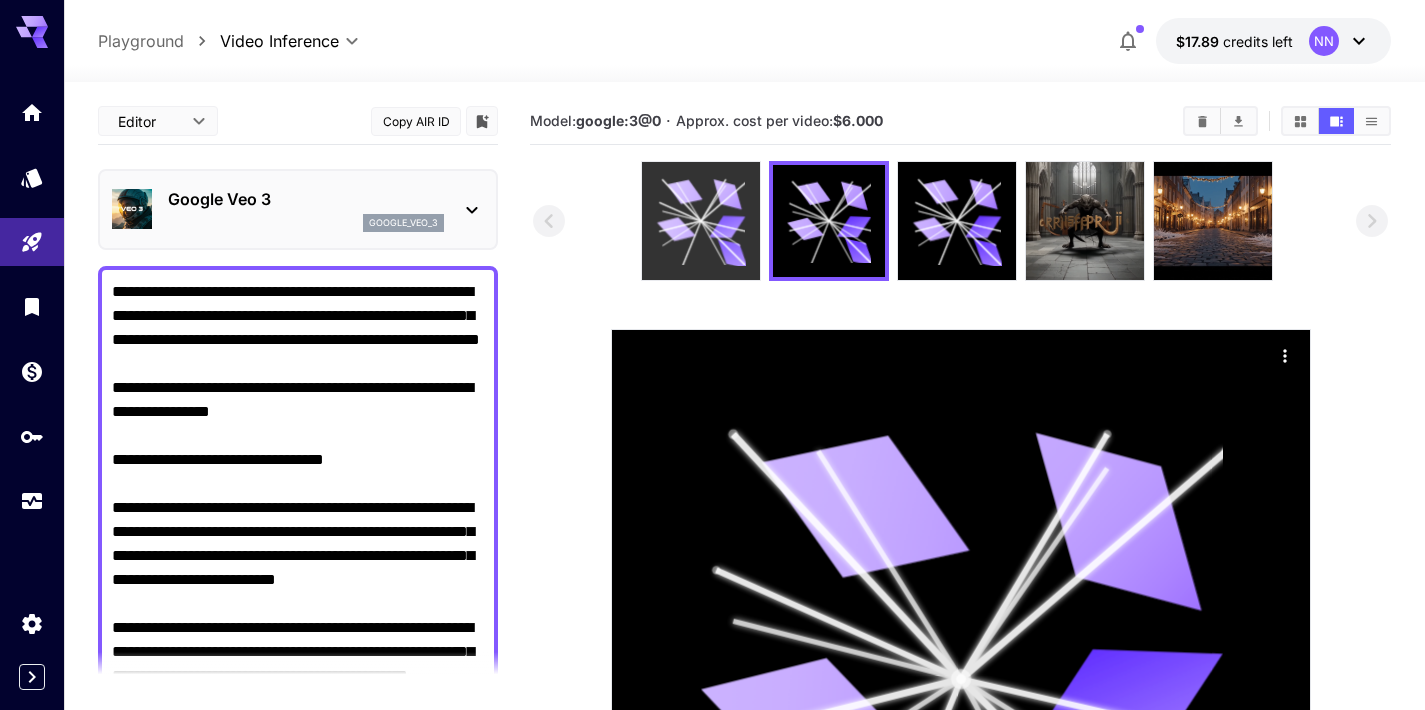 click 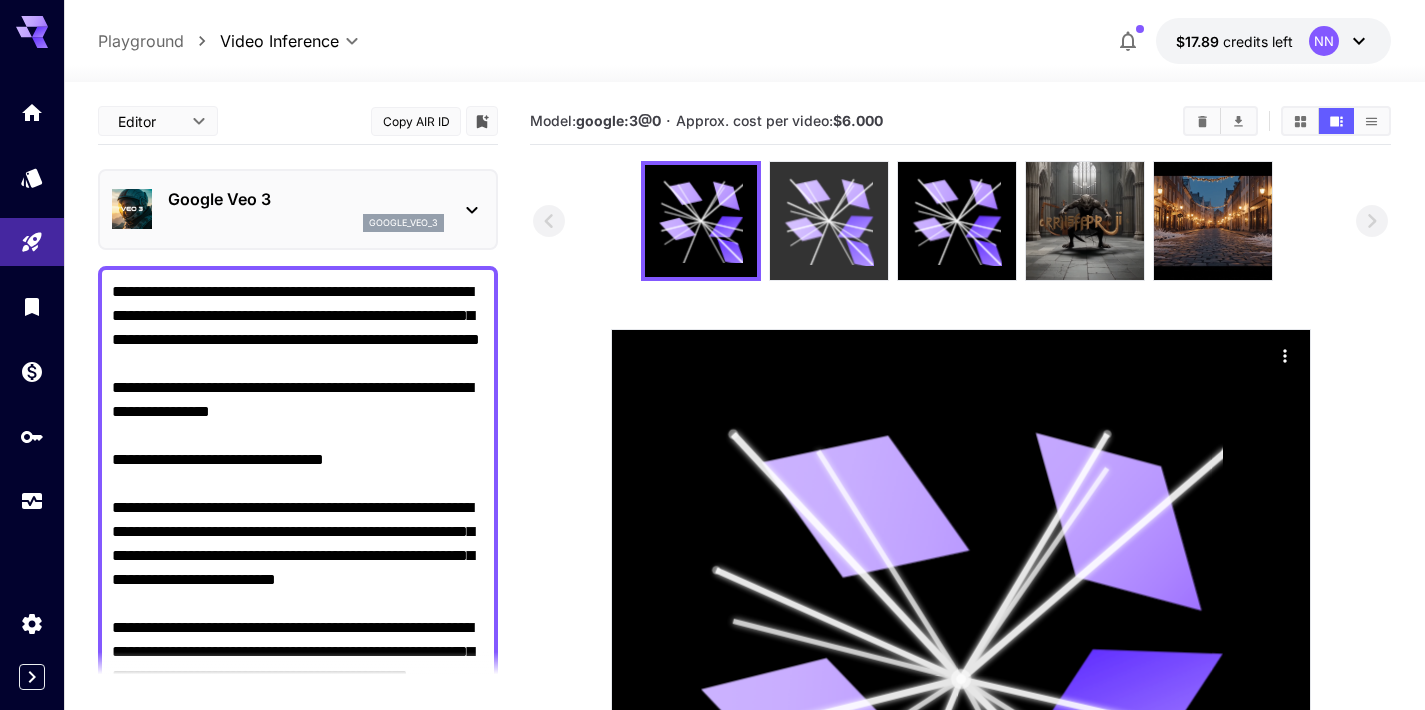 click 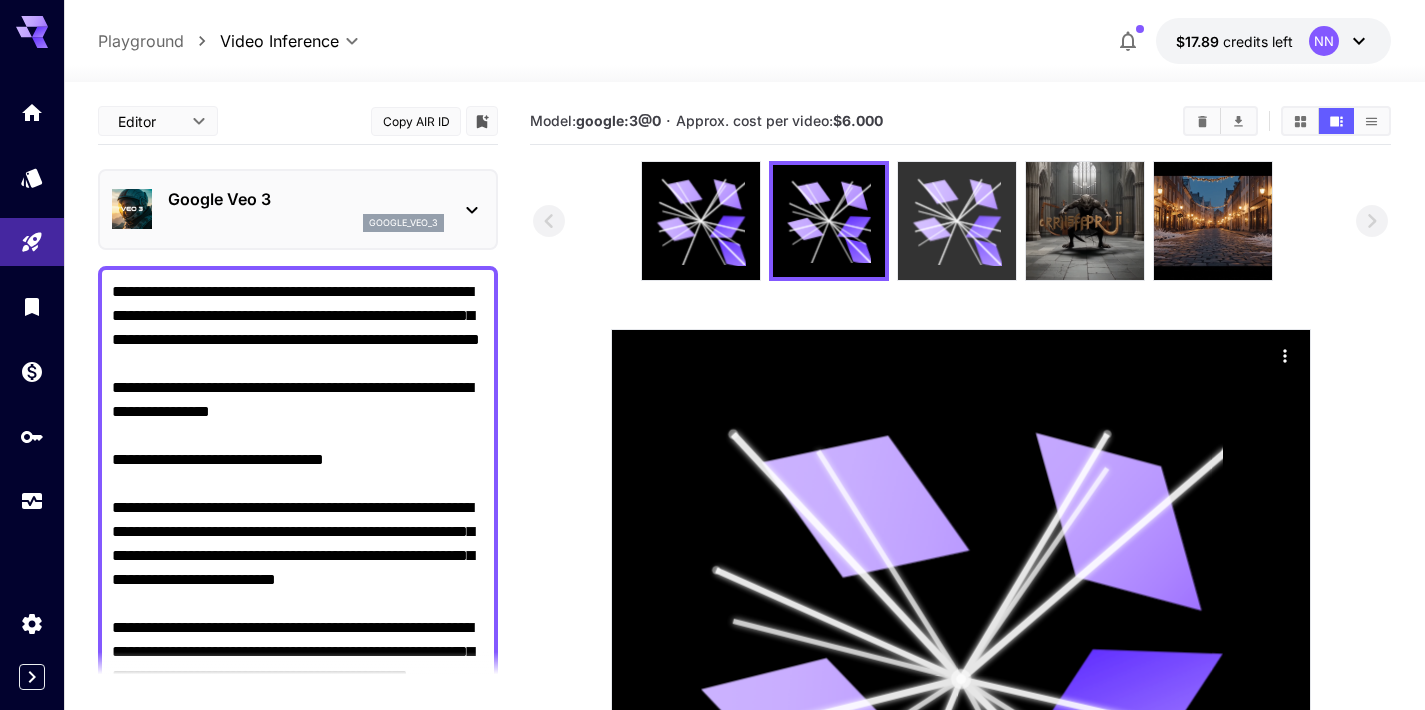 click 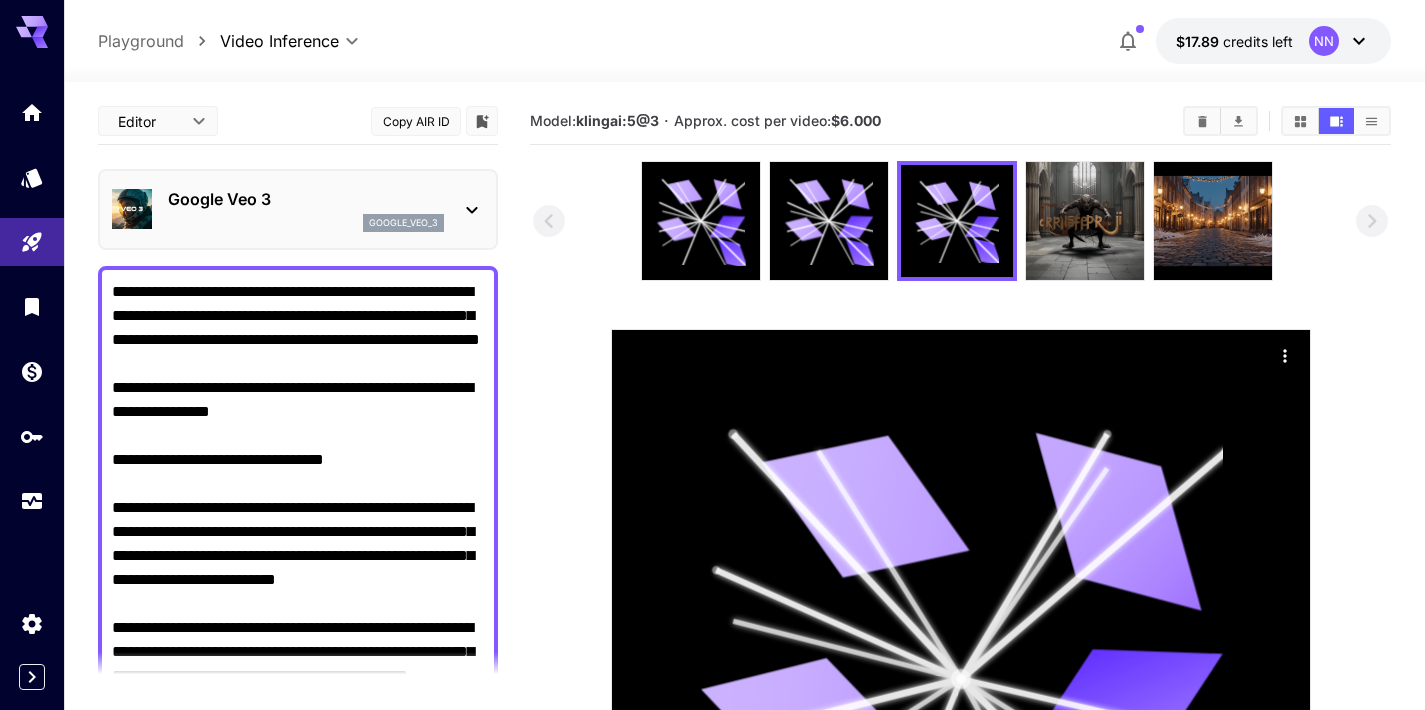 click on "Google Veo 3 google_veo_3" at bounding box center [298, 209] 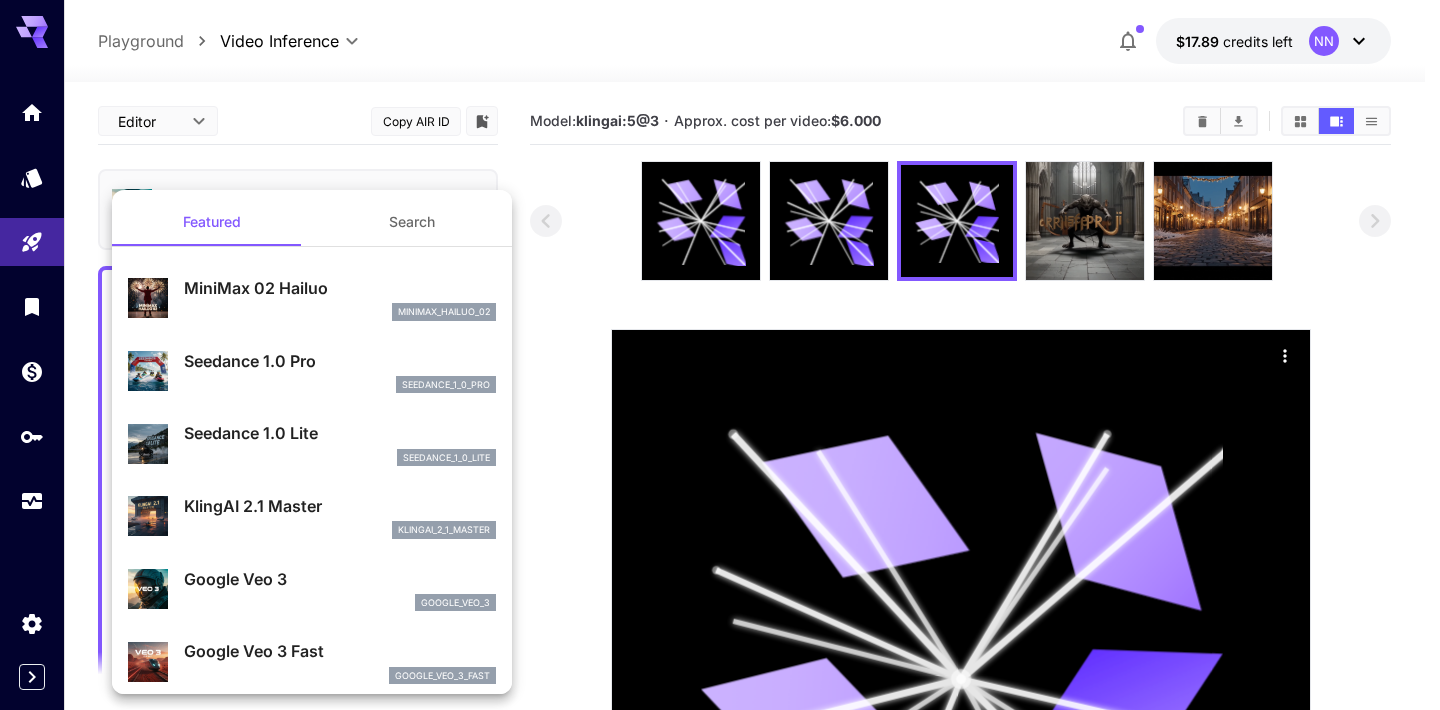 click on "Featured Search MiniMax 02 Hailuo minimax_hailuo_02 Seedance 1.0 Pro seedance_1_0_pro Seedance 1.0 Lite seedance_1_0_lite KlingAI 2.1 Master klingai_2_1_master Google Veo 3 google_veo_3 Google Veo 3 Fast google_veo_3_fast" at bounding box center [312, 2548] 